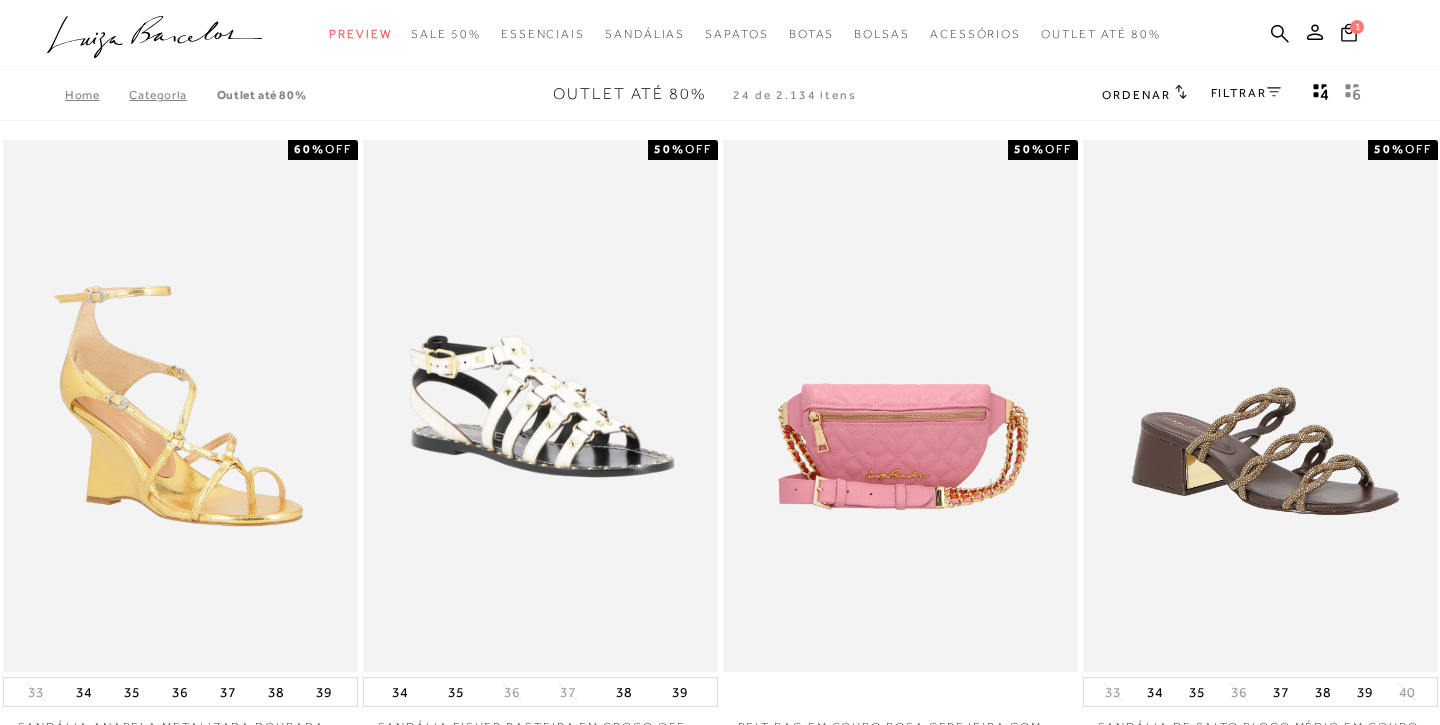scroll, scrollTop: 0, scrollLeft: 0, axis: both 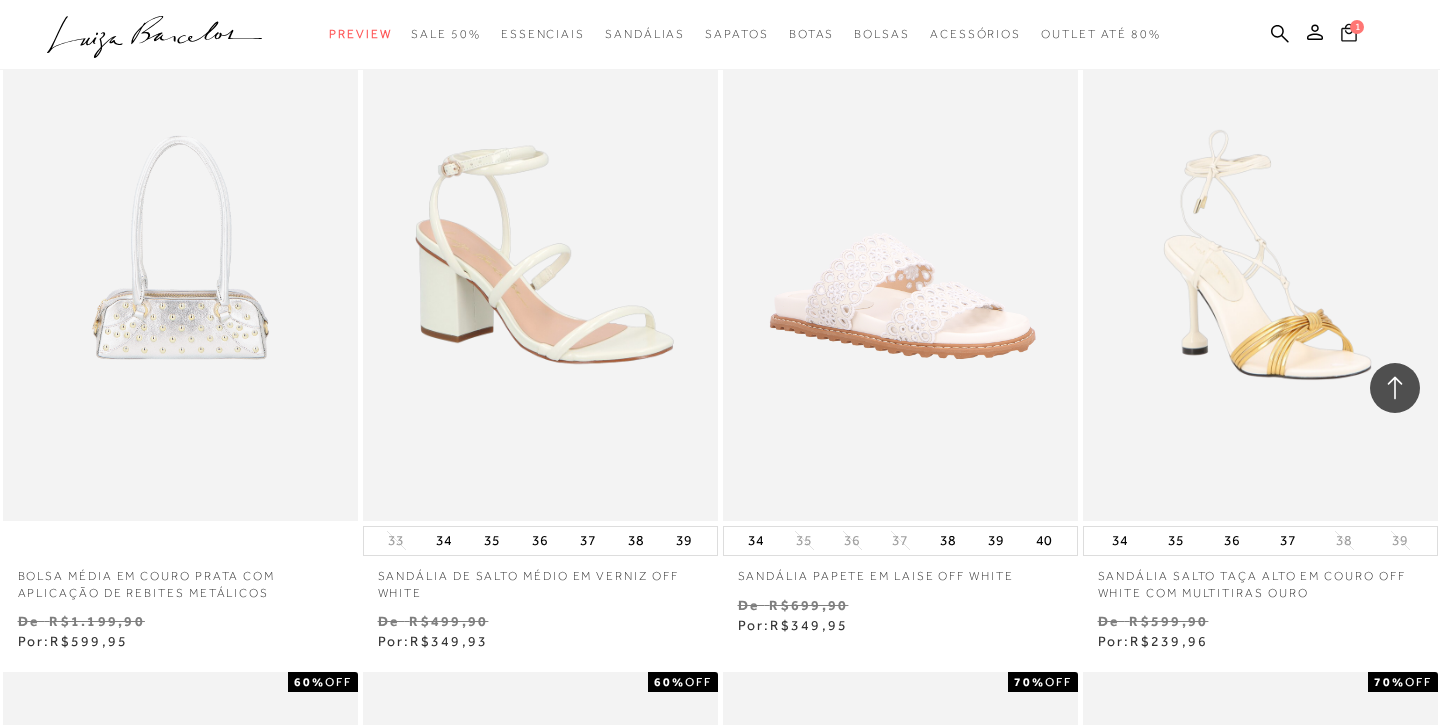 click on "1" at bounding box center (1349, 35) 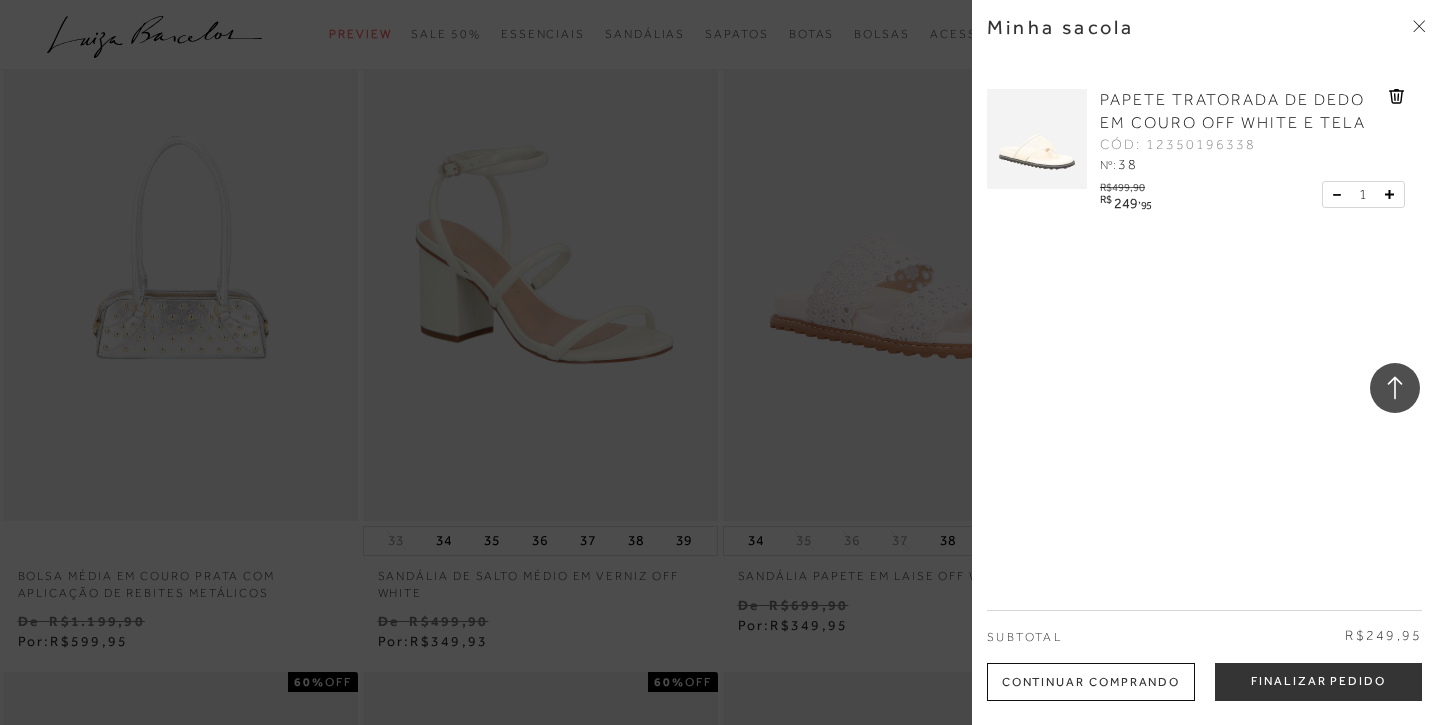 click on "PAPETE TRATORADA DE DEDO EM COURO OFF WHITE E TELA" at bounding box center [1233, 111] 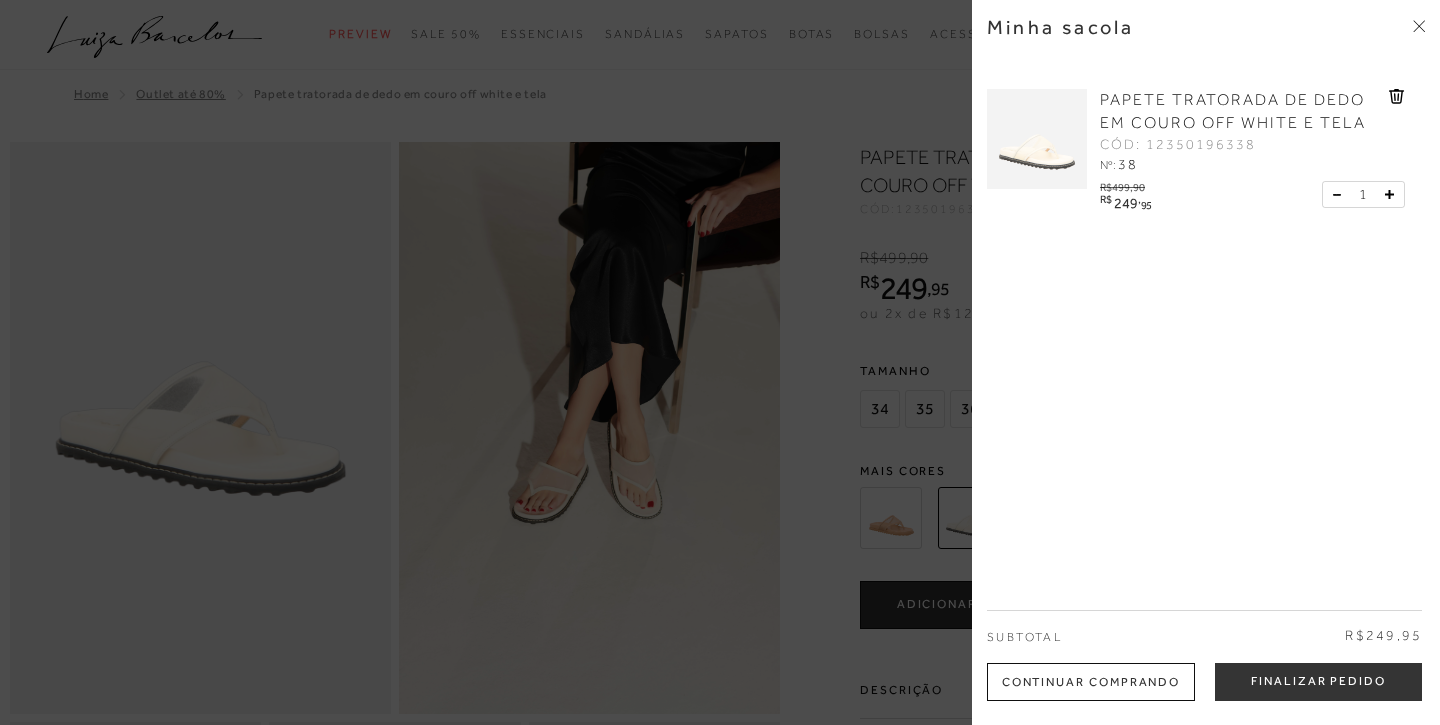 scroll, scrollTop: 0, scrollLeft: 0, axis: both 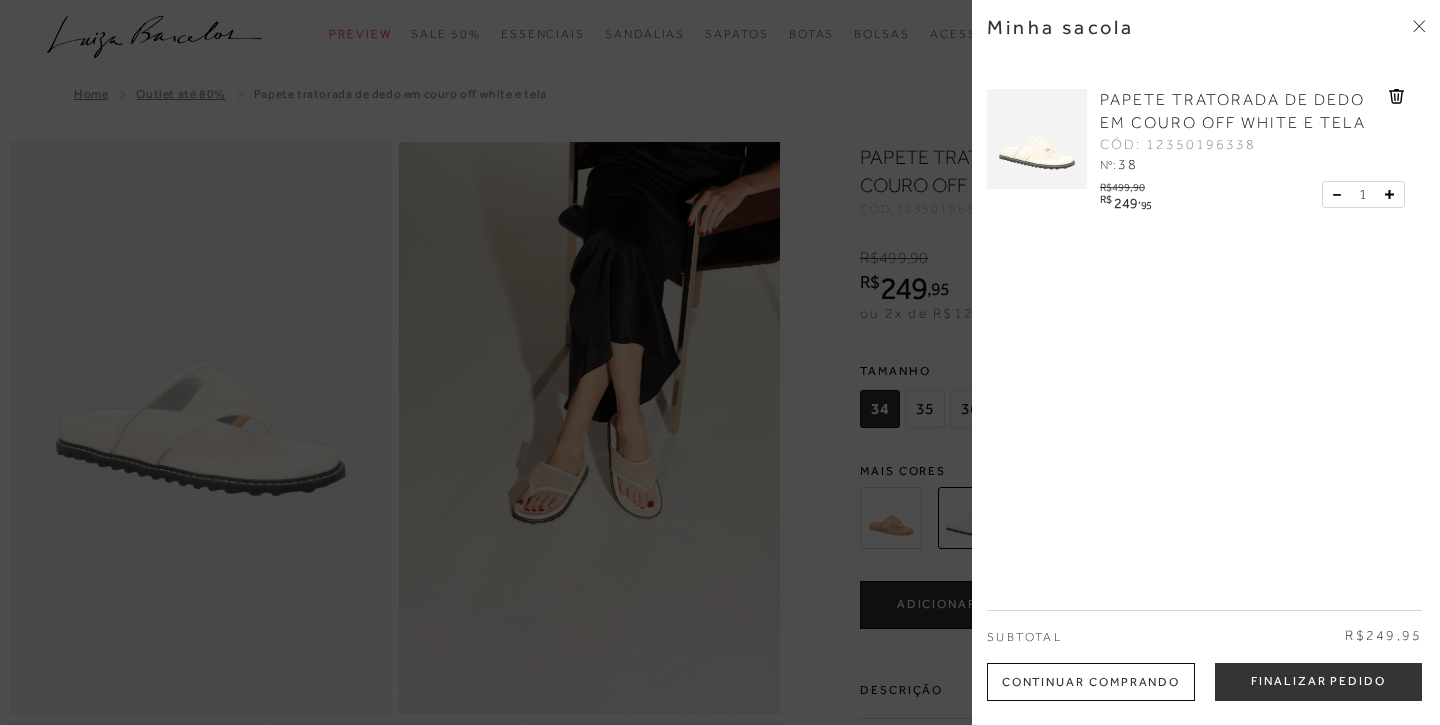click 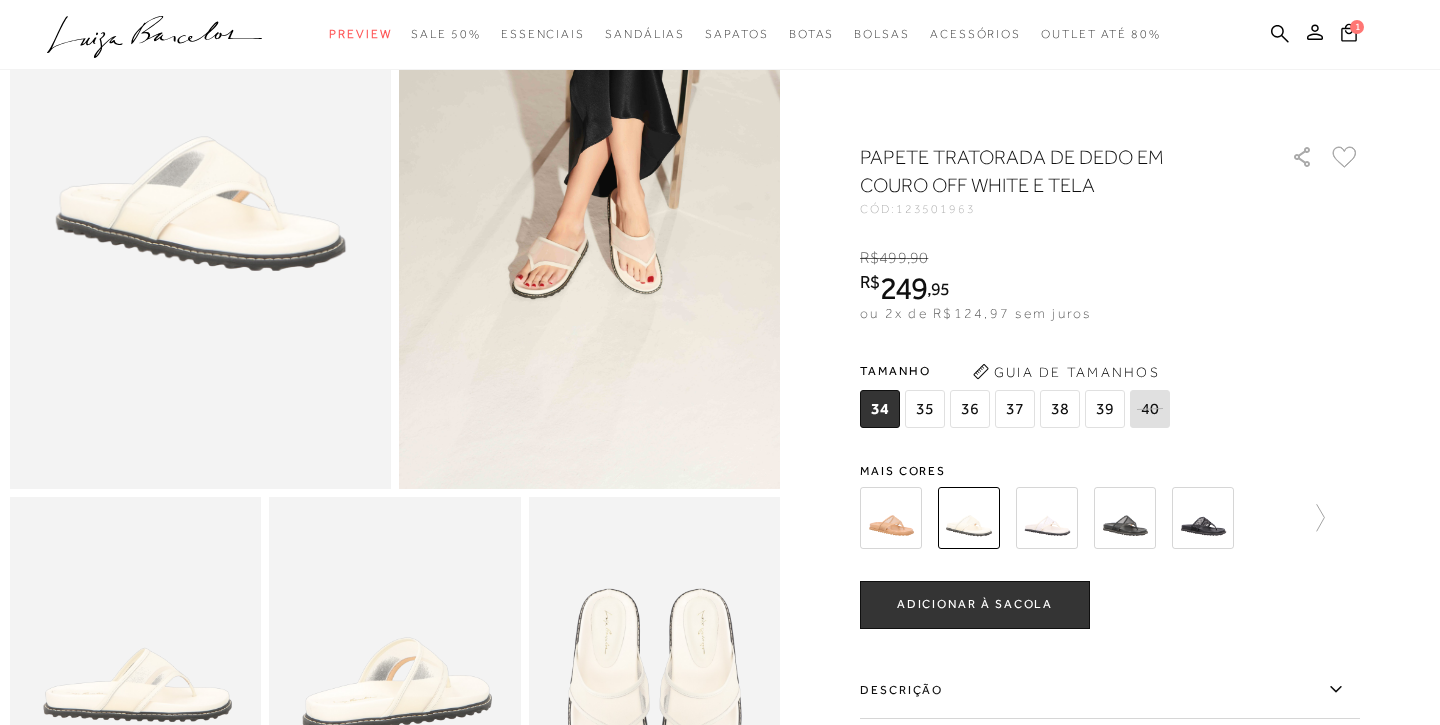 scroll, scrollTop: 241, scrollLeft: 0, axis: vertical 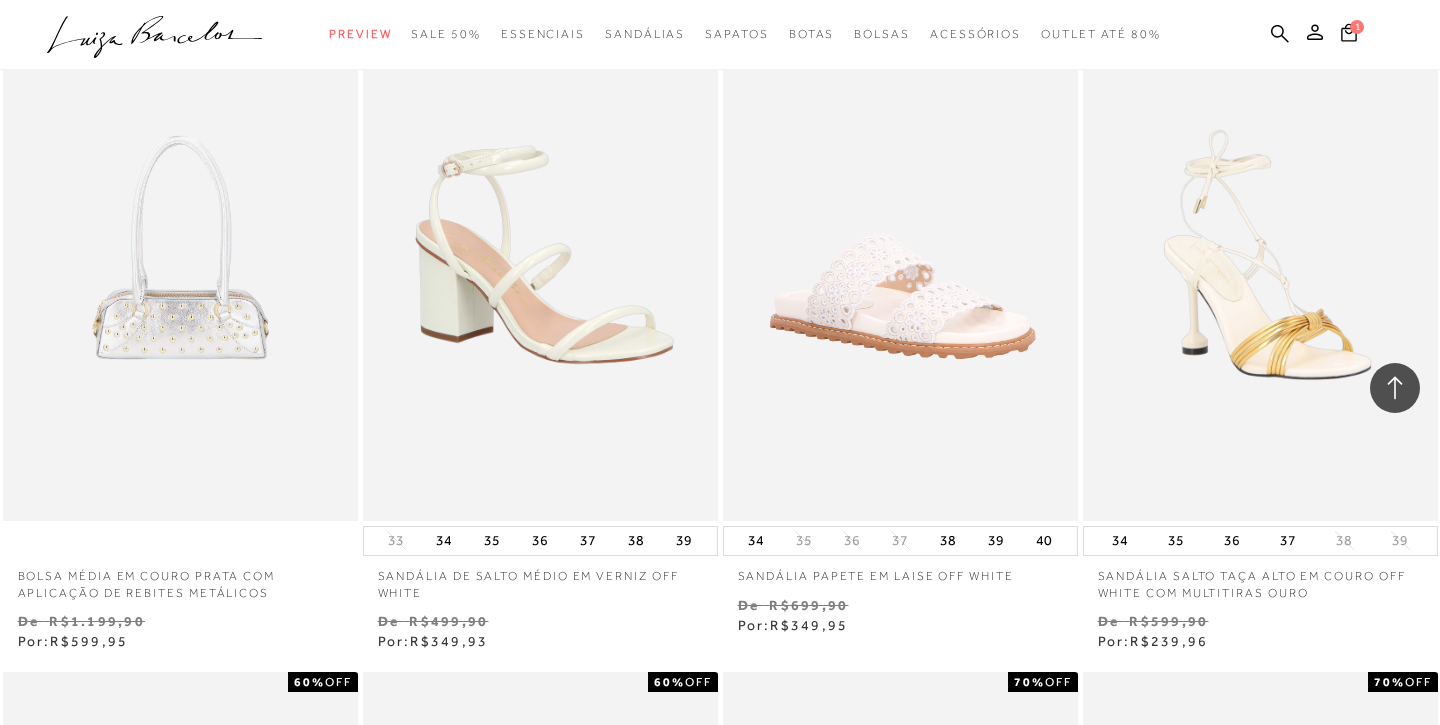 type 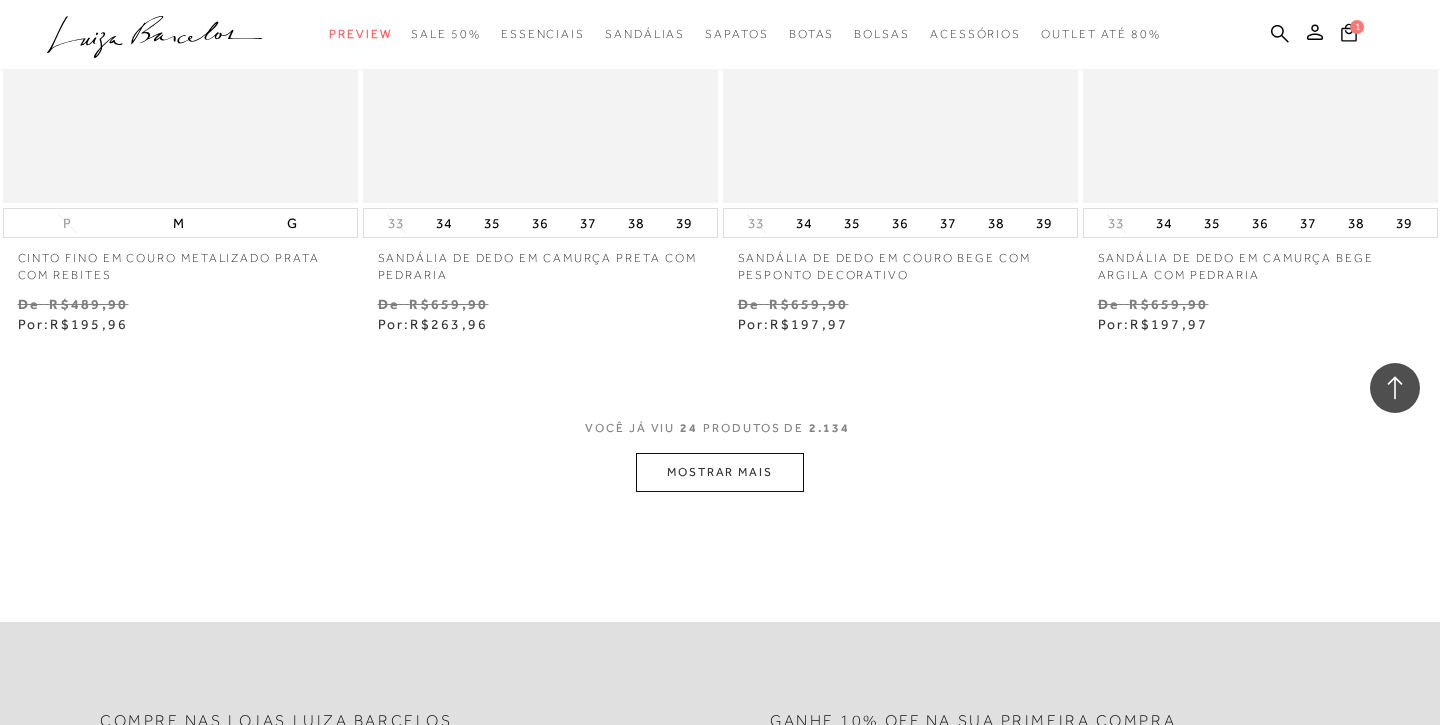 scroll, scrollTop: 3905, scrollLeft: 0, axis: vertical 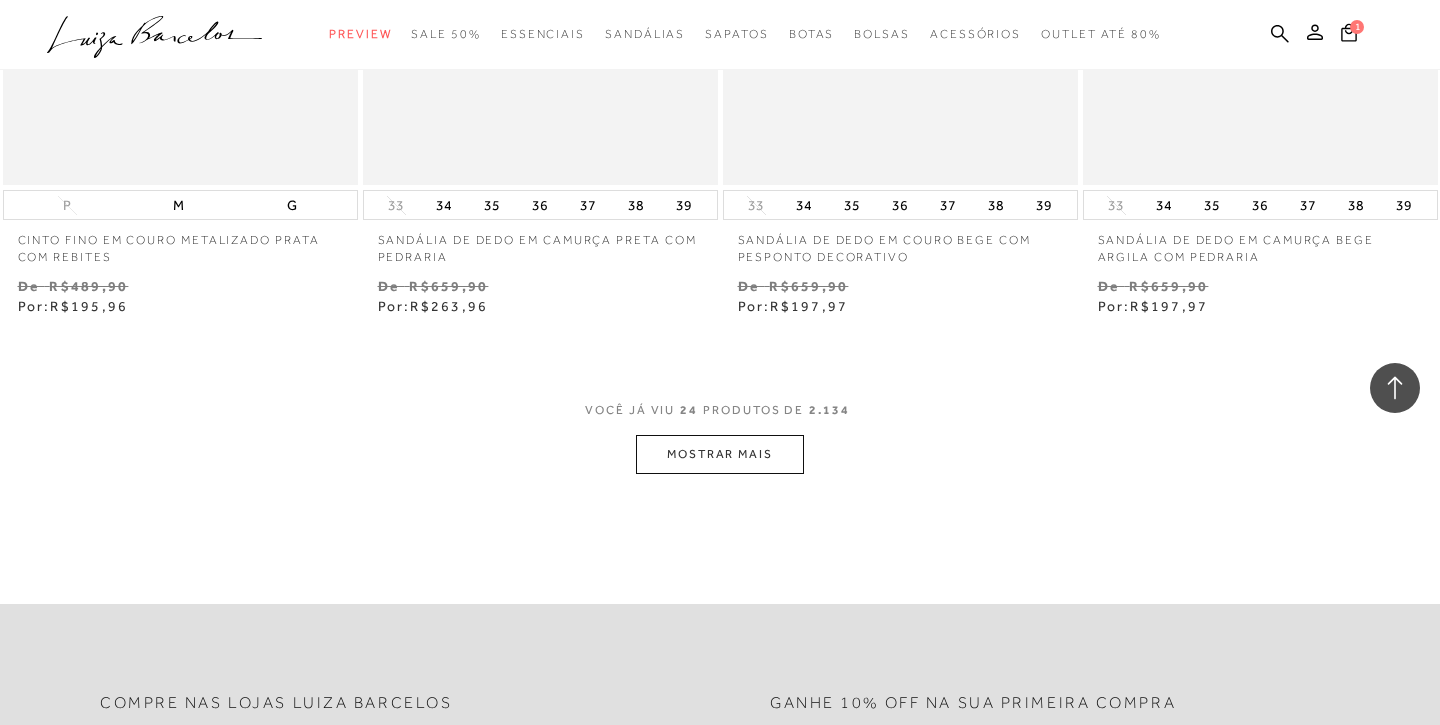 click on "MOSTRAR MAIS" at bounding box center [720, 454] 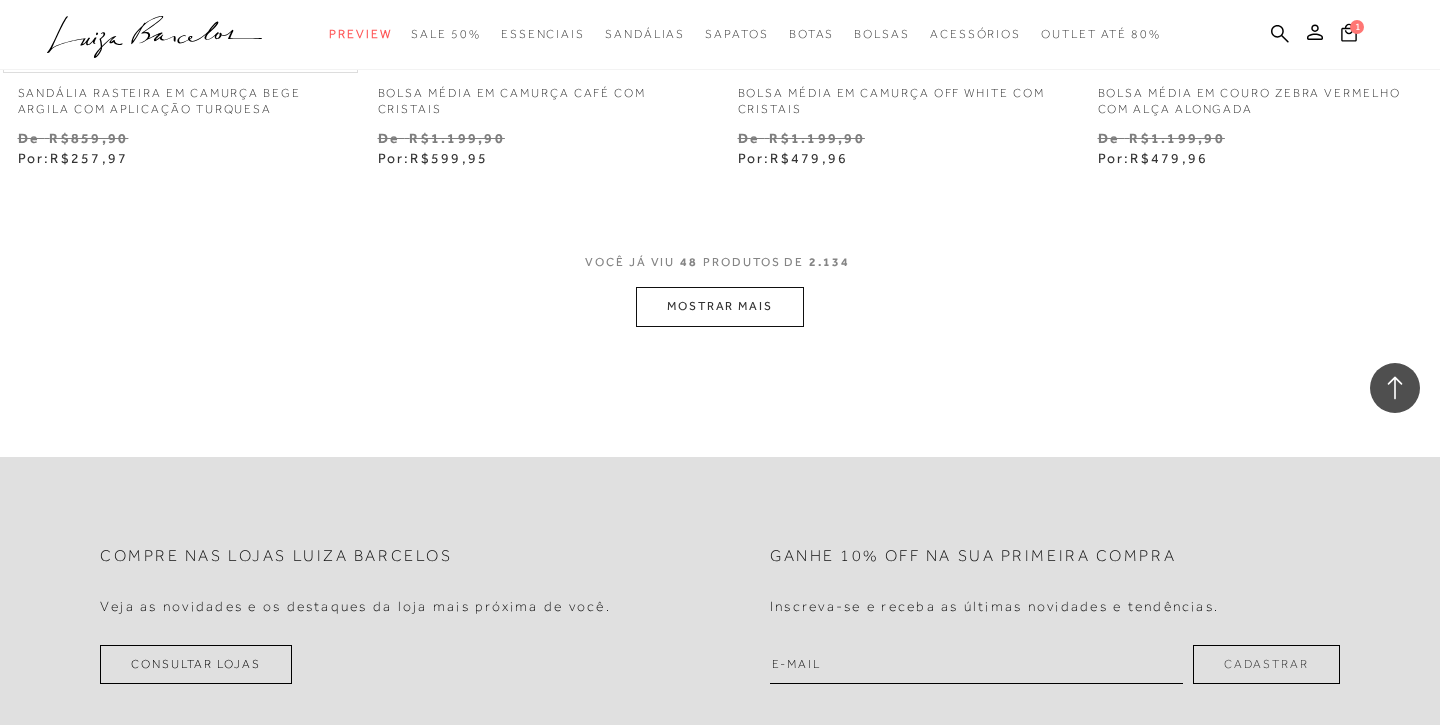 scroll, scrollTop: 8160, scrollLeft: 0, axis: vertical 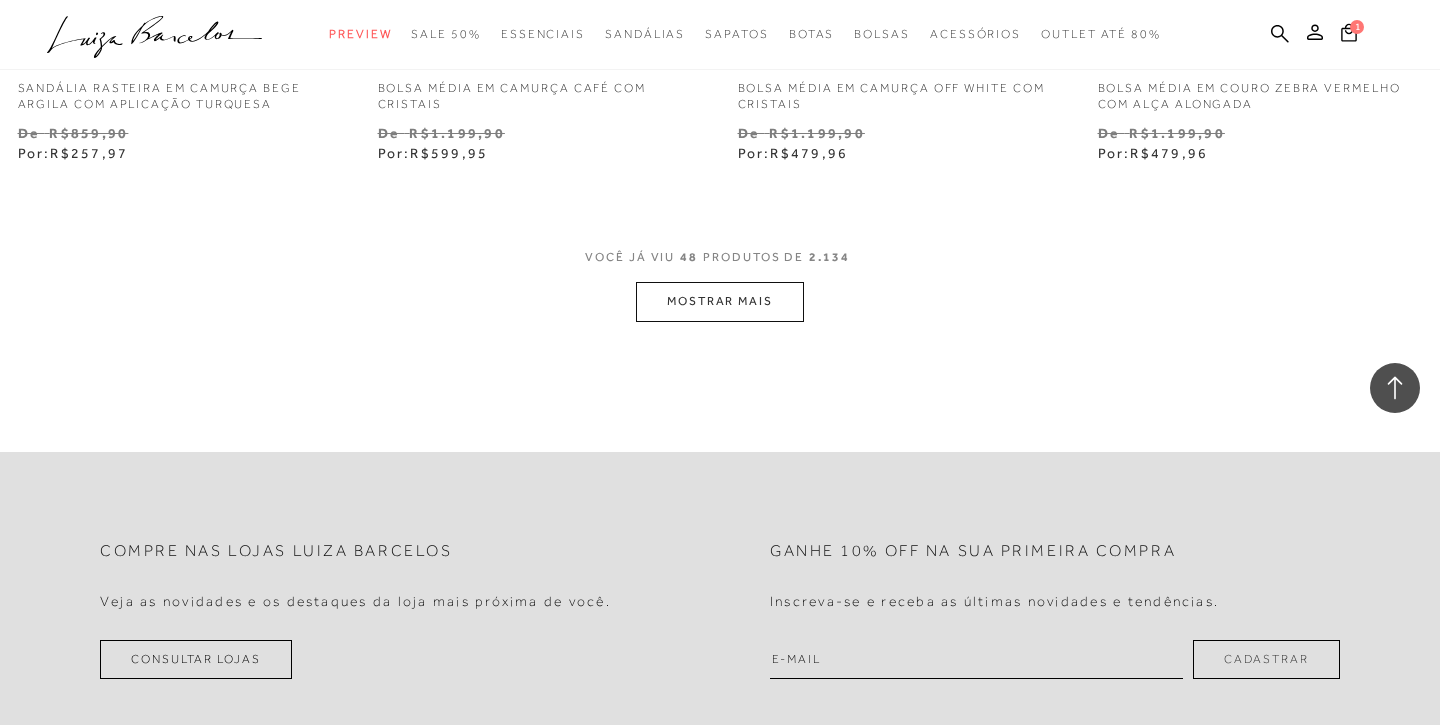 click on "MOSTRAR MAIS" at bounding box center [720, 301] 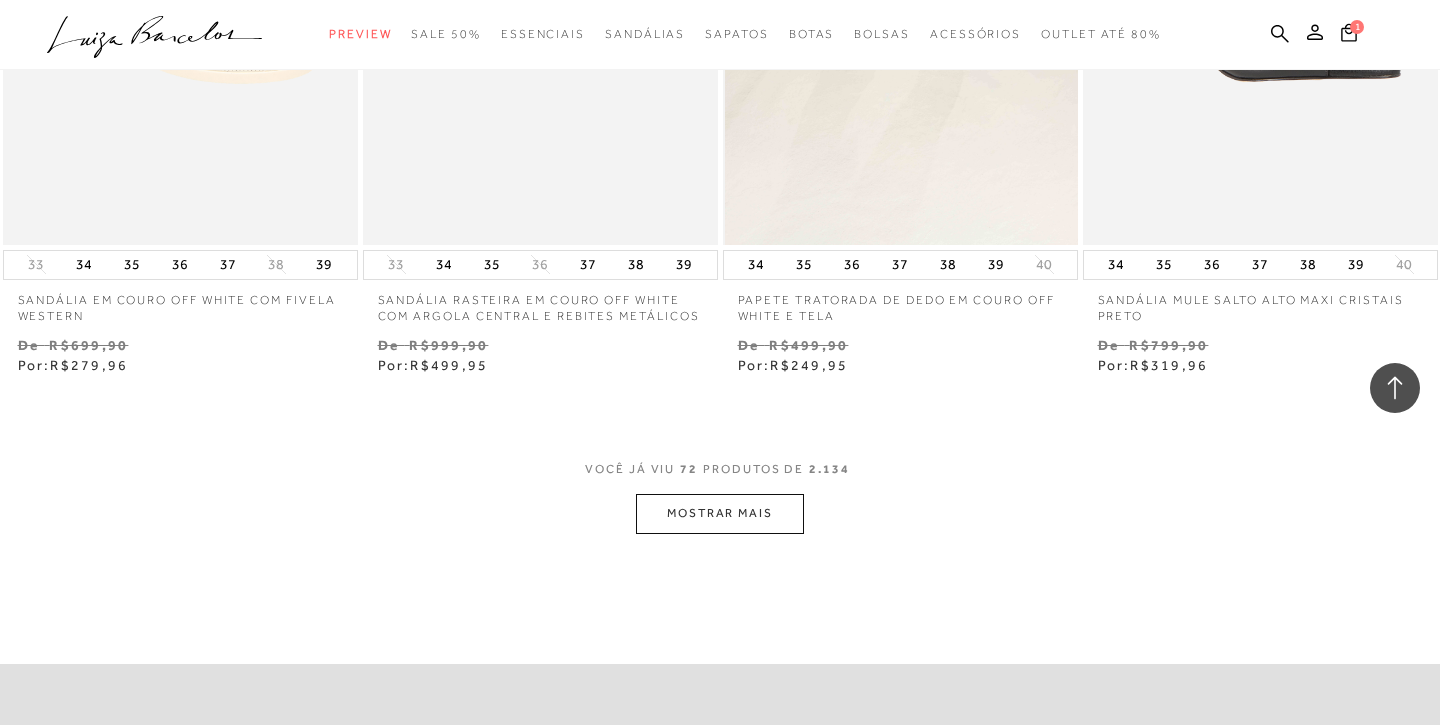 scroll, scrollTop: 12067, scrollLeft: 0, axis: vertical 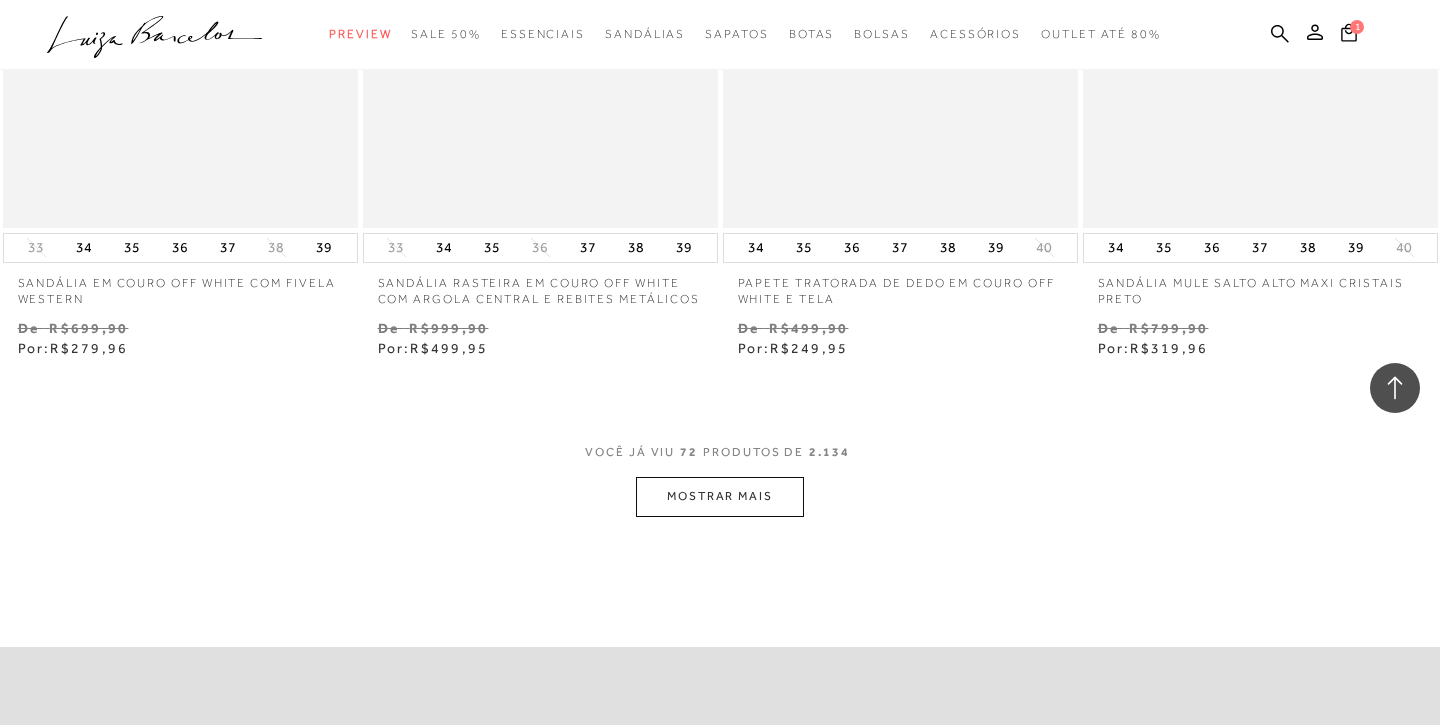click on "MOSTRAR MAIS" at bounding box center (720, 496) 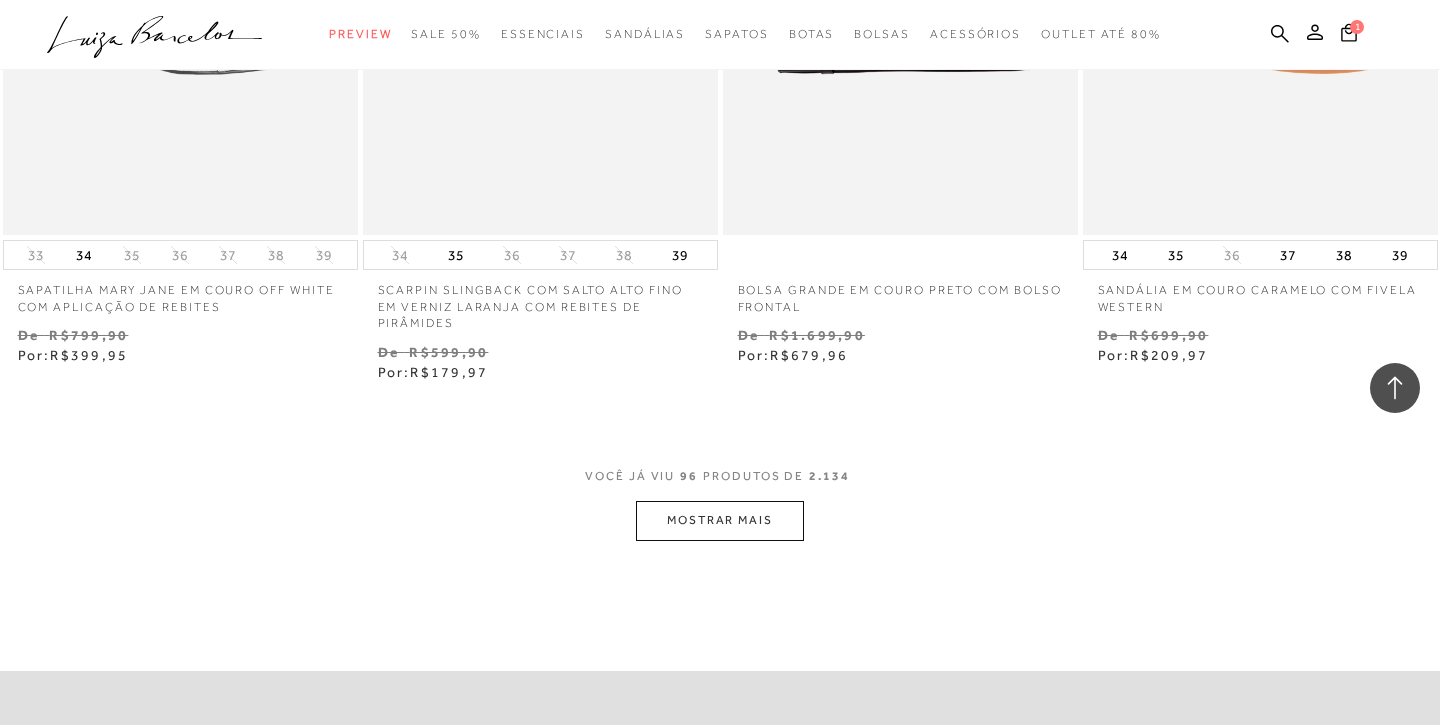 scroll, scrollTop: 16185, scrollLeft: 0, axis: vertical 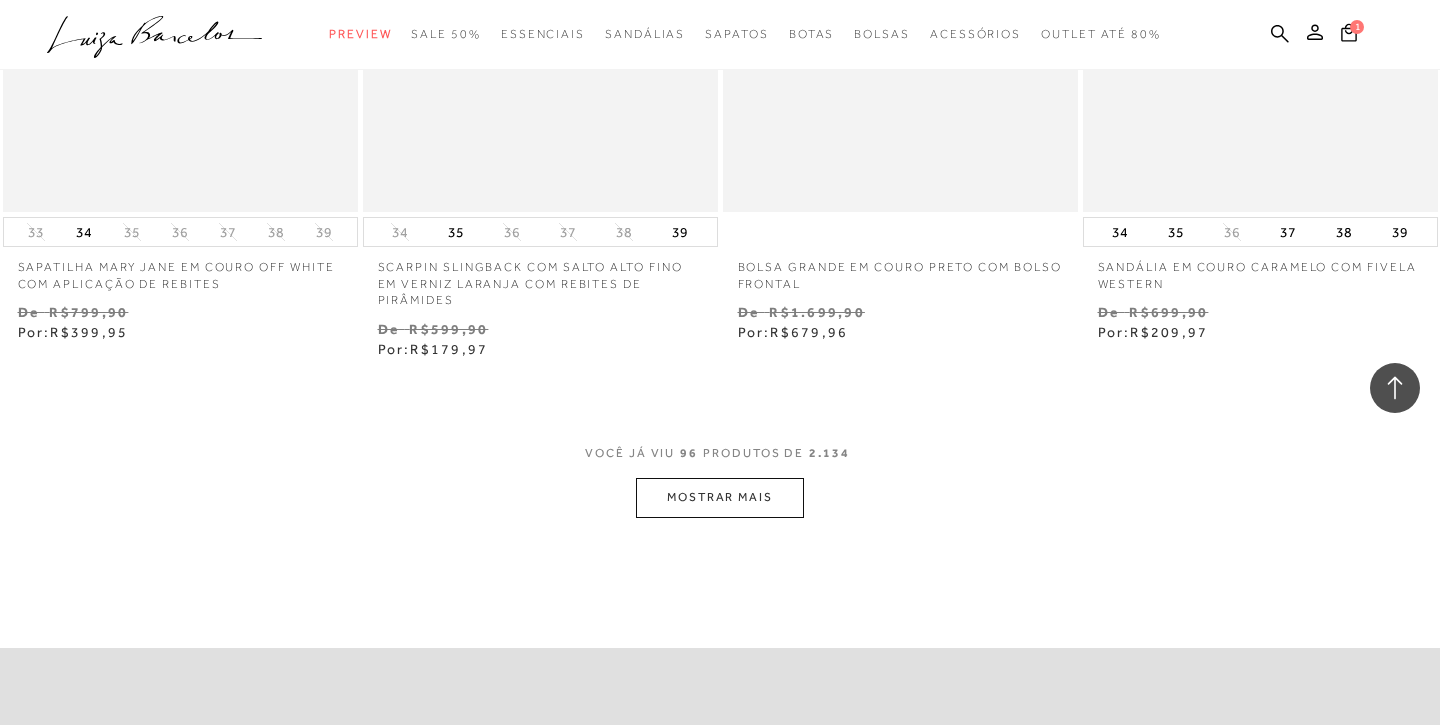 click on "MOSTRAR MAIS" at bounding box center [720, 497] 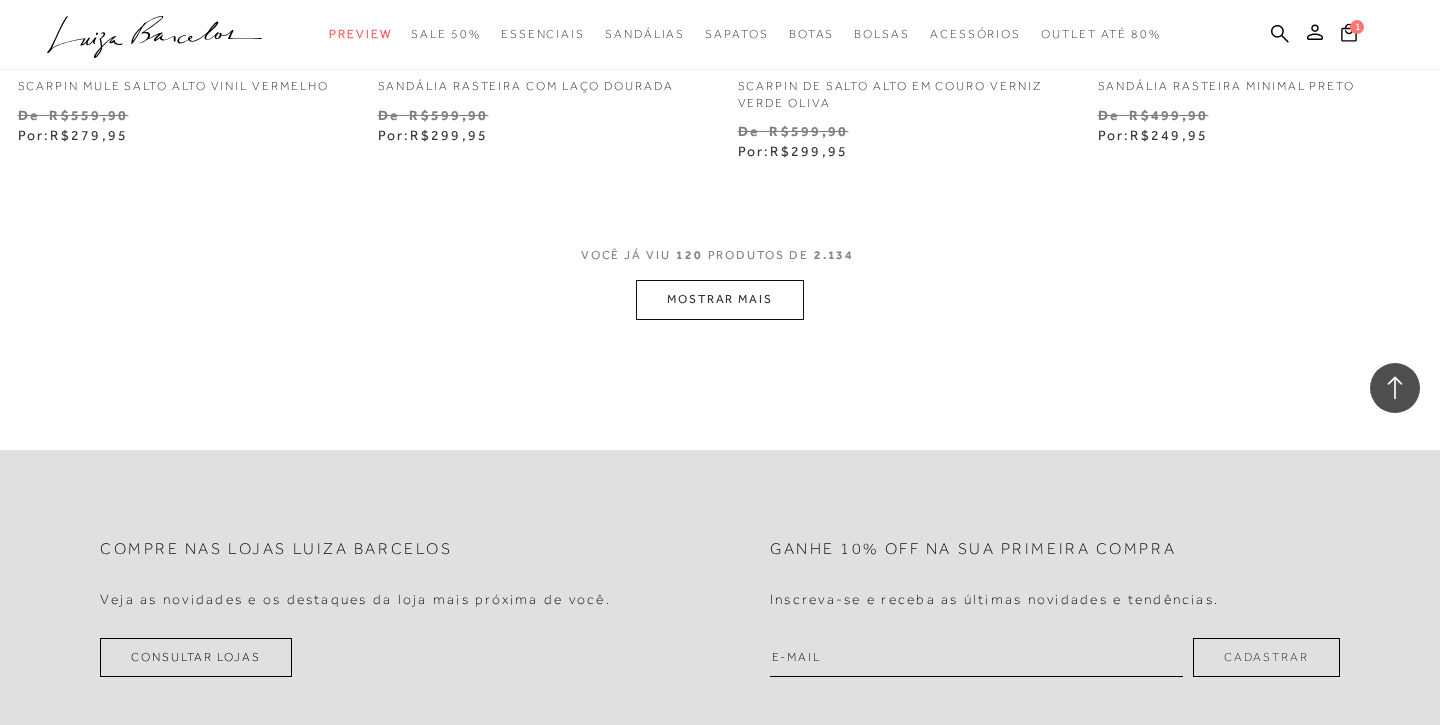 scroll, scrollTop: 20493, scrollLeft: 0, axis: vertical 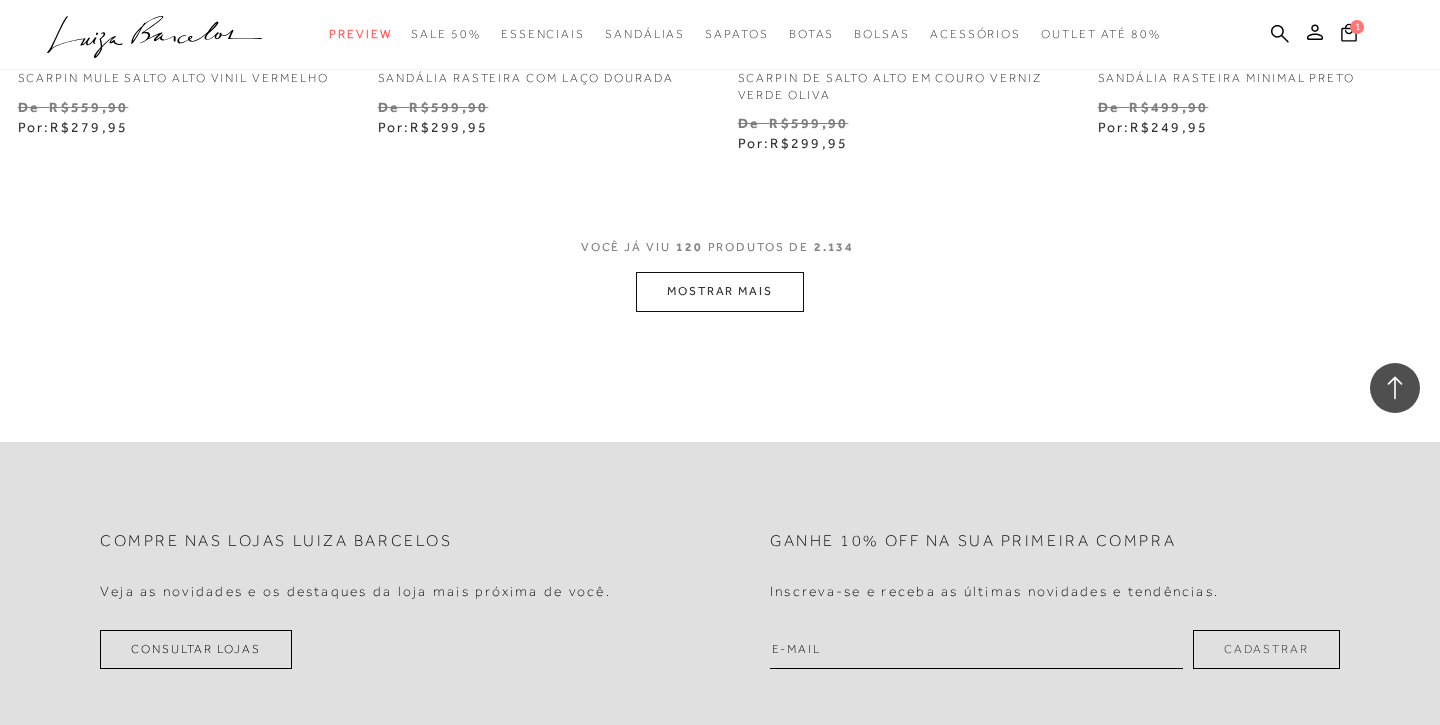 click on "MOSTRAR MAIS" at bounding box center (720, 291) 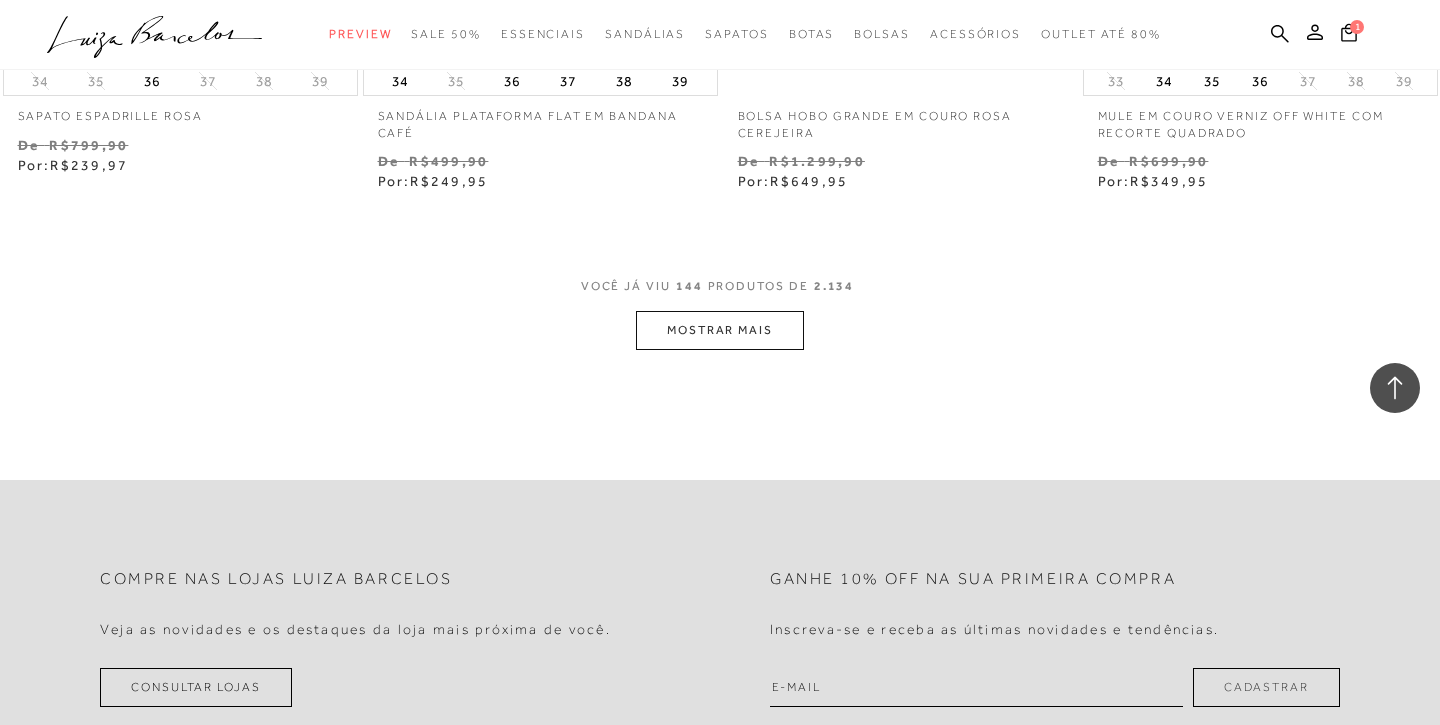 scroll, scrollTop: 24562, scrollLeft: 0, axis: vertical 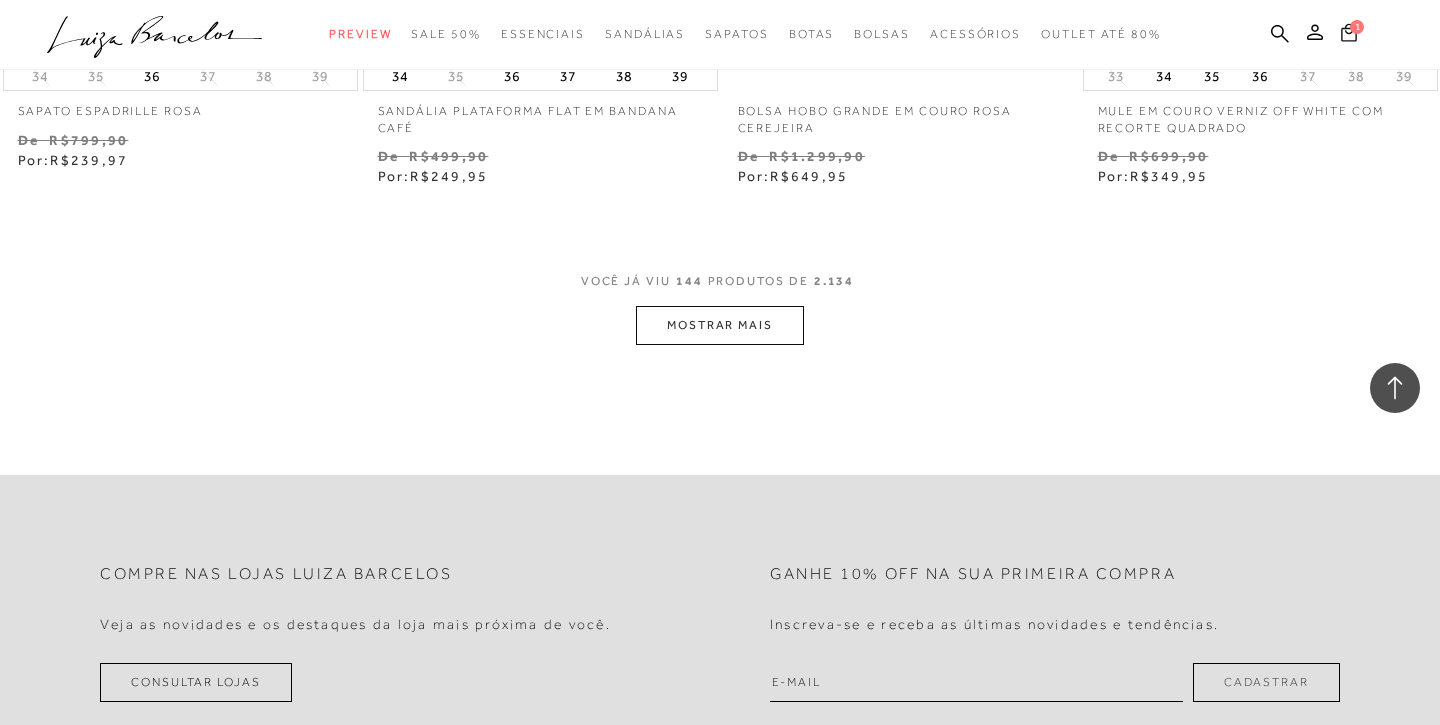 click on "1" at bounding box center [1357, 27] 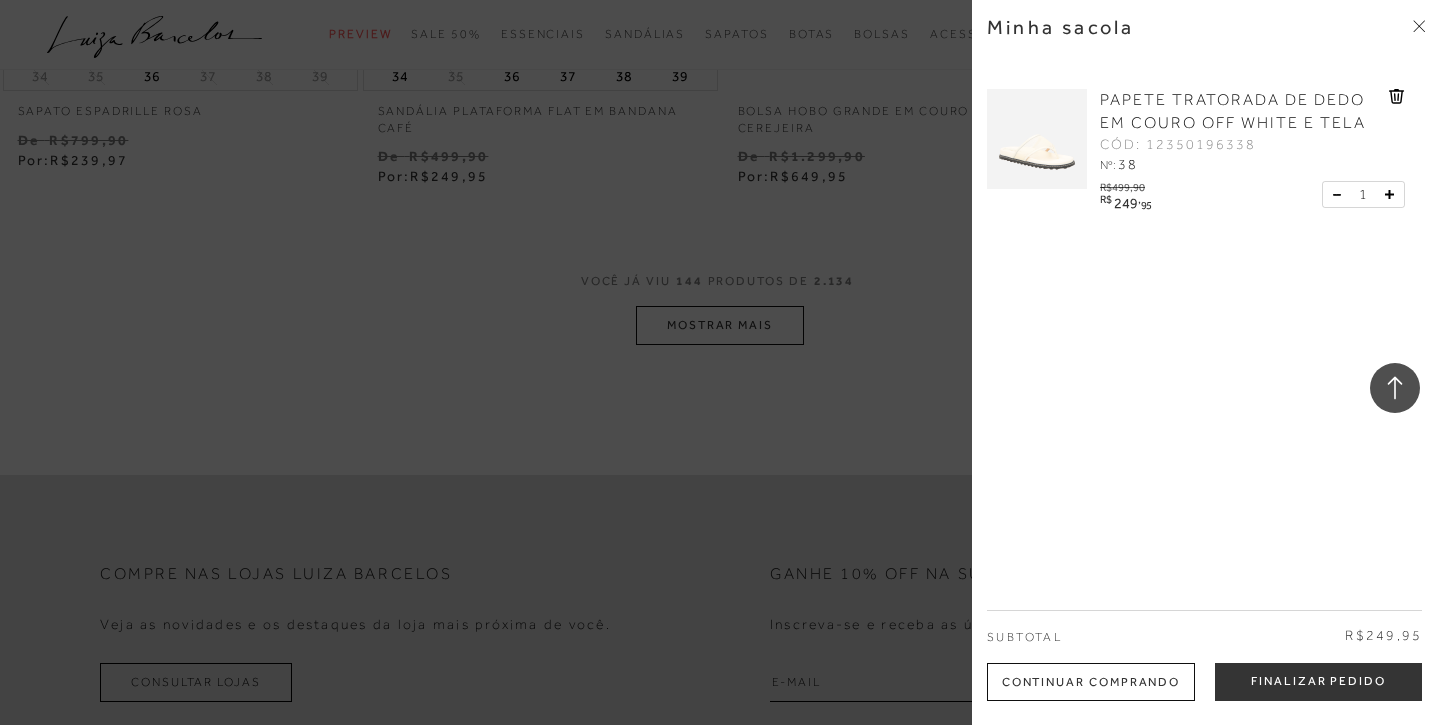 click at bounding box center (720, 362) 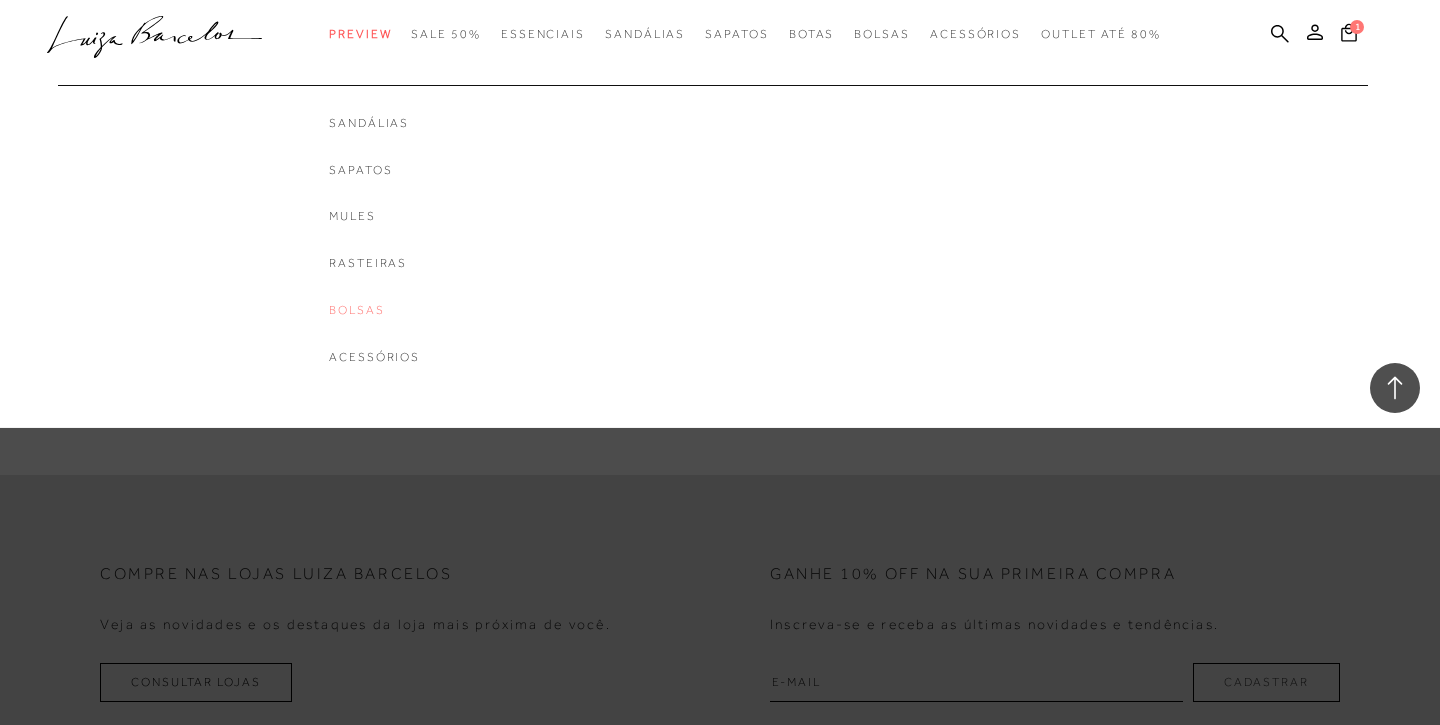 click on "Bolsas" at bounding box center (374, 310) 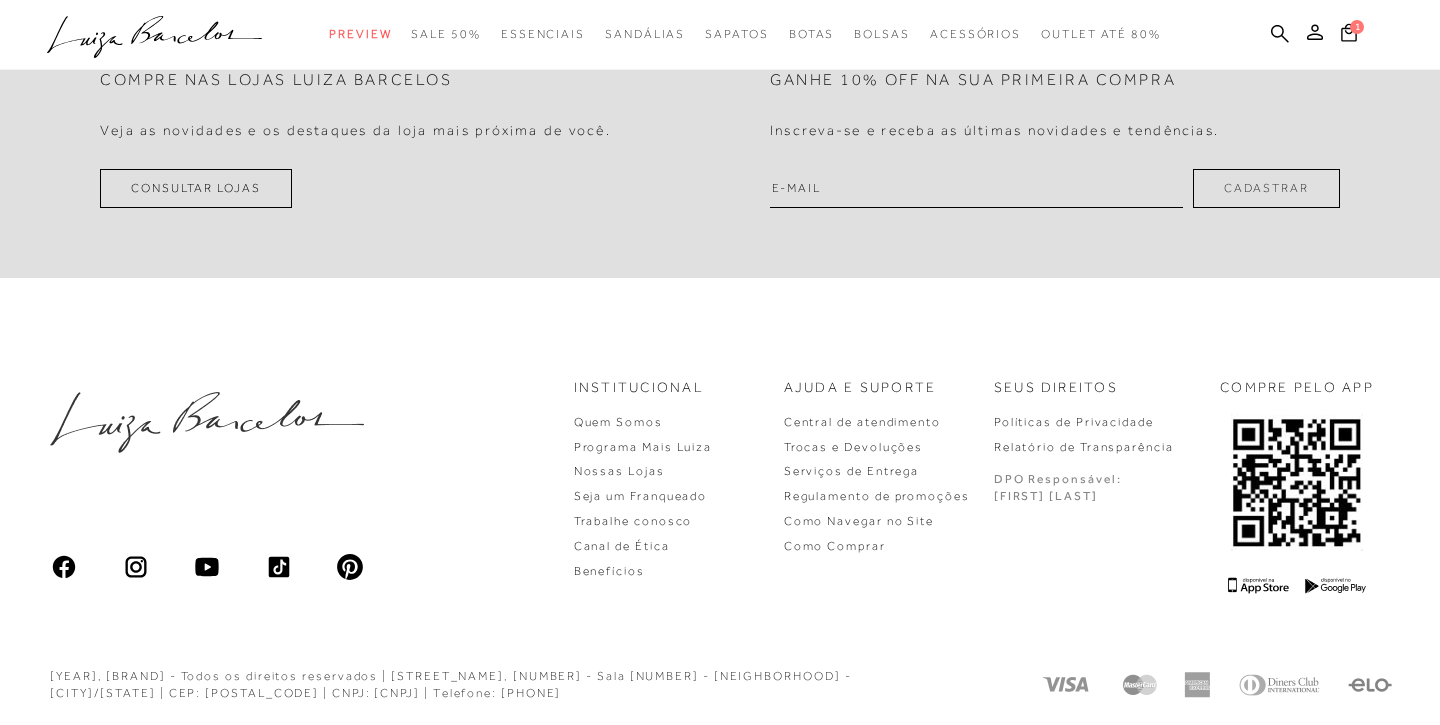 scroll, scrollTop: 0, scrollLeft: 0, axis: both 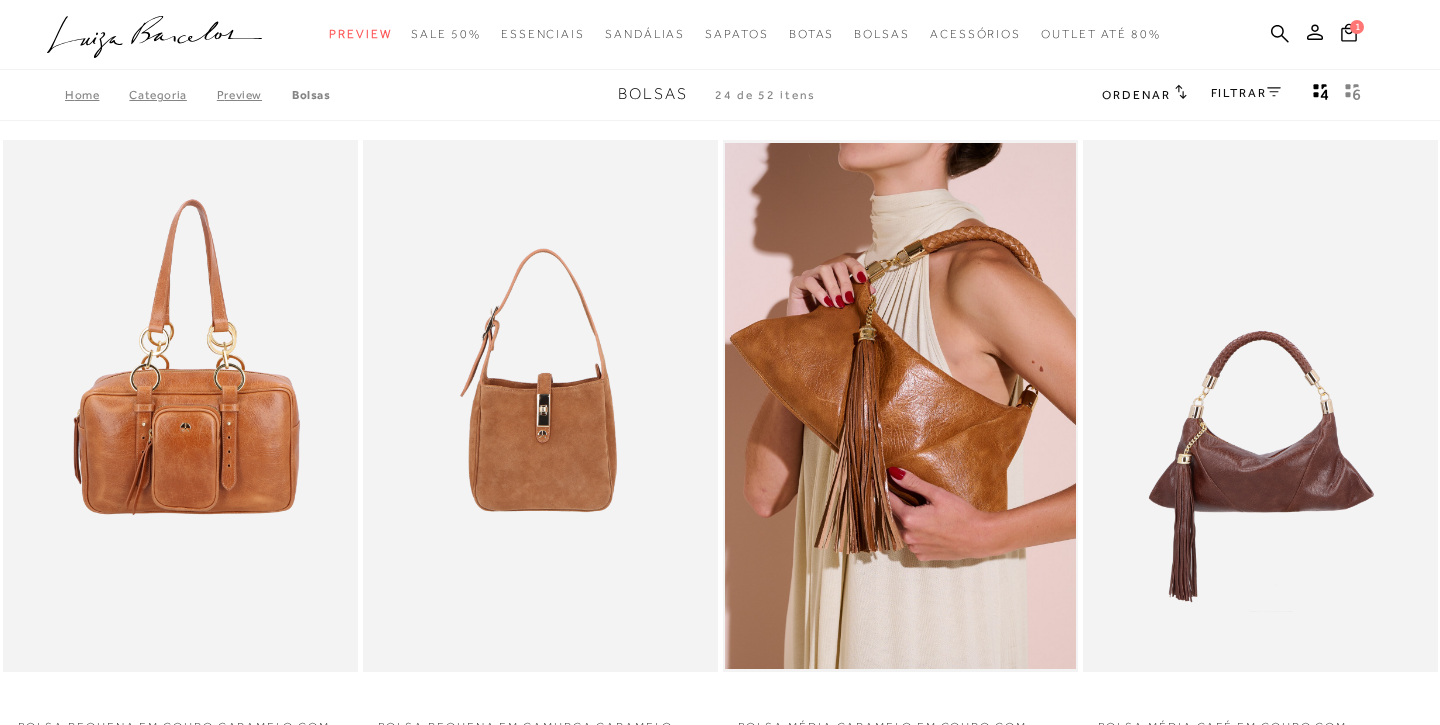 type 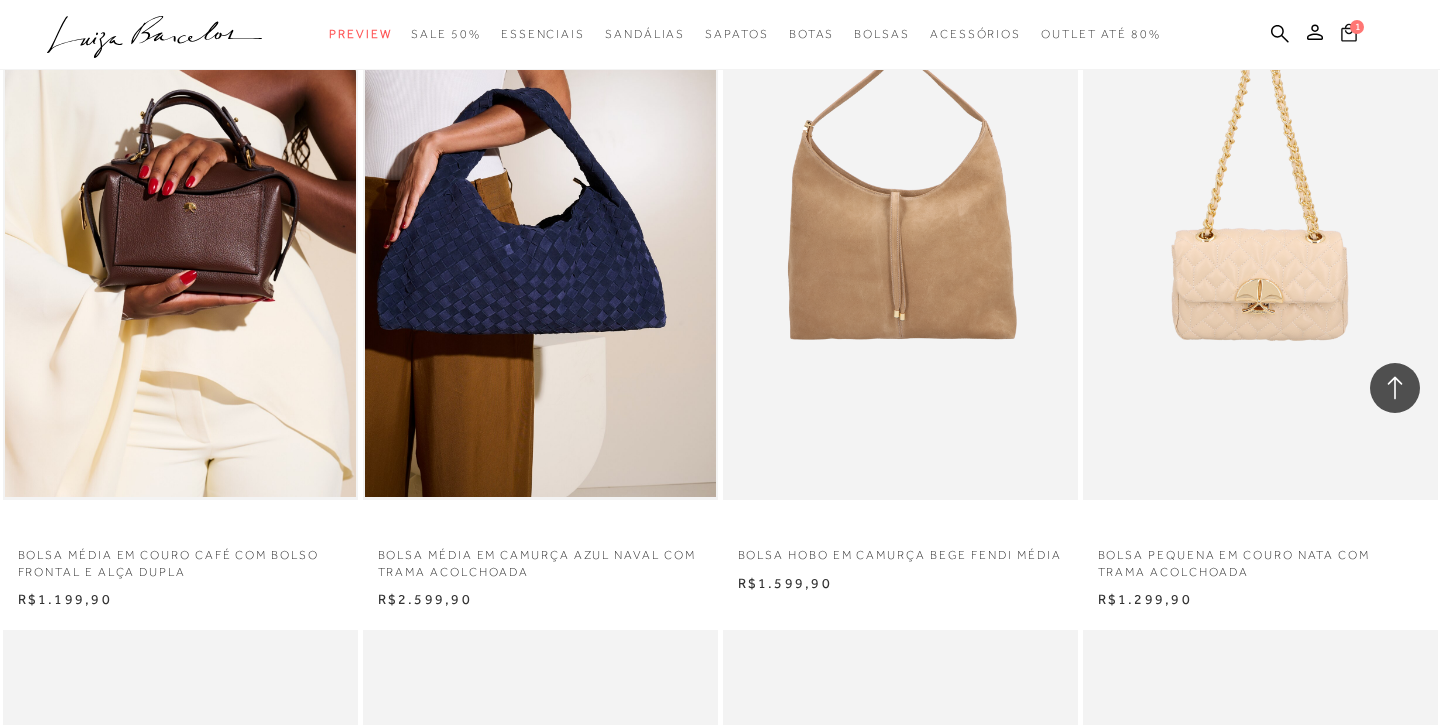 scroll, scrollTop: 2193, scrollLeft: 0, axis: vertical 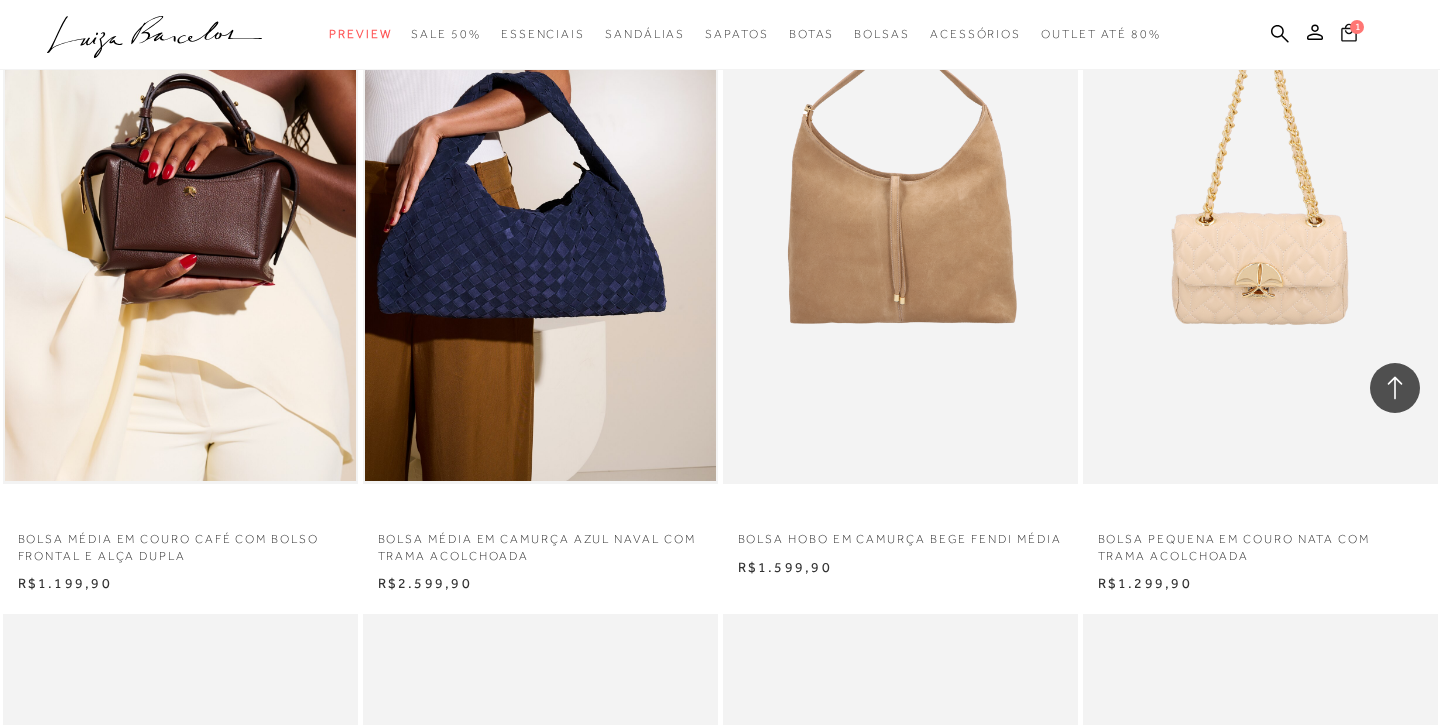 click on "1" at bounding box center (1357, 27) 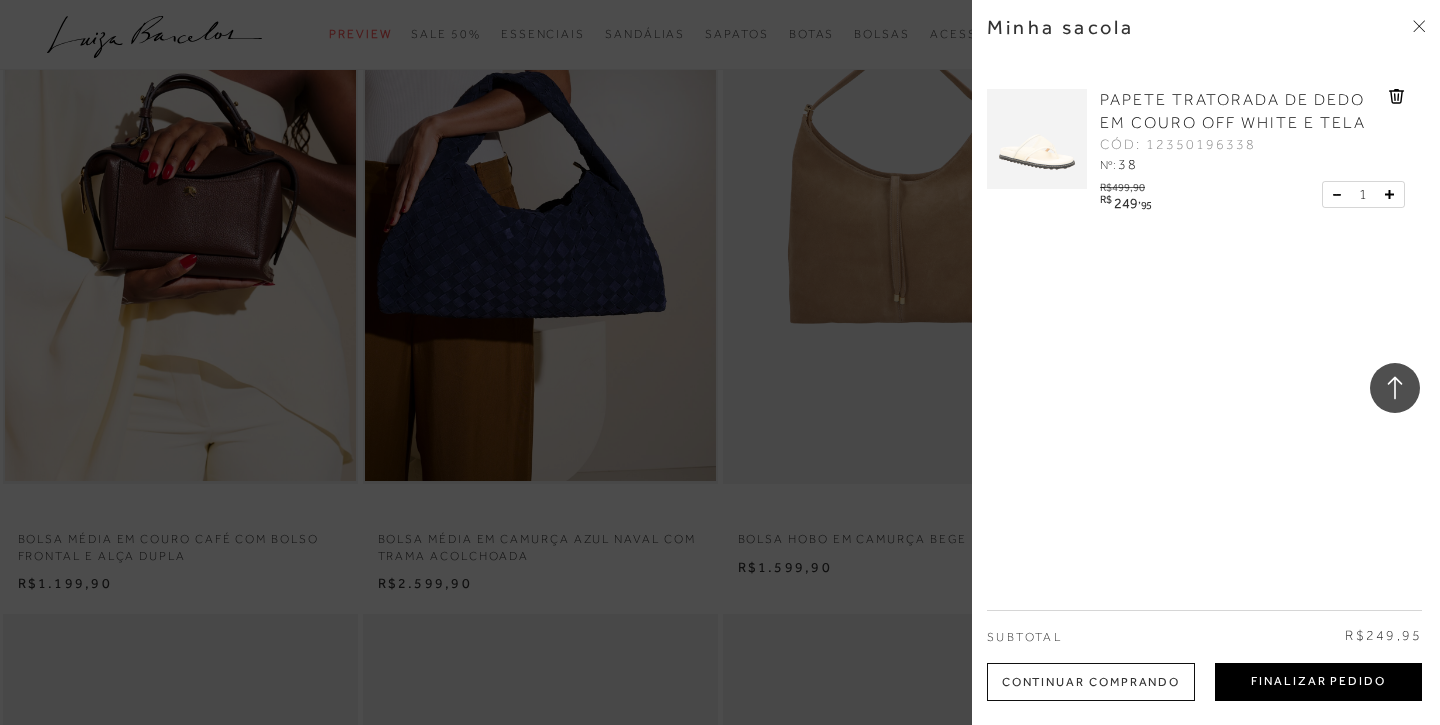 click on "Finalizar Pedido" at bounding box center (1318, 682) 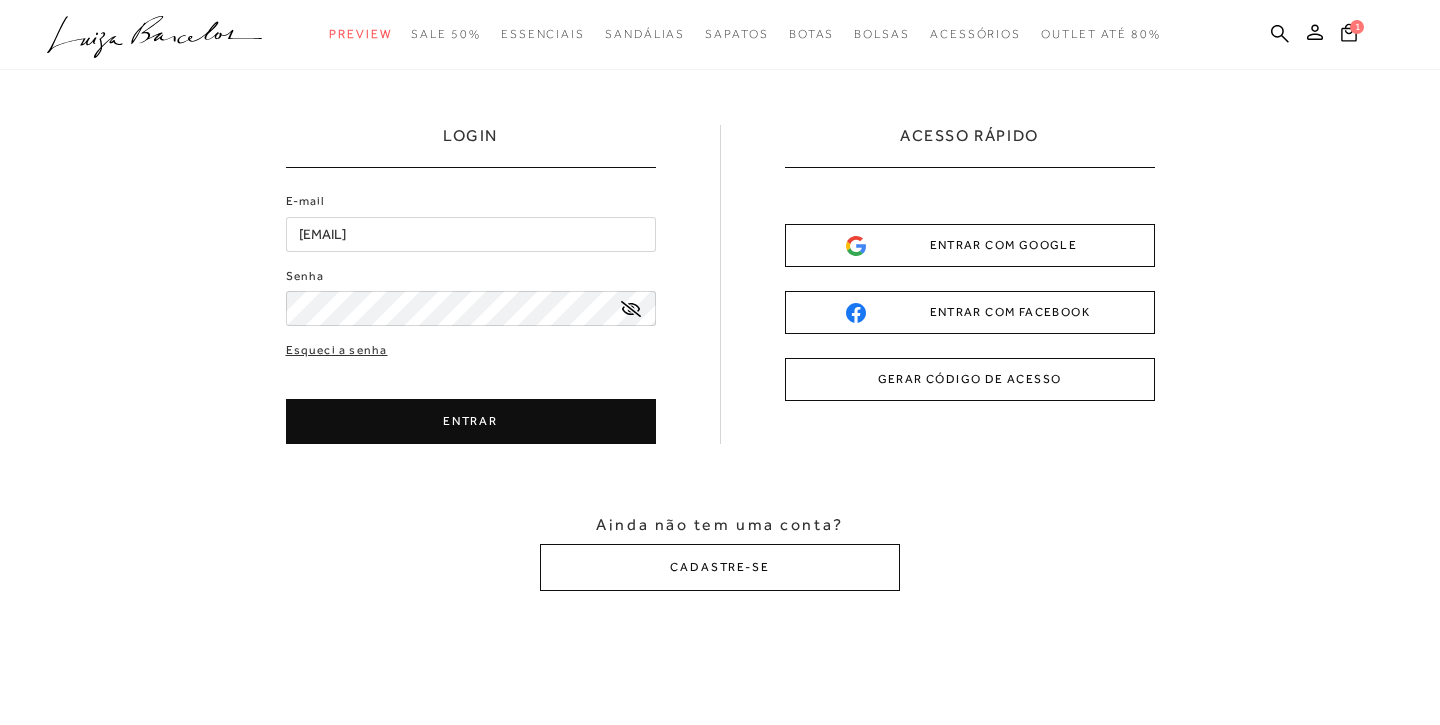 scroll, scrollTop: 0, scrollLeft: 0, axis: both 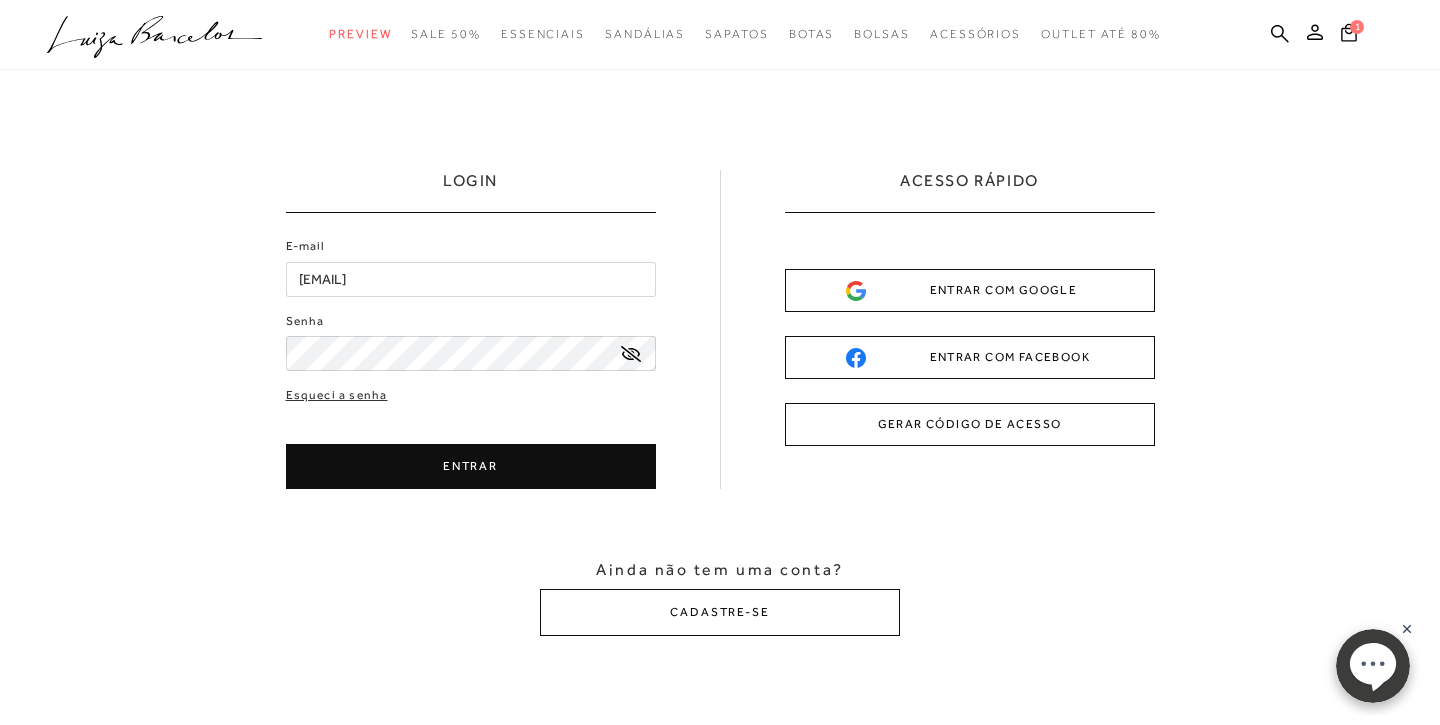 click on "ENTRAR" at bounding box center (471, 466) 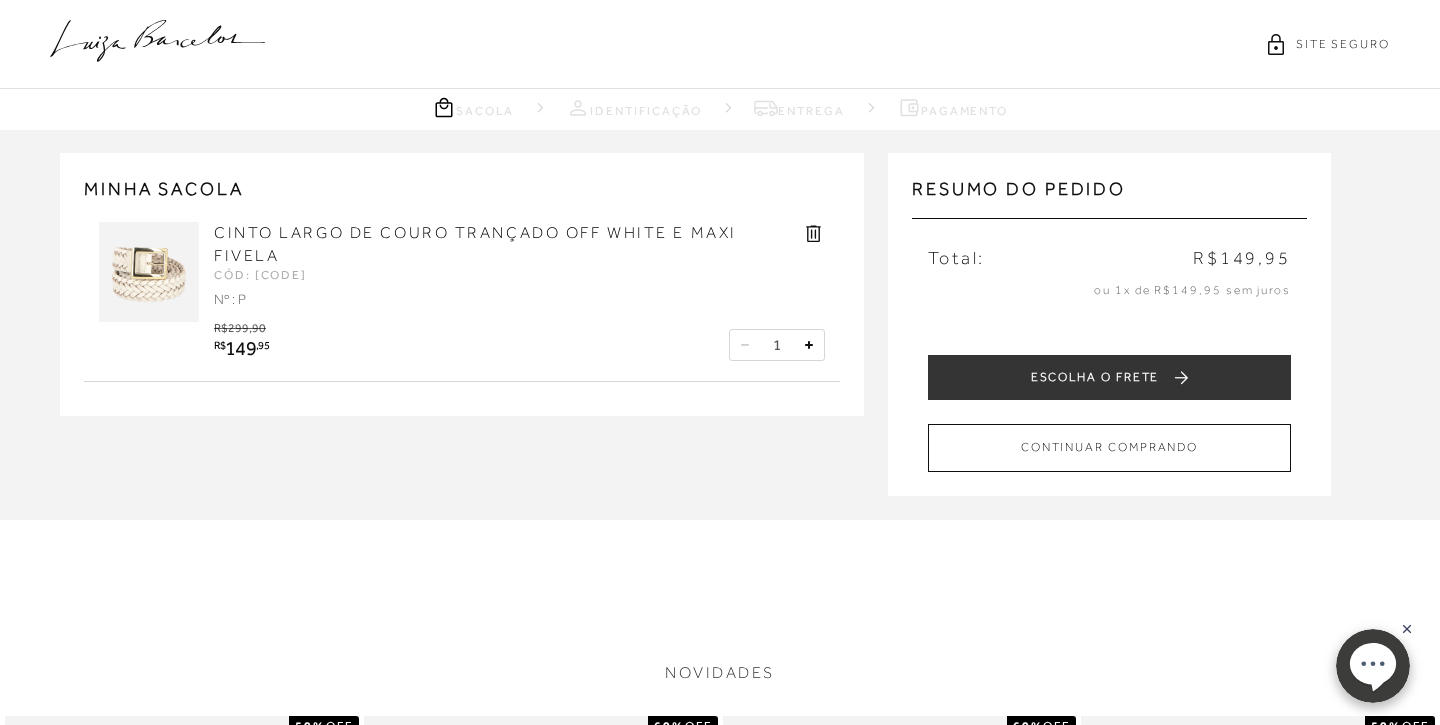 scroll, scrollTop: 0, scrollLeft: 0, axis: both 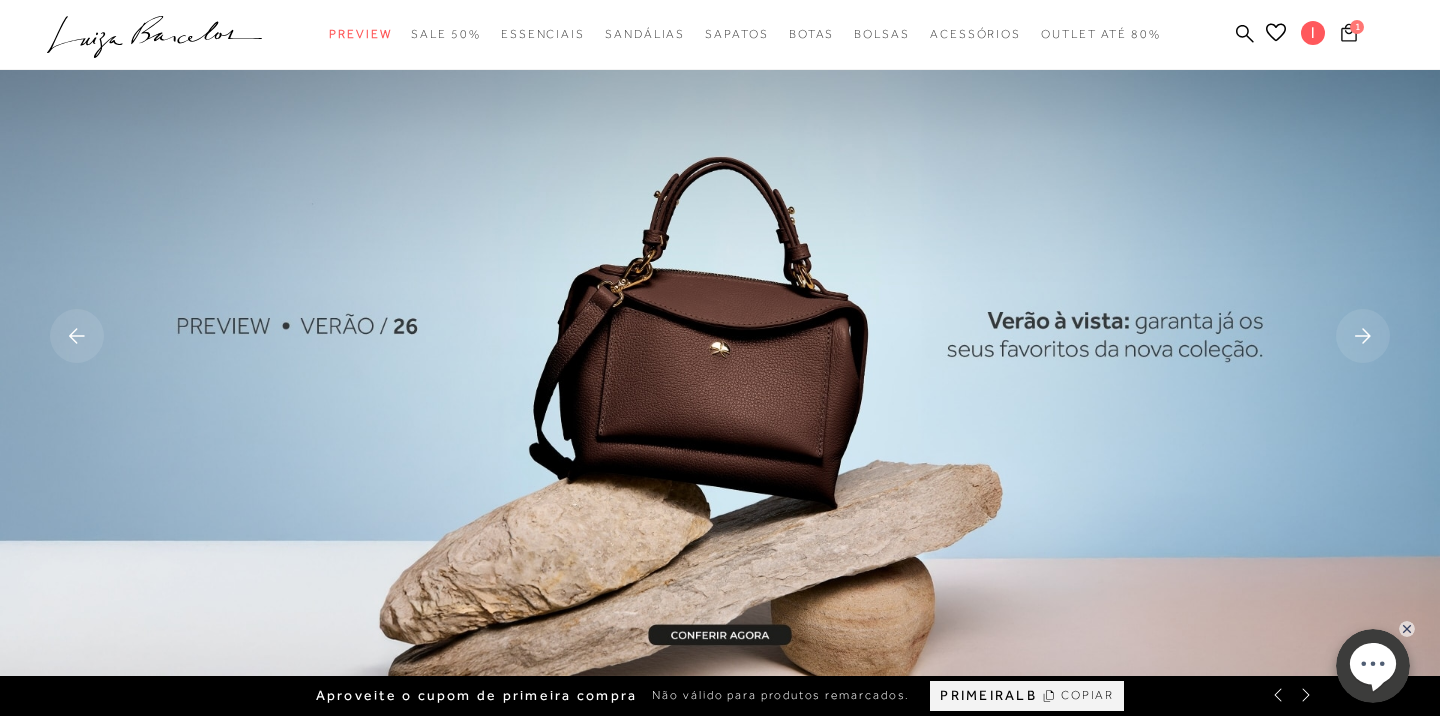 click 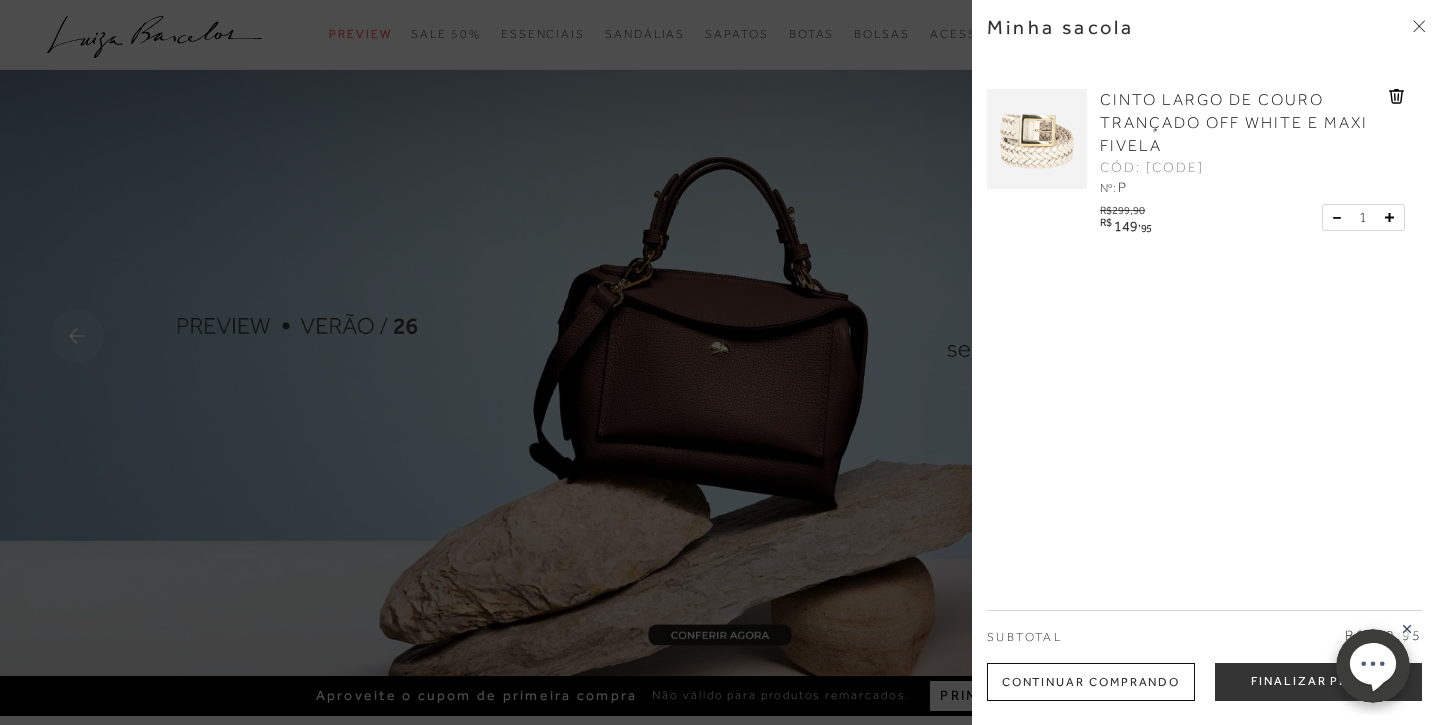 click on "Minha sacola
CINTO LARGO DE COURO TRANÇADO OFF WHITE E MAXI FIVELA
CÓD: 899903103P
Nº:
P
R$" at bounding box center (1206, 362) 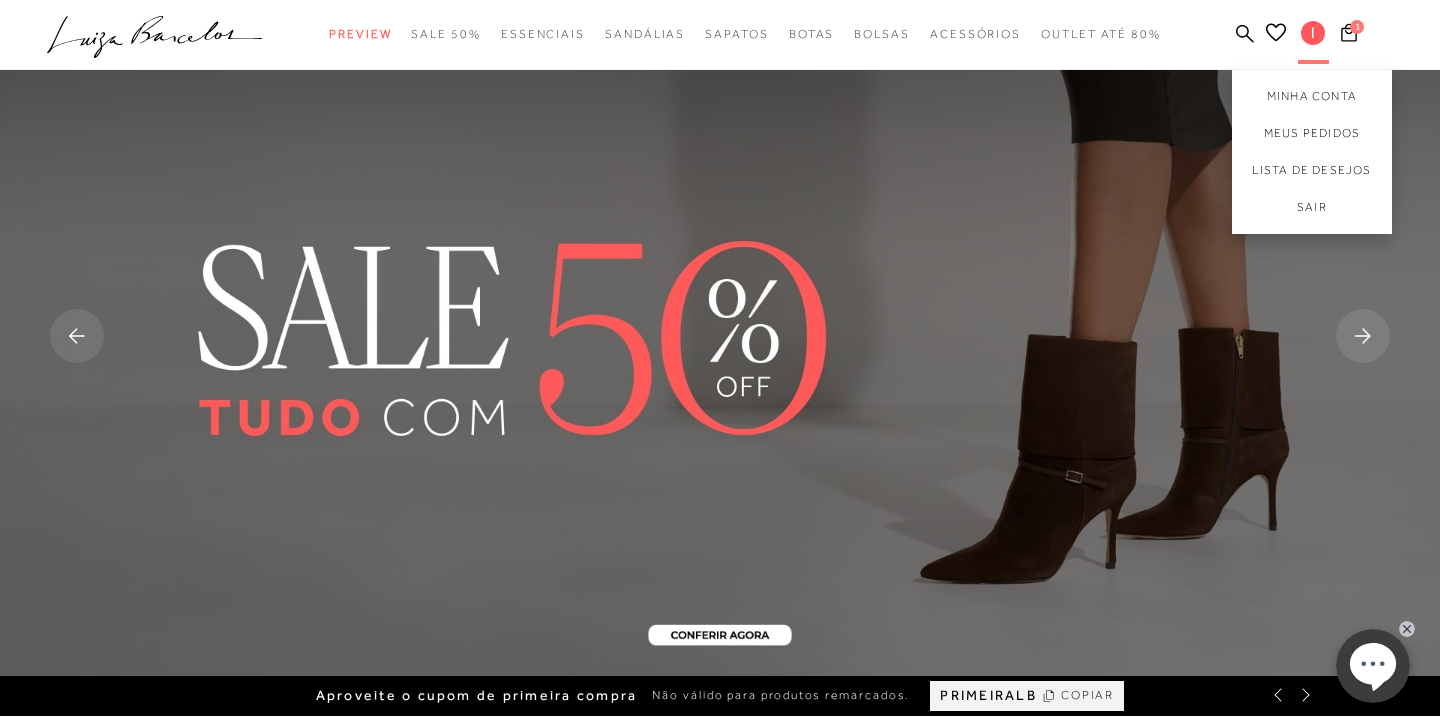click on "l" at bounding box center (1313, 33) 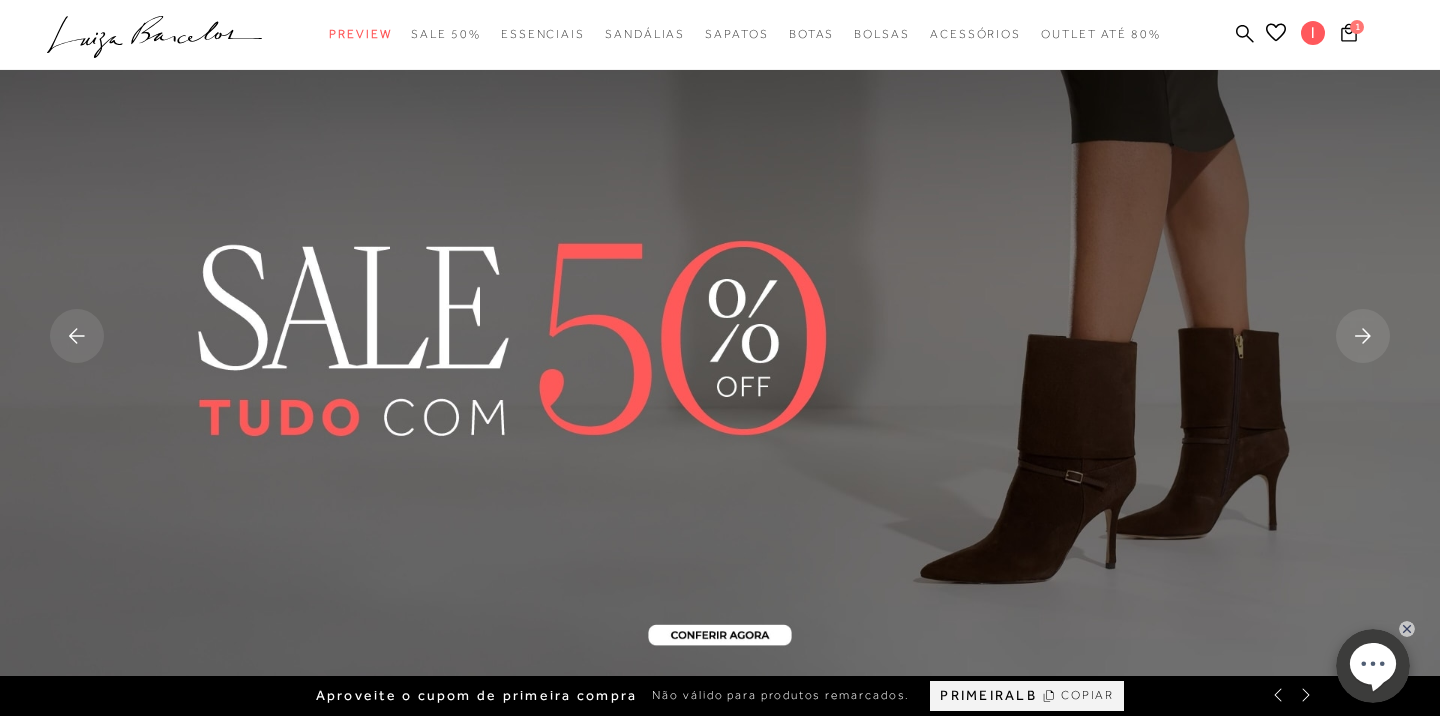 click on "1" at bounding box center (1387, 35) 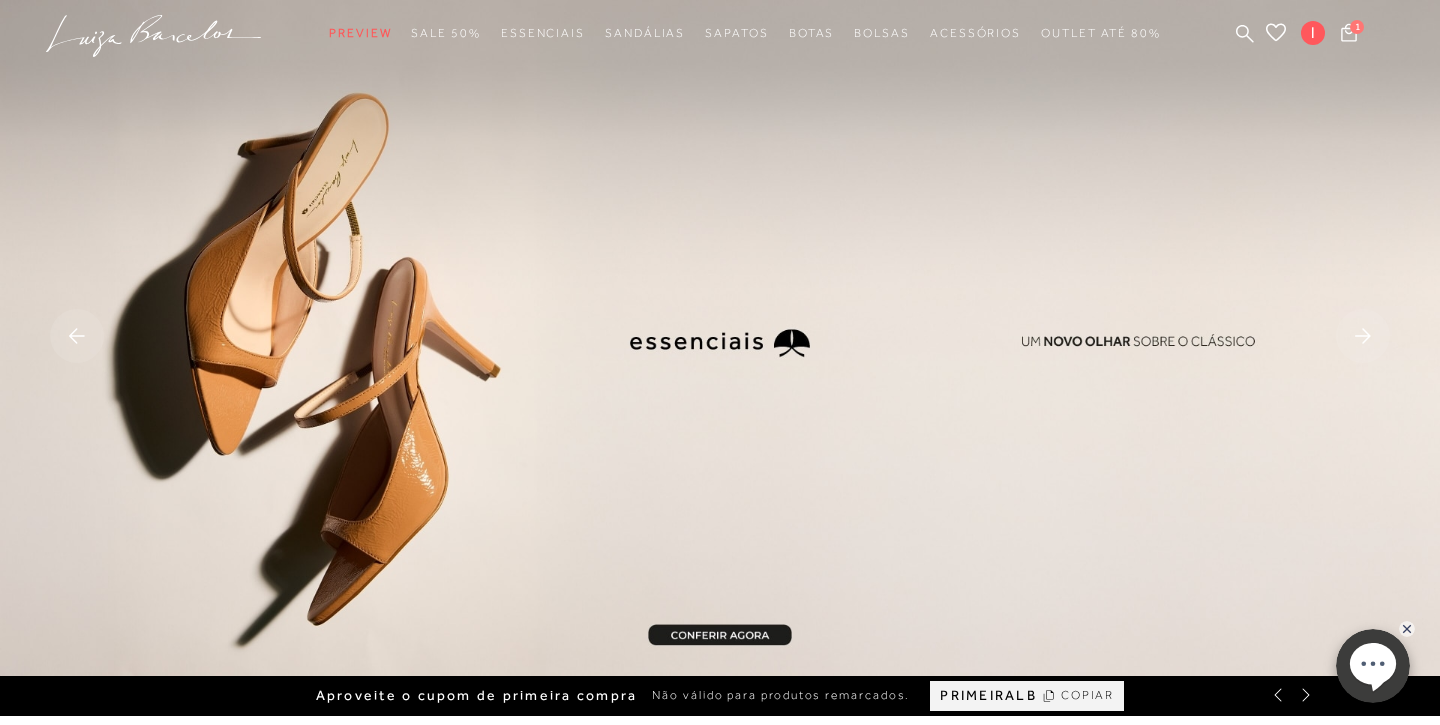 click 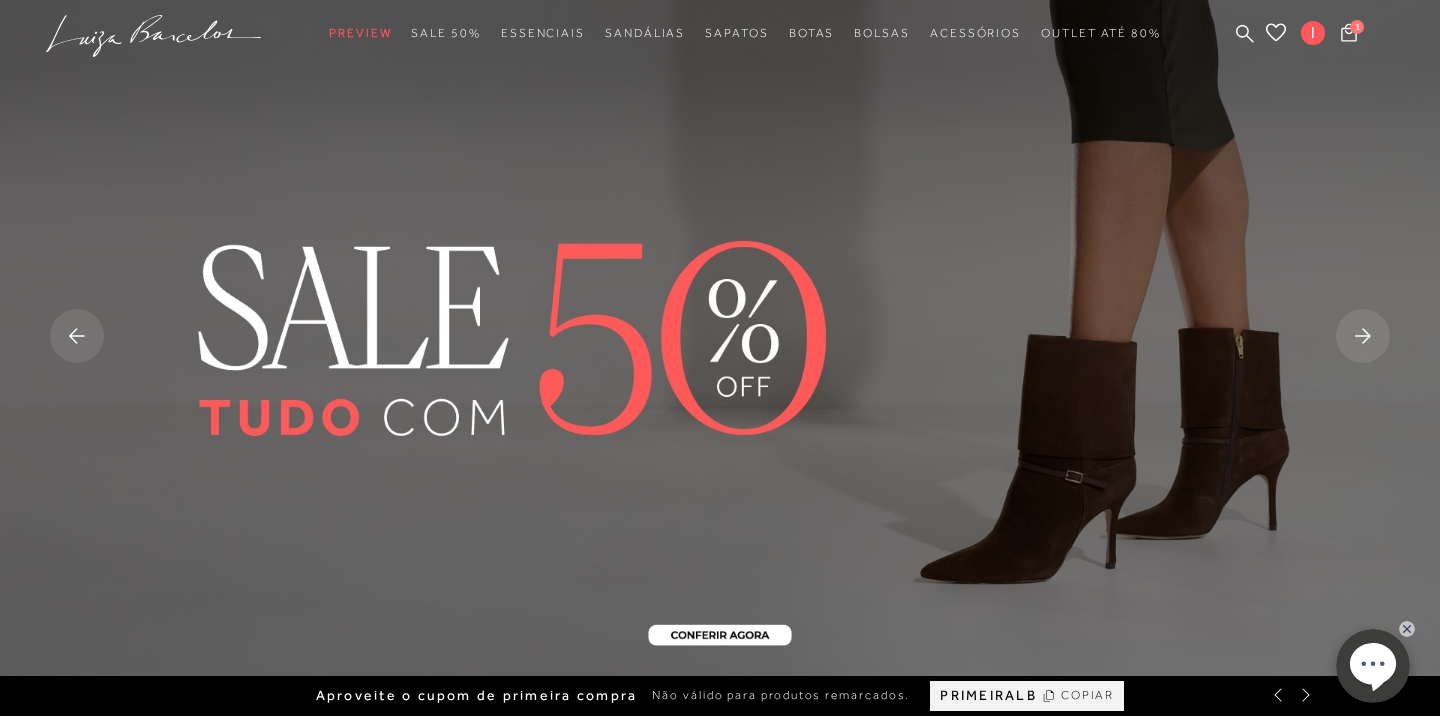 click at bounding box center (720, 338) 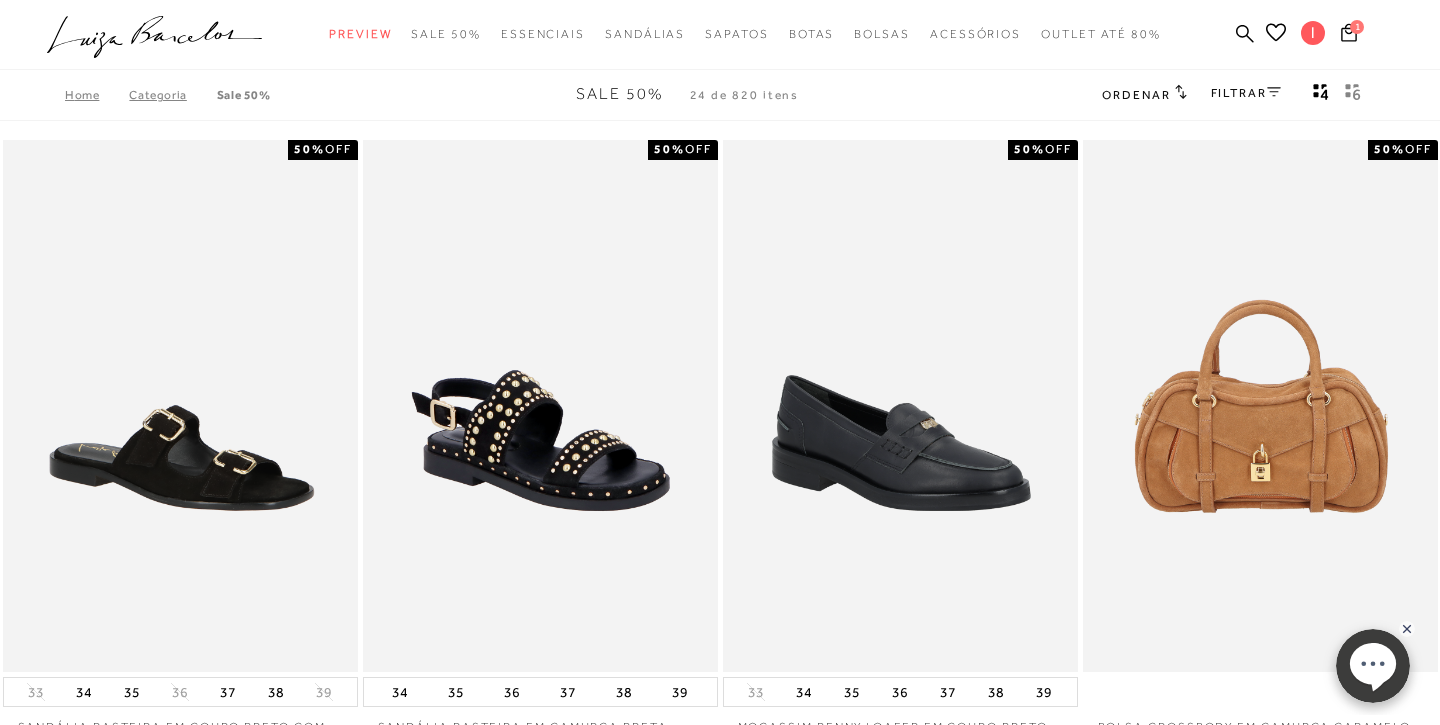 type 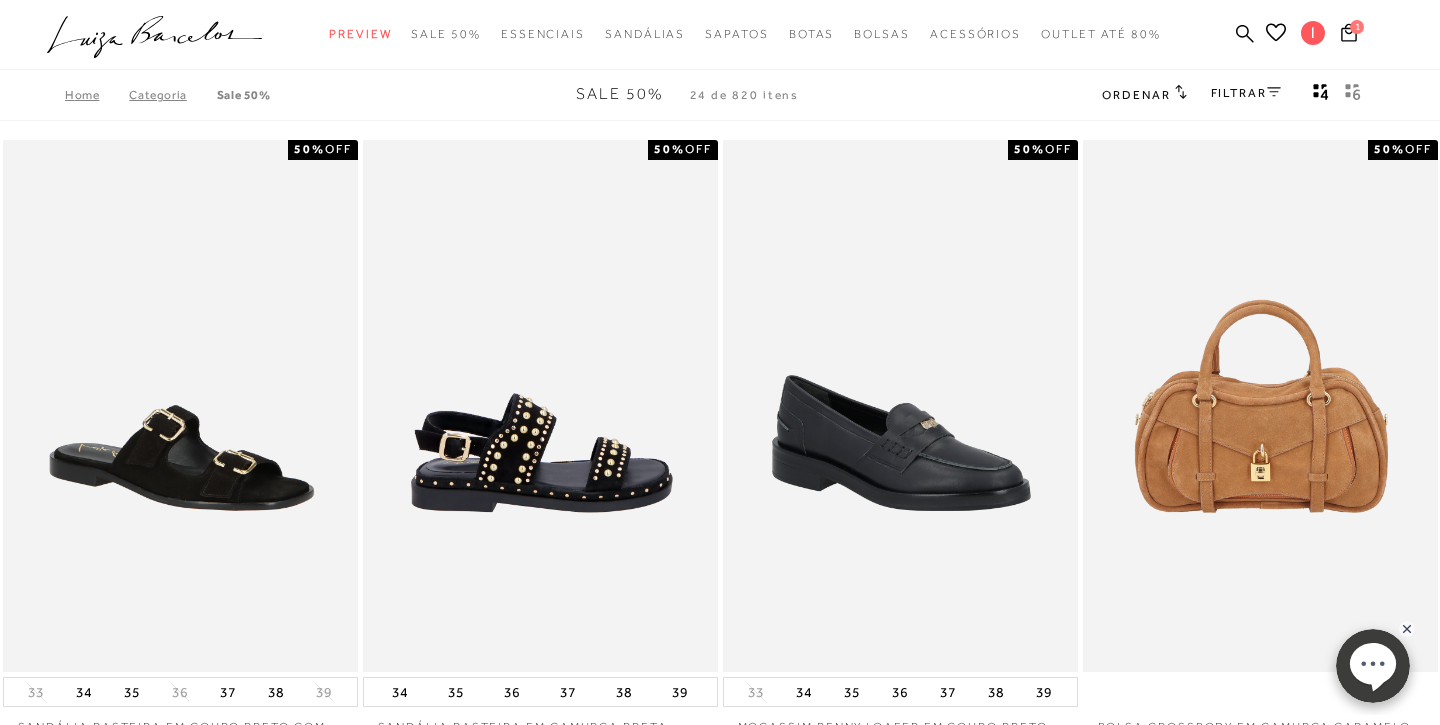 scroll, scrollTop: 0, scrollLeft: 0, axis: both 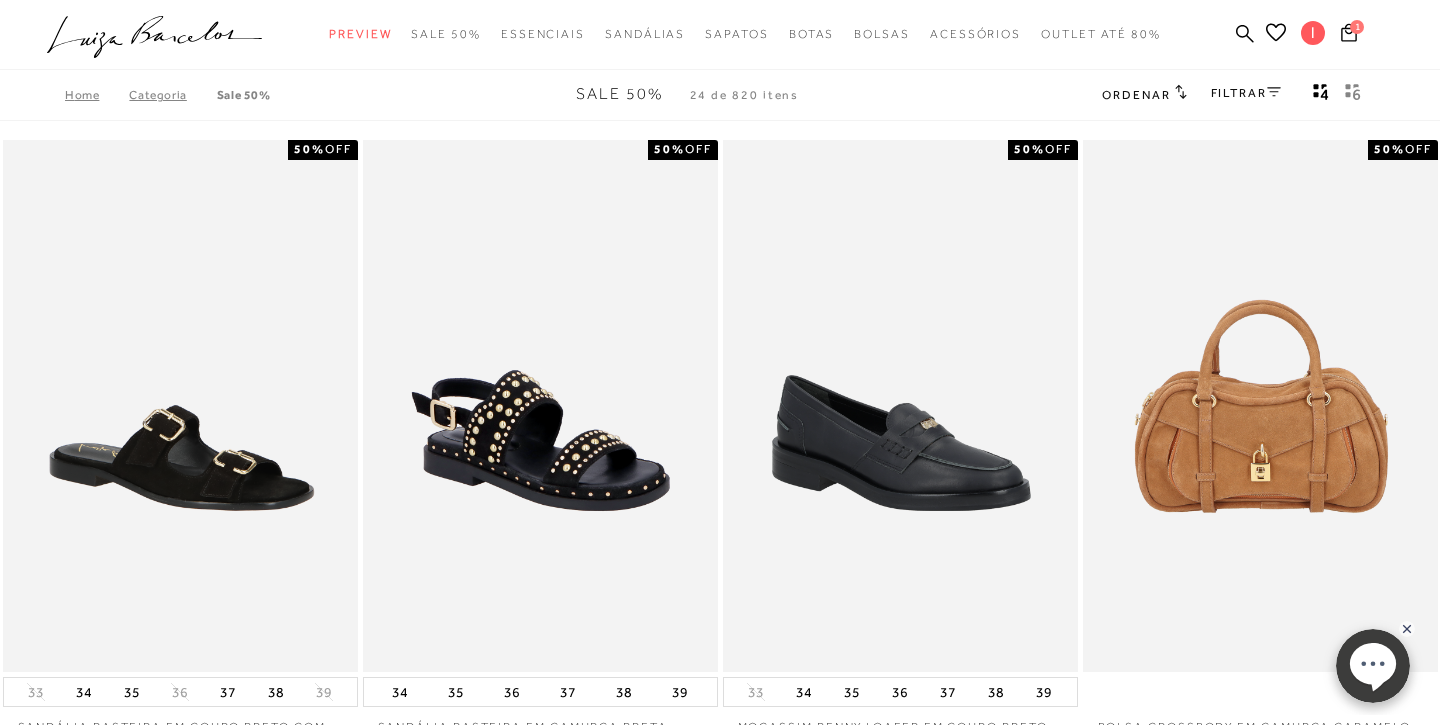 click on "FILTRAR" at bounding box center (1246, 93) 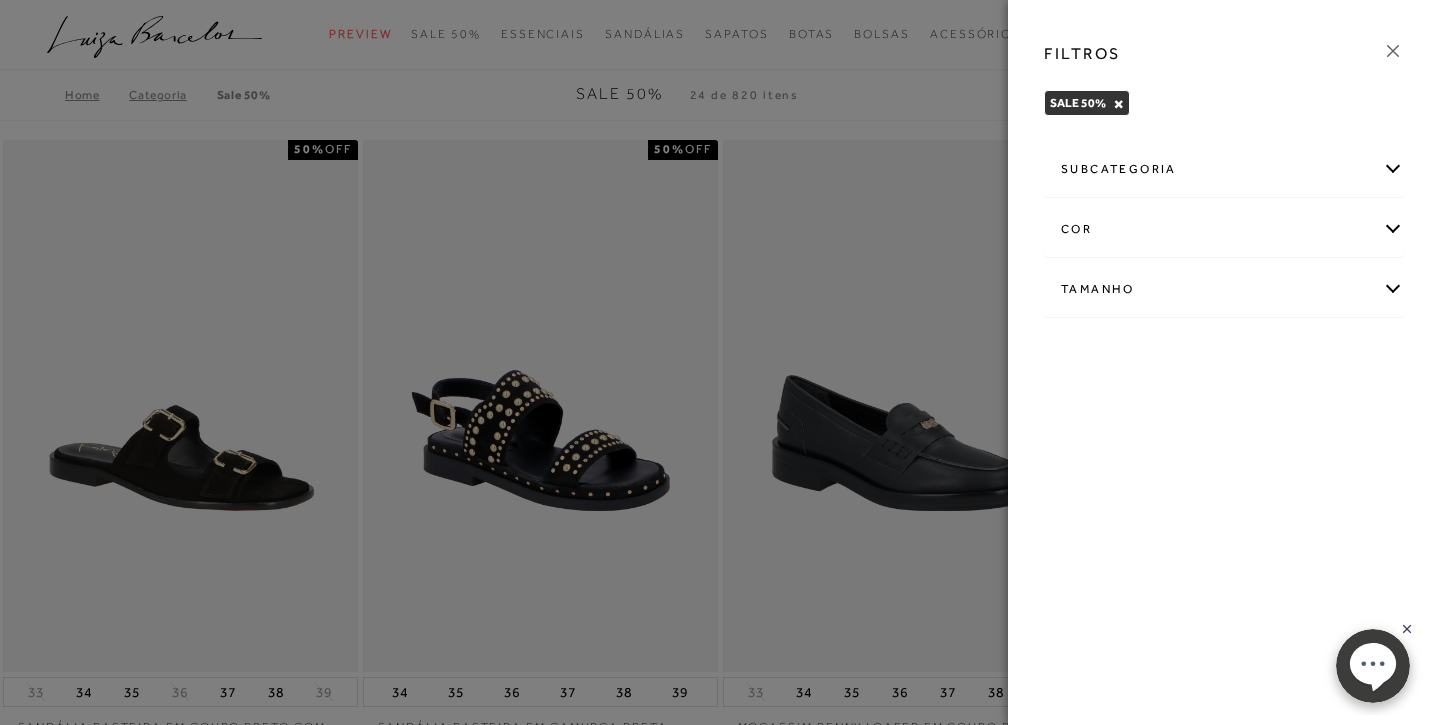 click at bounding box center (720, 362) 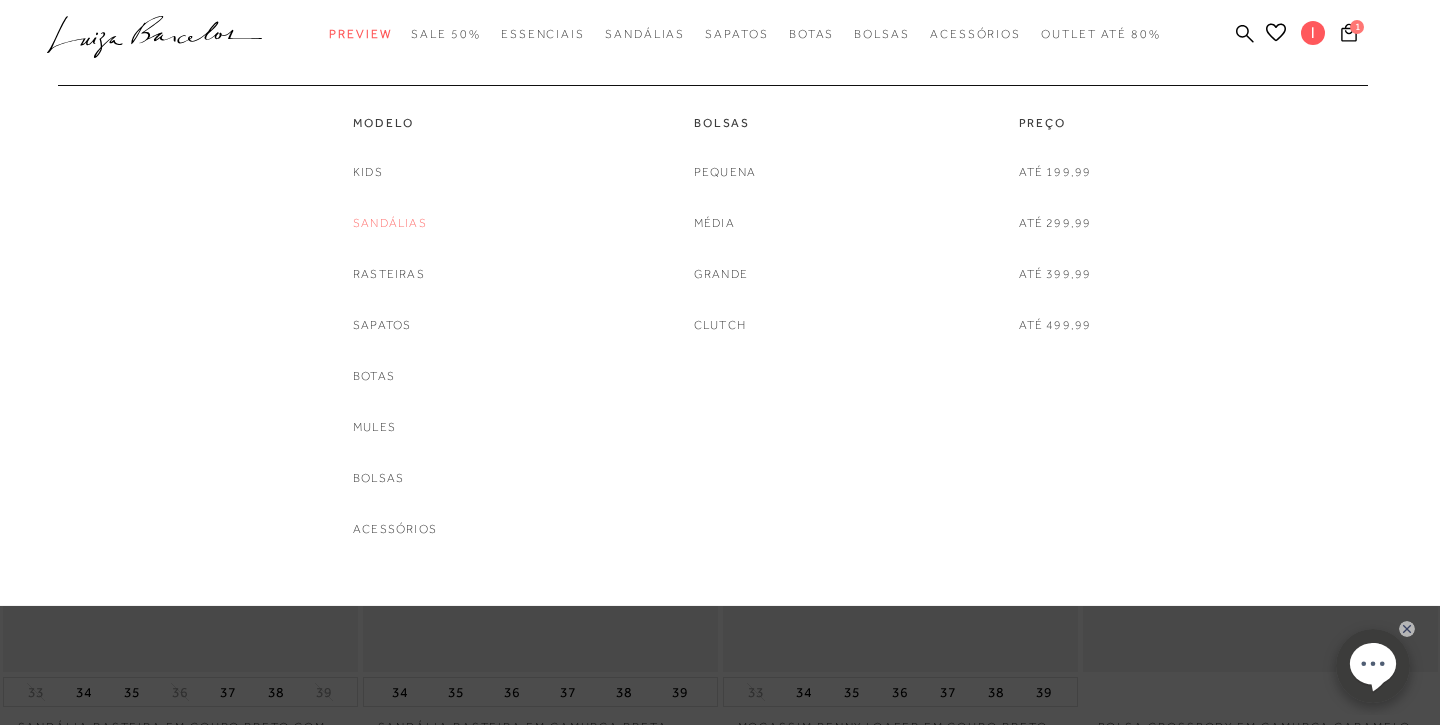 click on "Sandálias" at bounding box center [390, 223] 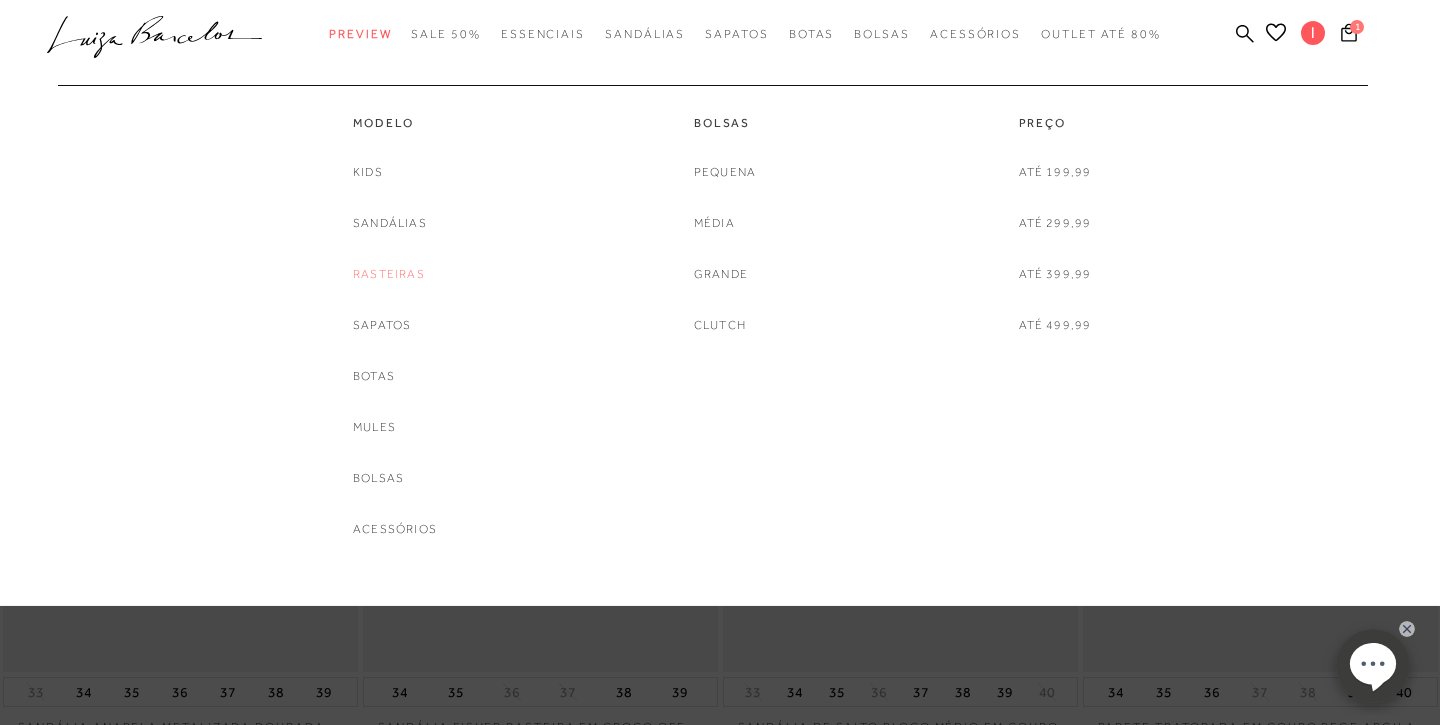 click on "Rasteiras" at bounding box center [389, 274] 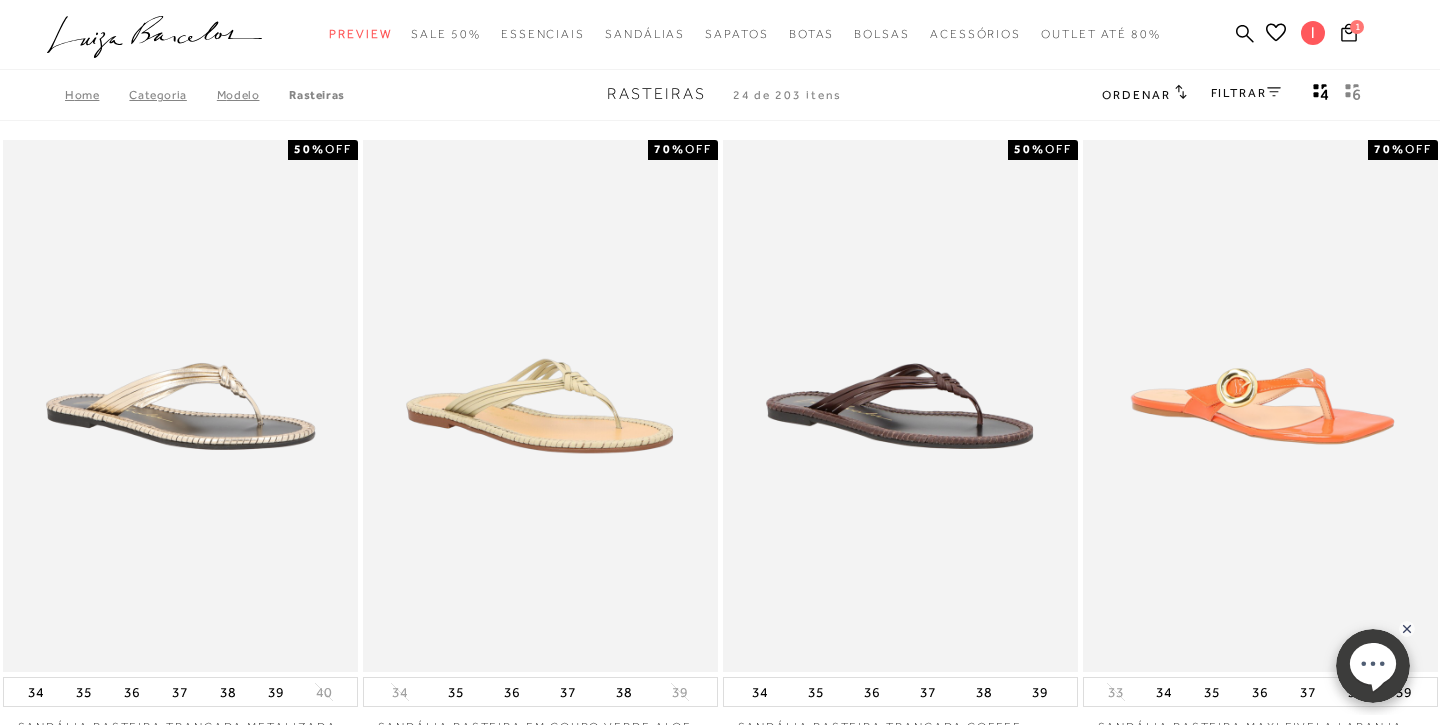 type 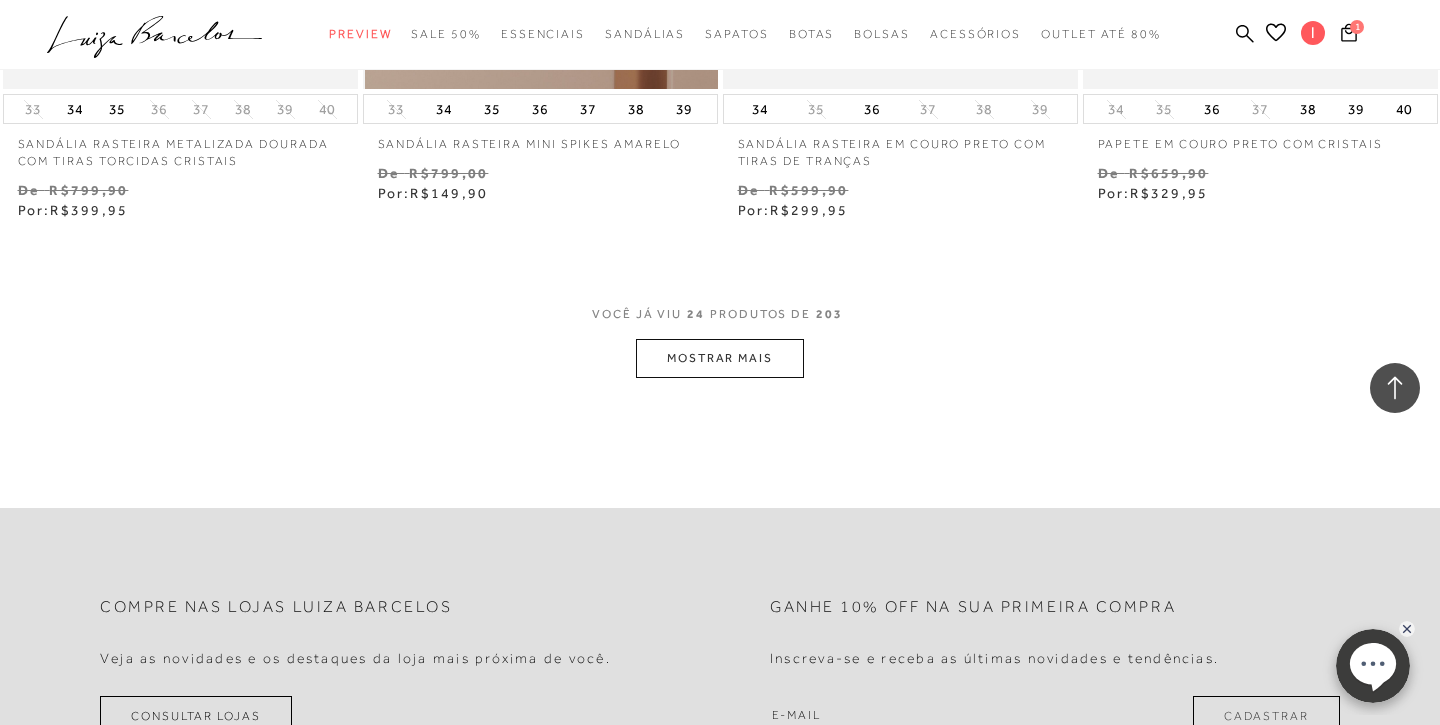 scroll, scrollTop: 4024, scrollLeft: 0, axis: vertical 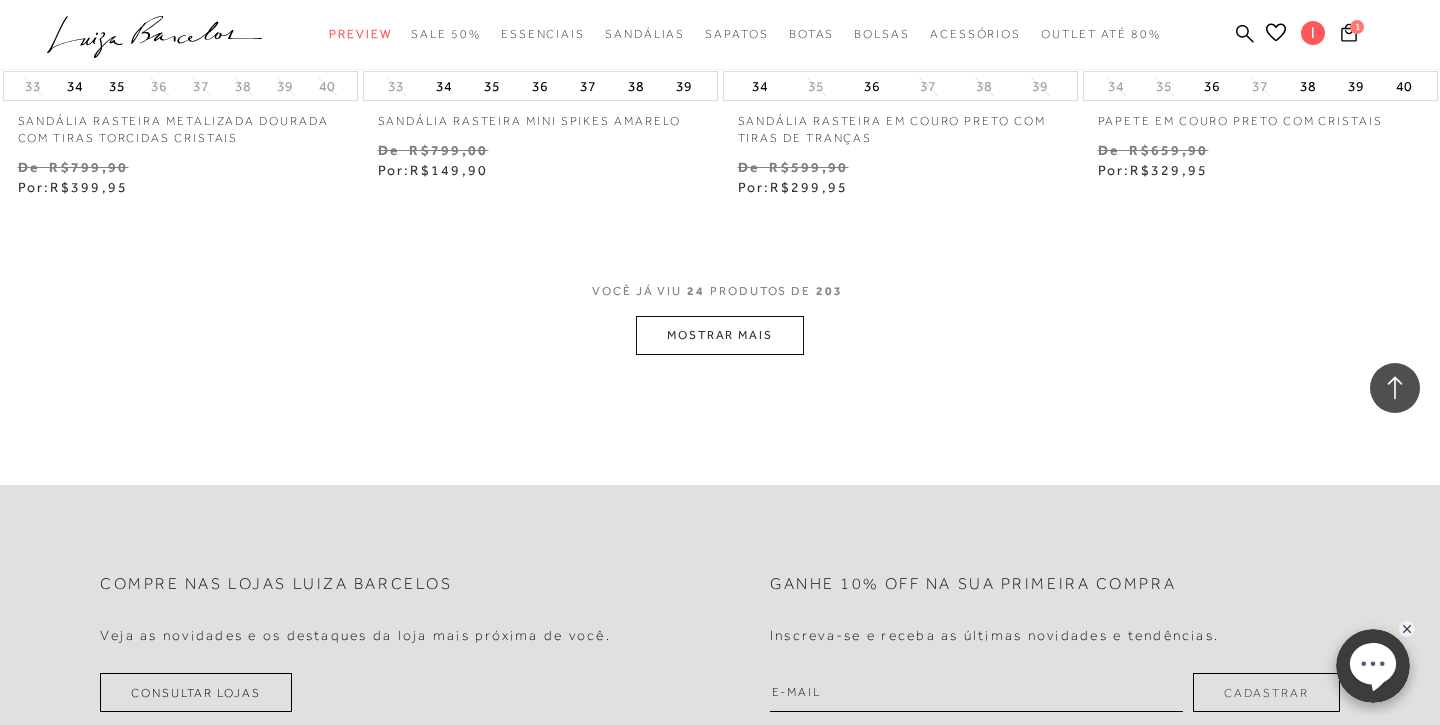 click on "MOSTRAR MAIS" at bounding box center (720, 335) 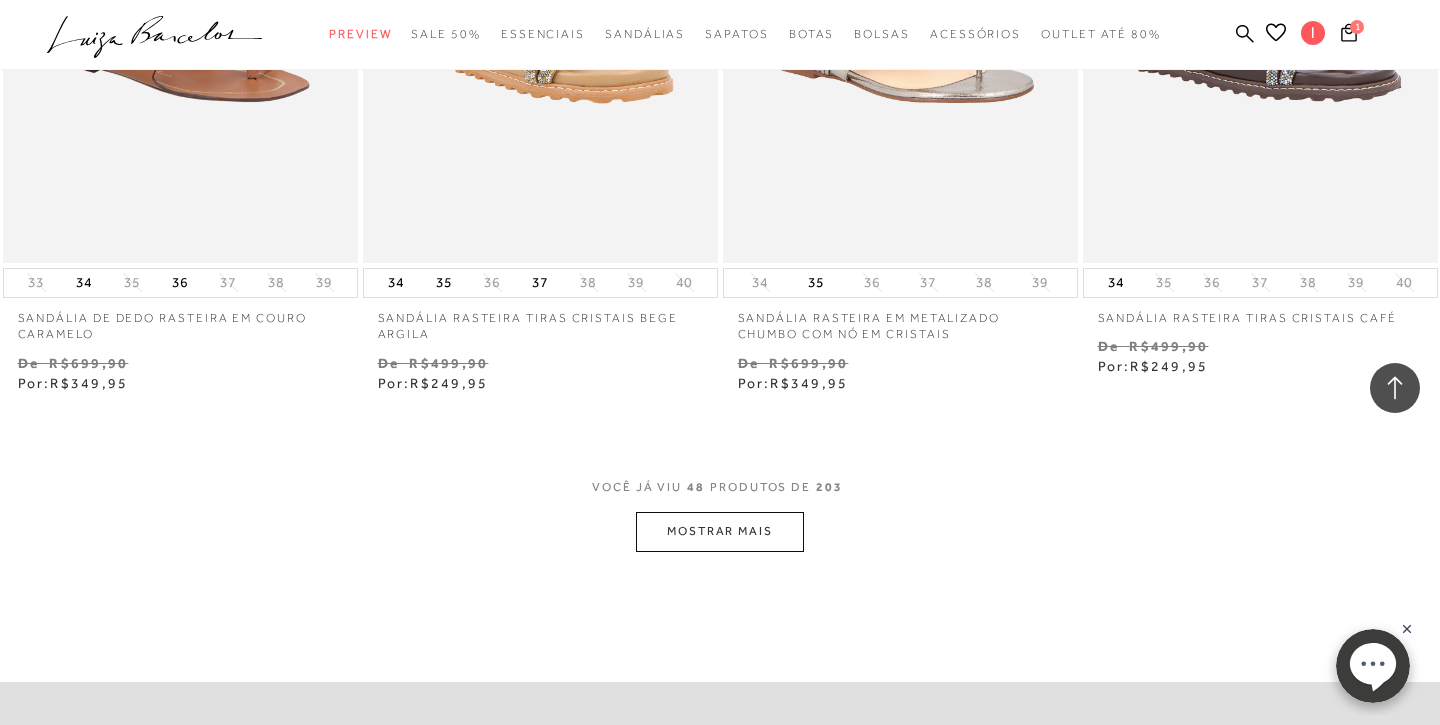 scroll, scrollTop: 7982, scrollLeft: 0, axis: vertical 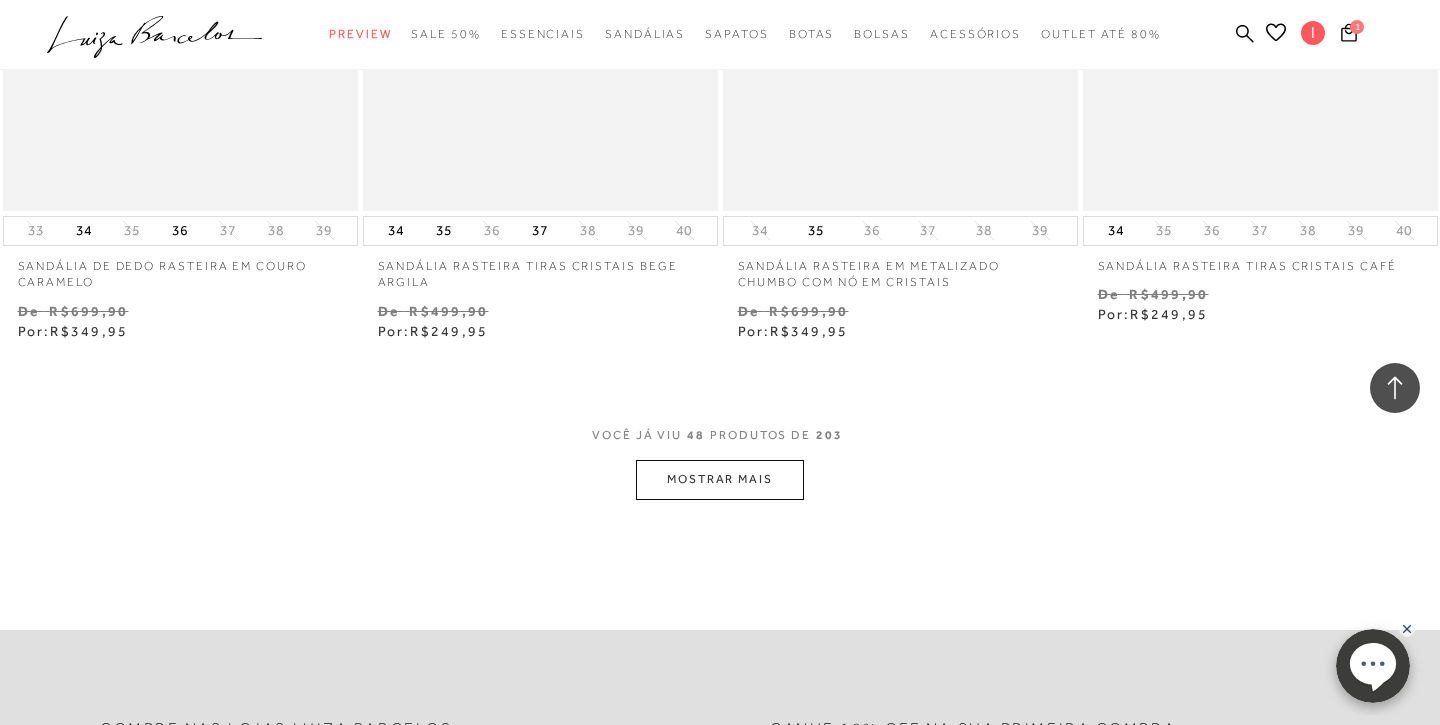 click on "MOSTRAR MAIS" at bounding box center (720, 479) 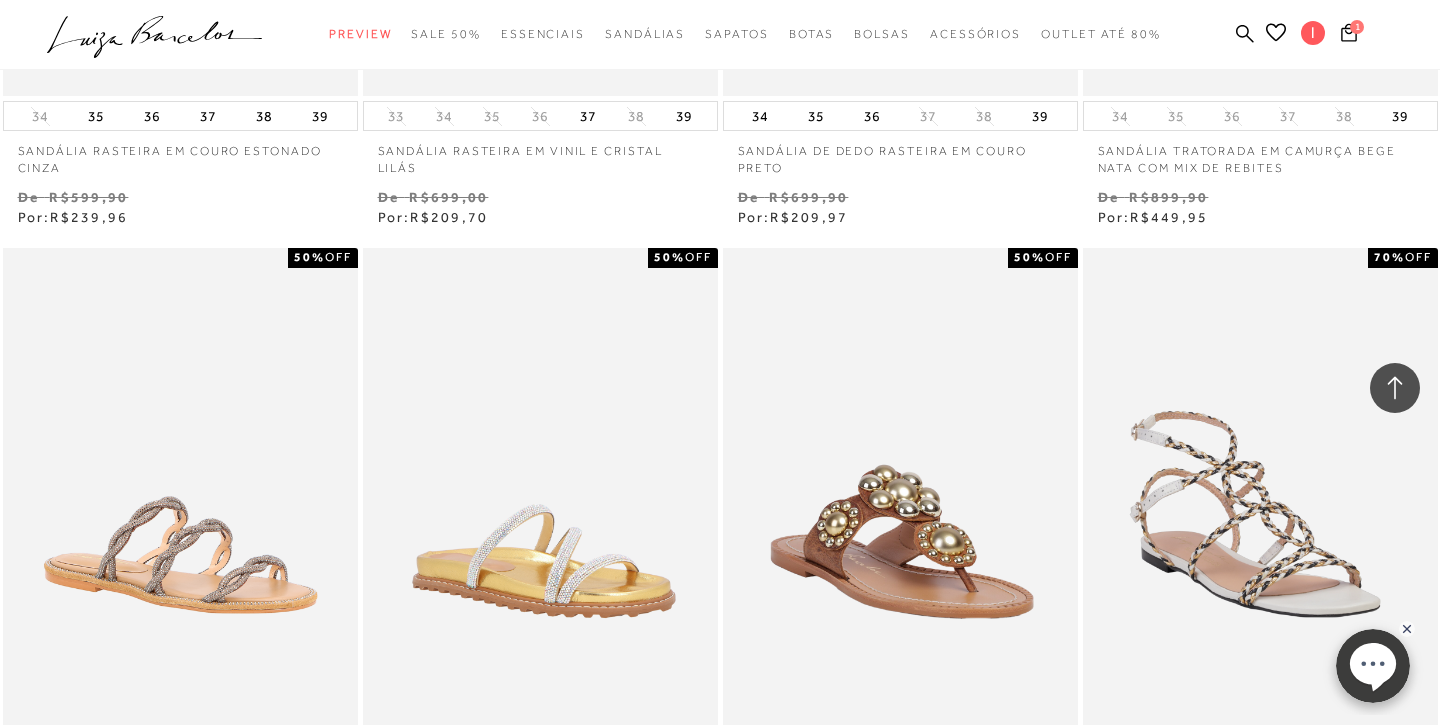 scroll, scrollTop: 10848, scrollLeft: 0, axis: vertical 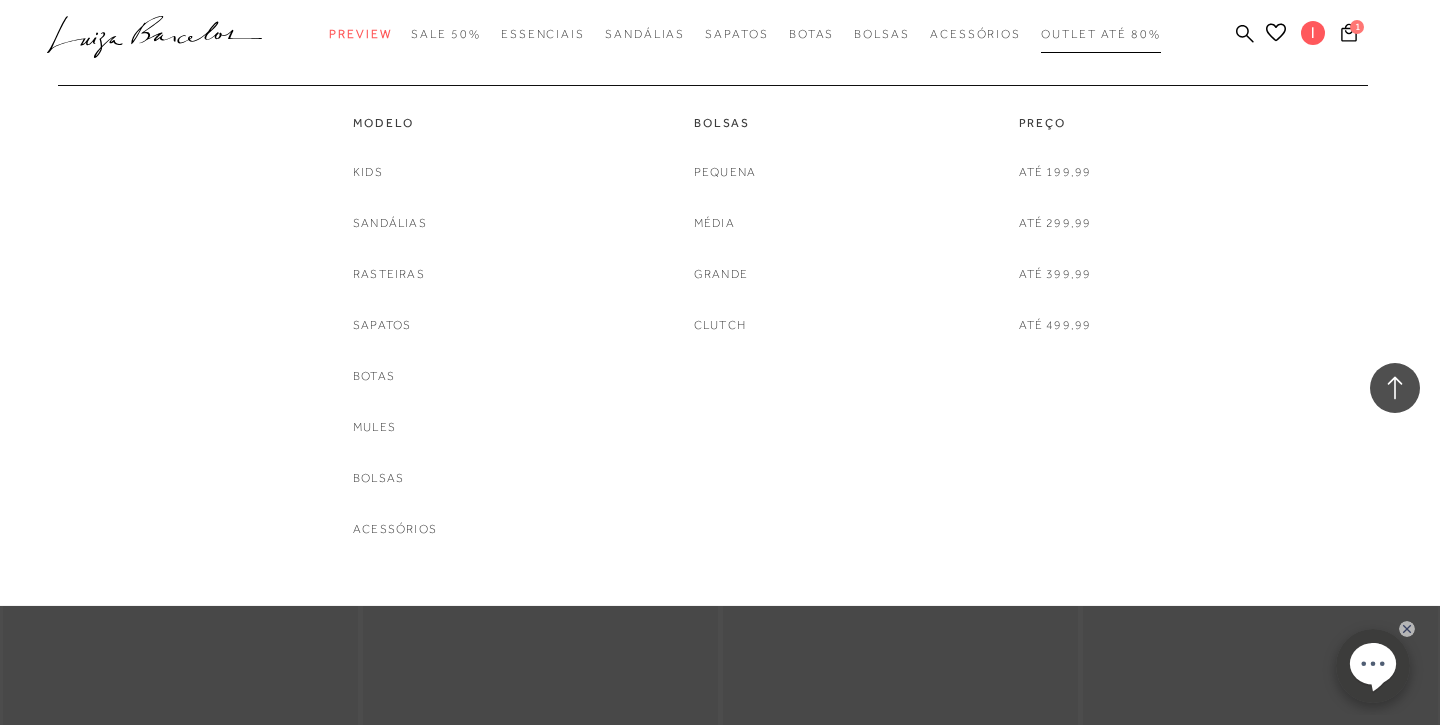 click on "Outlet até 80%" at bounding box center [1101, 34] 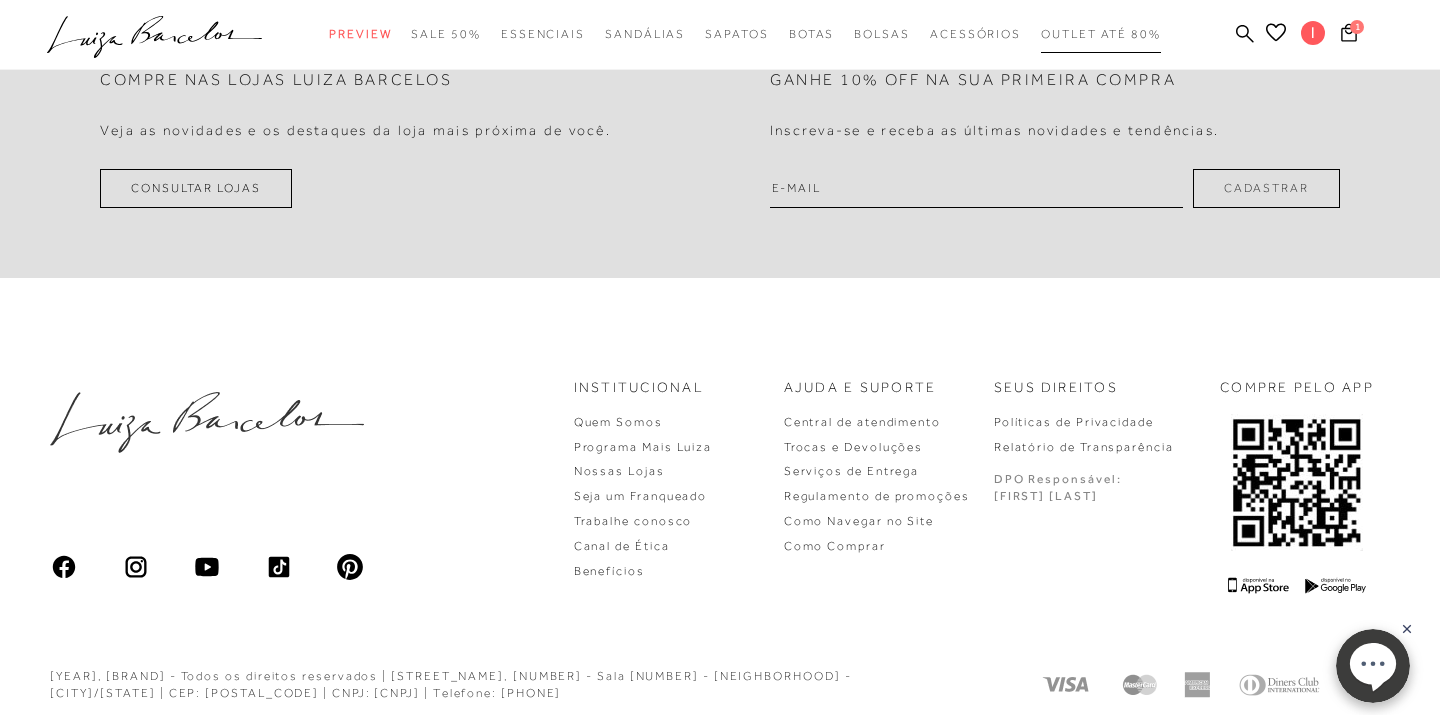 scroll, scrollTop: 0, scrollLeft: 0, axis: both 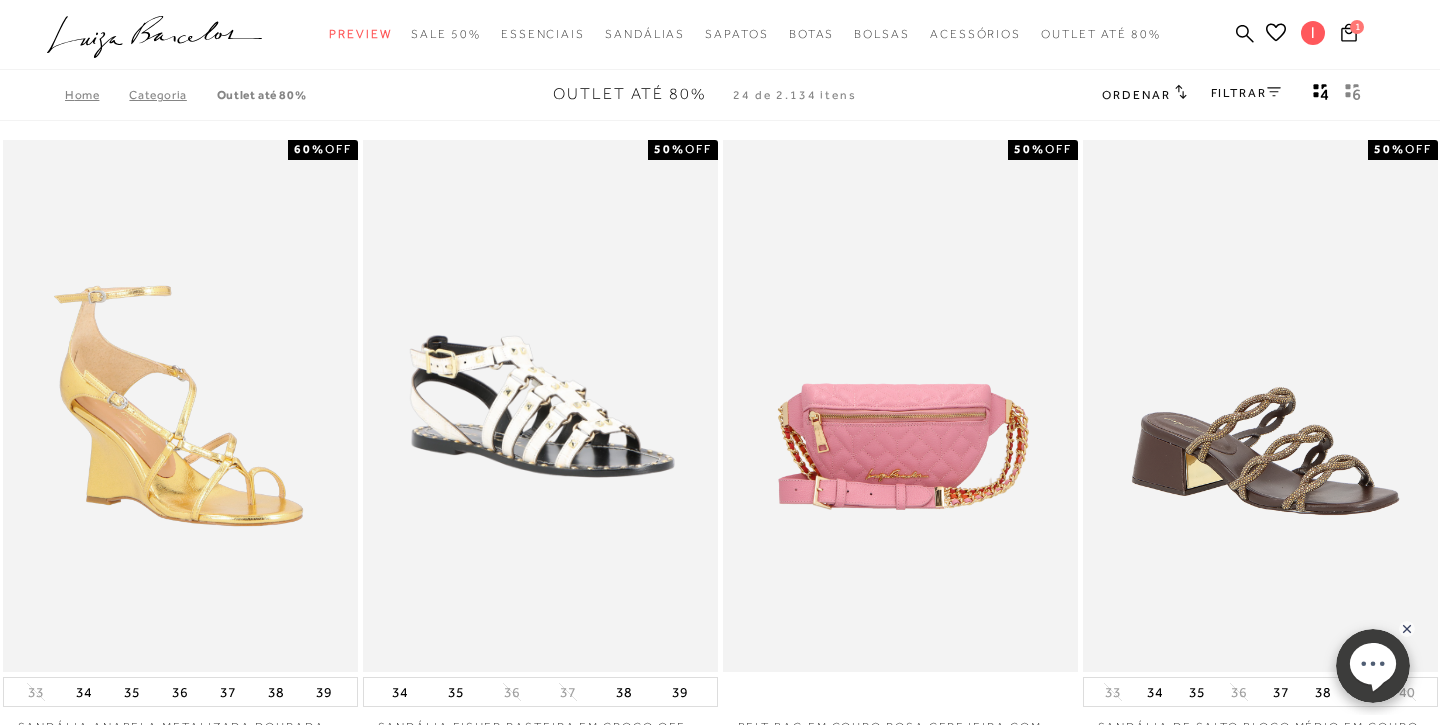click on "FILTRAR" at bounding box center (1246, 93) 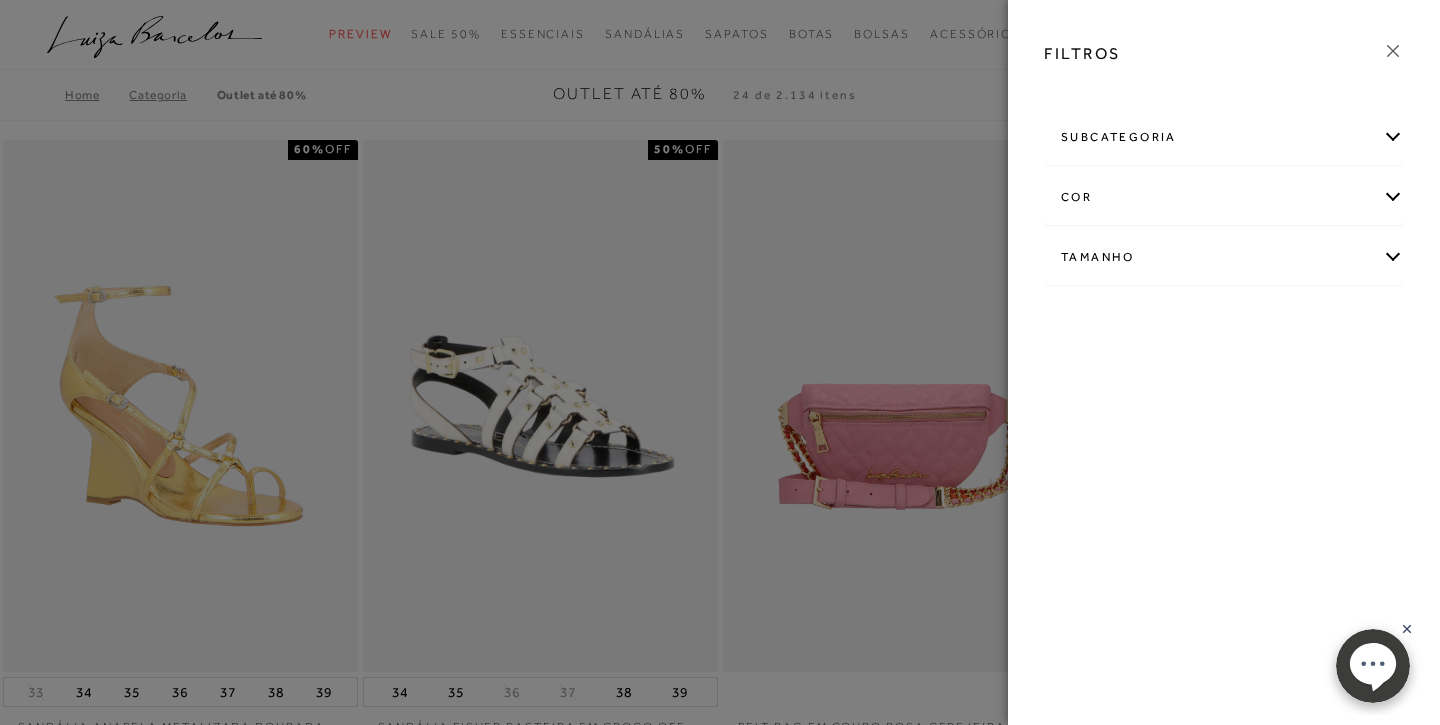 click on "Tamanho" at bounding box center (1224, 257) 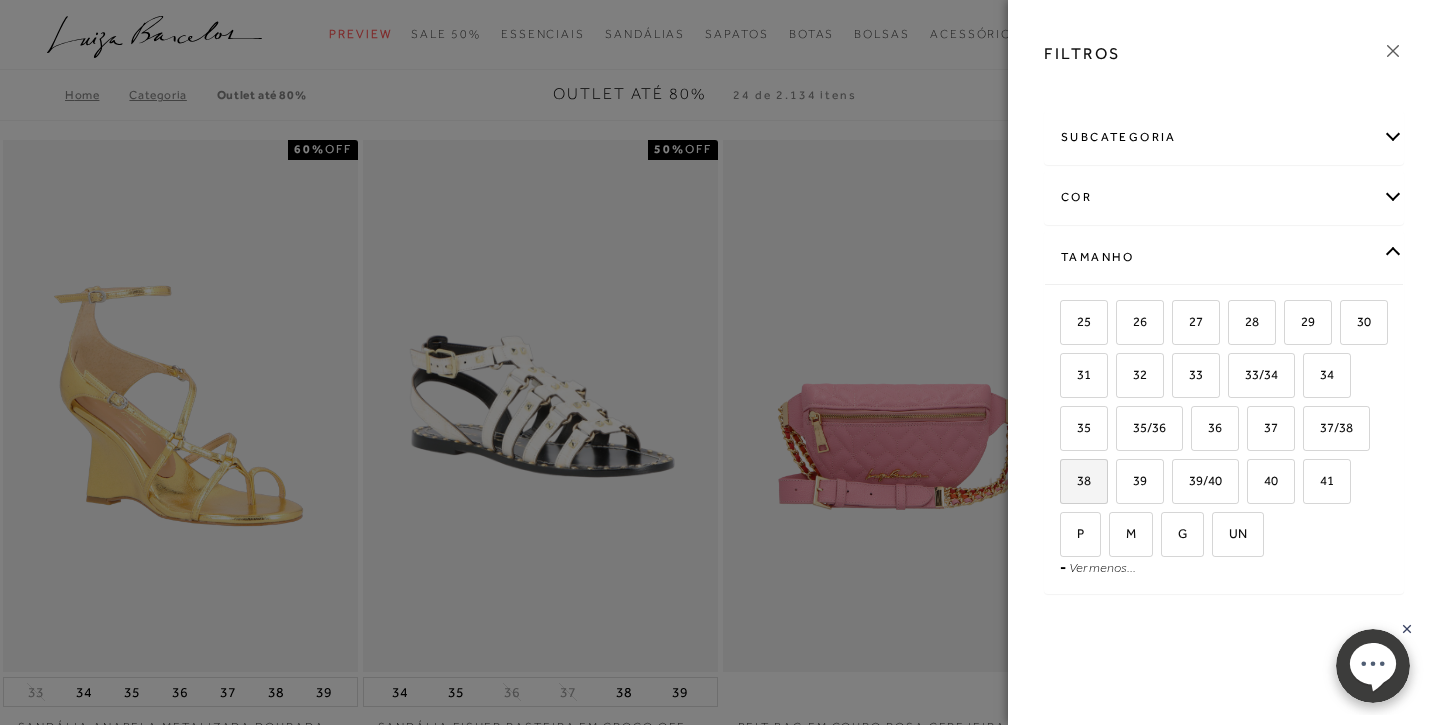 click on "38" at bounding box center (1076, 480) 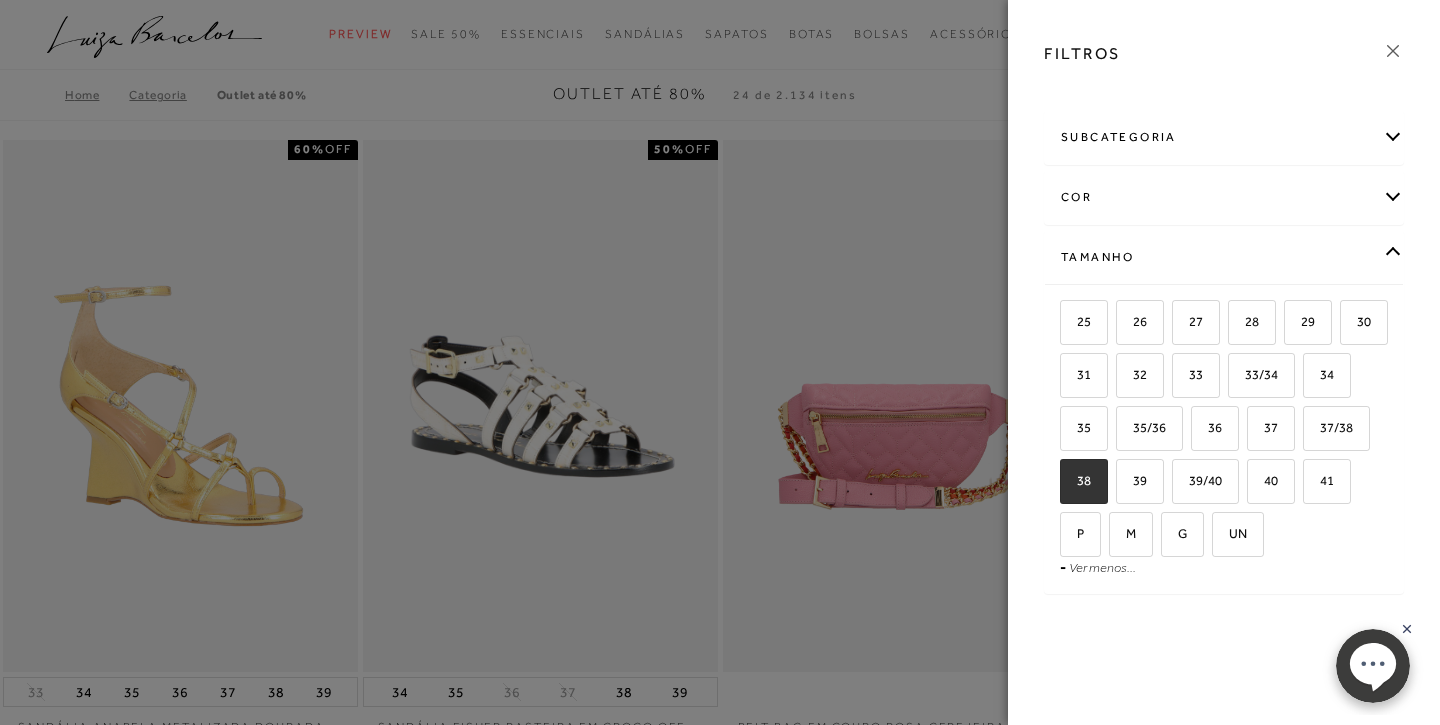 checkbox on "true" 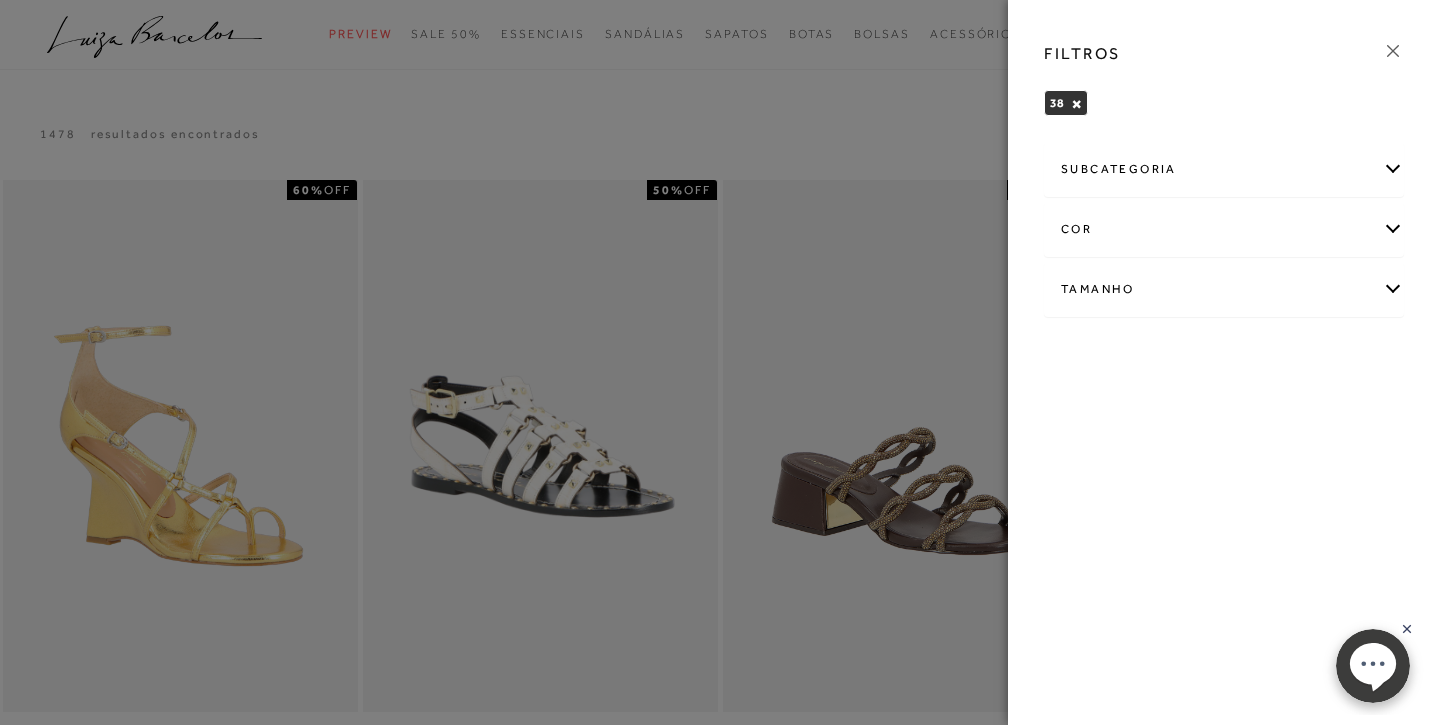 click 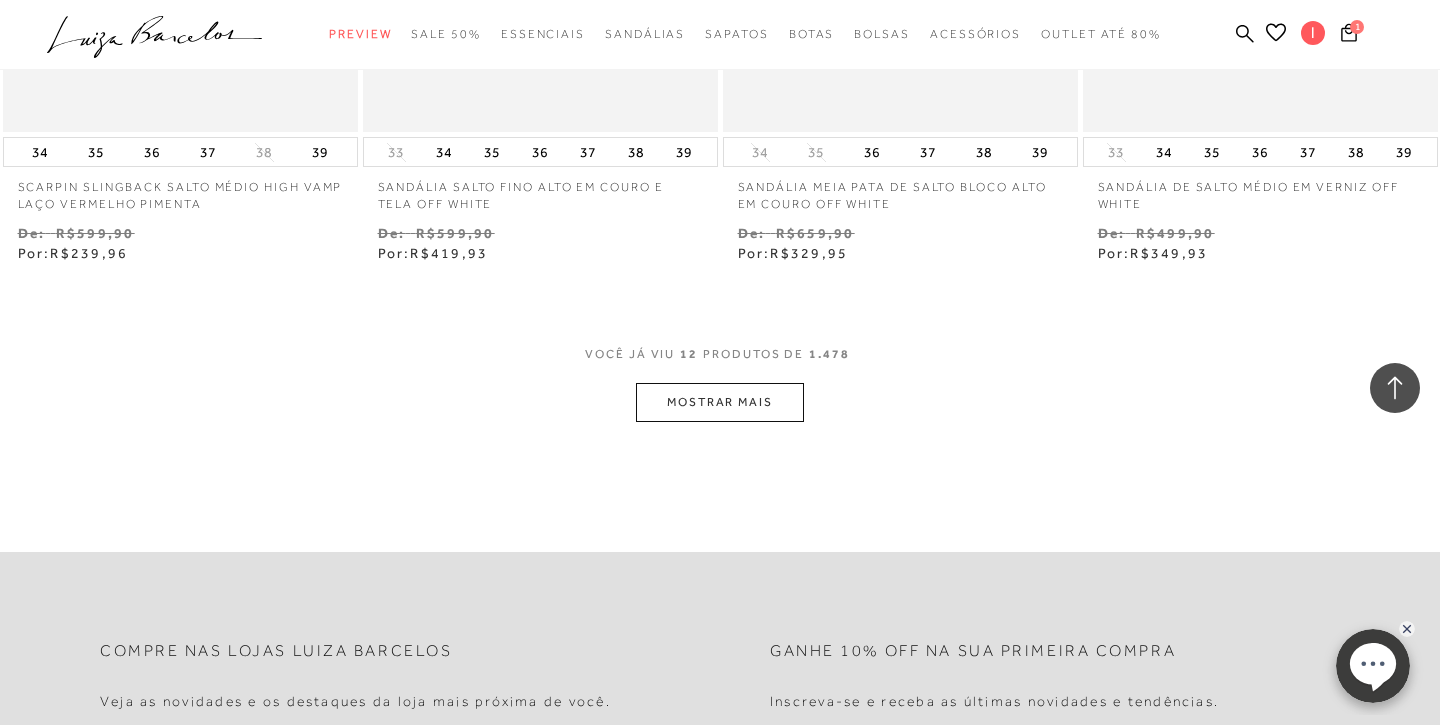 scroll, scrollTop: 1950, scrollLeft: 0, axis: vertical 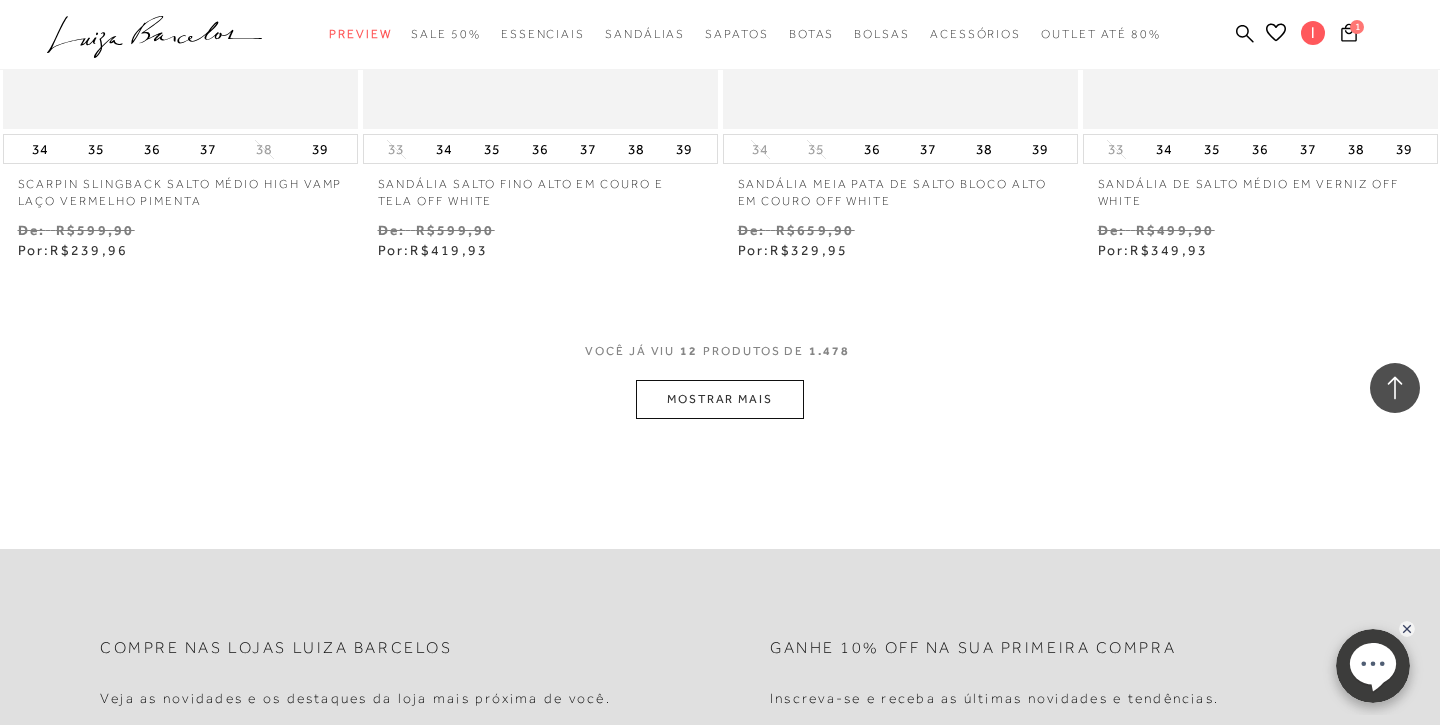 click on "MOSTRAR MAIS" at bounding box center (720, 399) 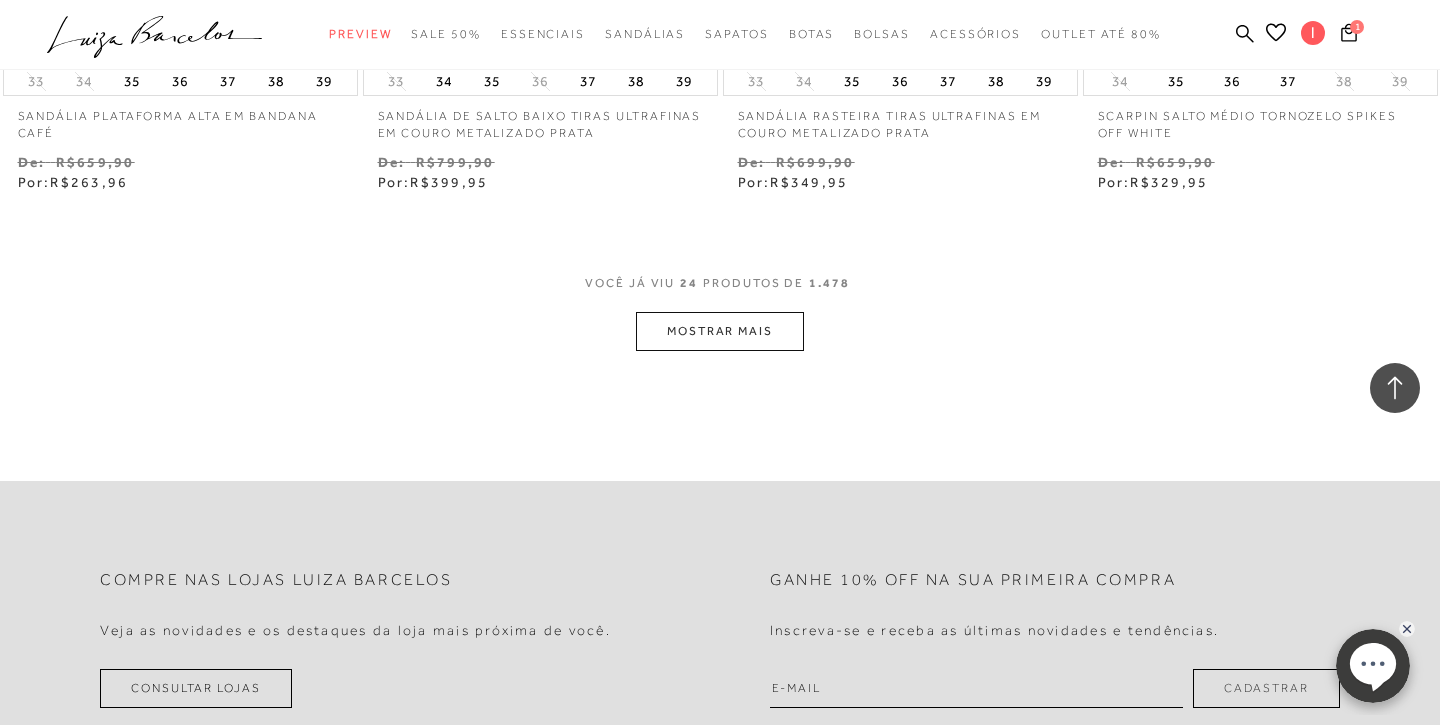 scroll, scrollTop: 4081, scrollLeft: 0, axis: vertical 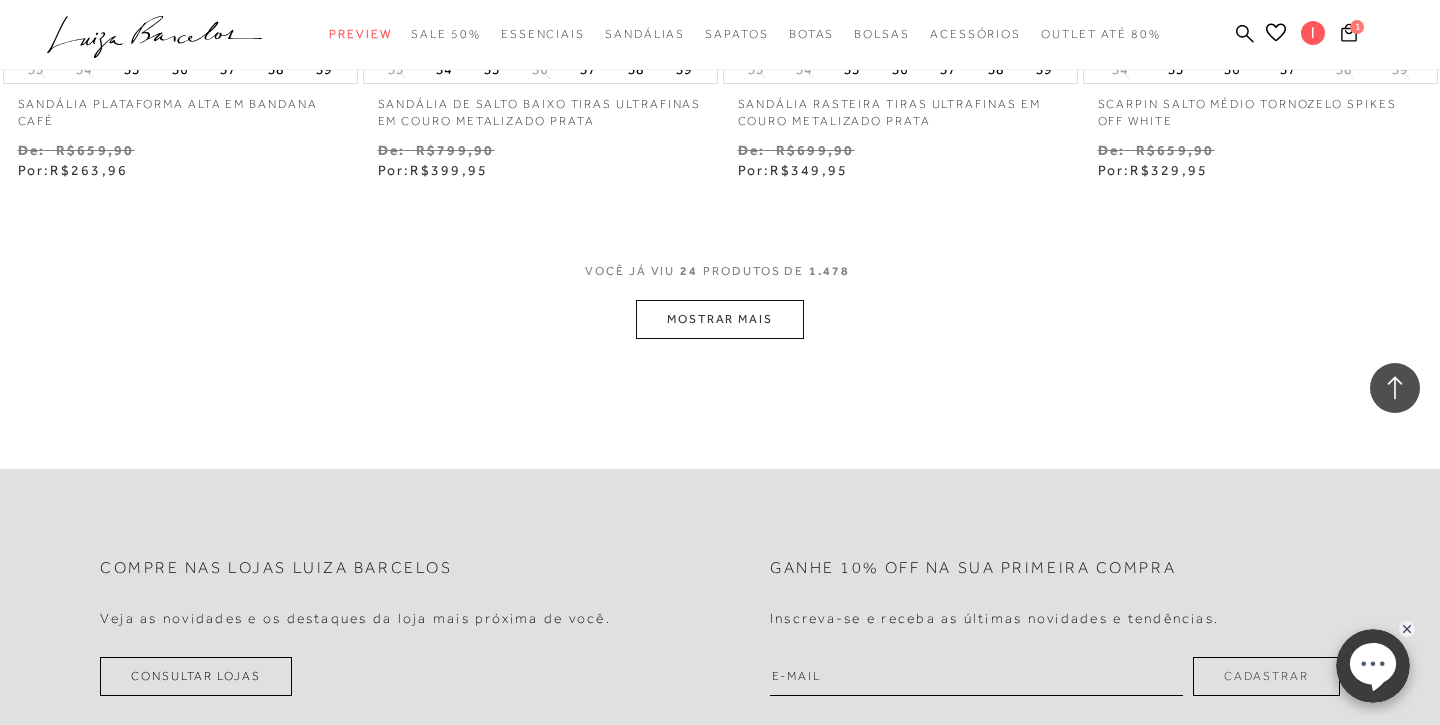 click on "MOSTRAR MAIS" at bounding box center [720, 319] 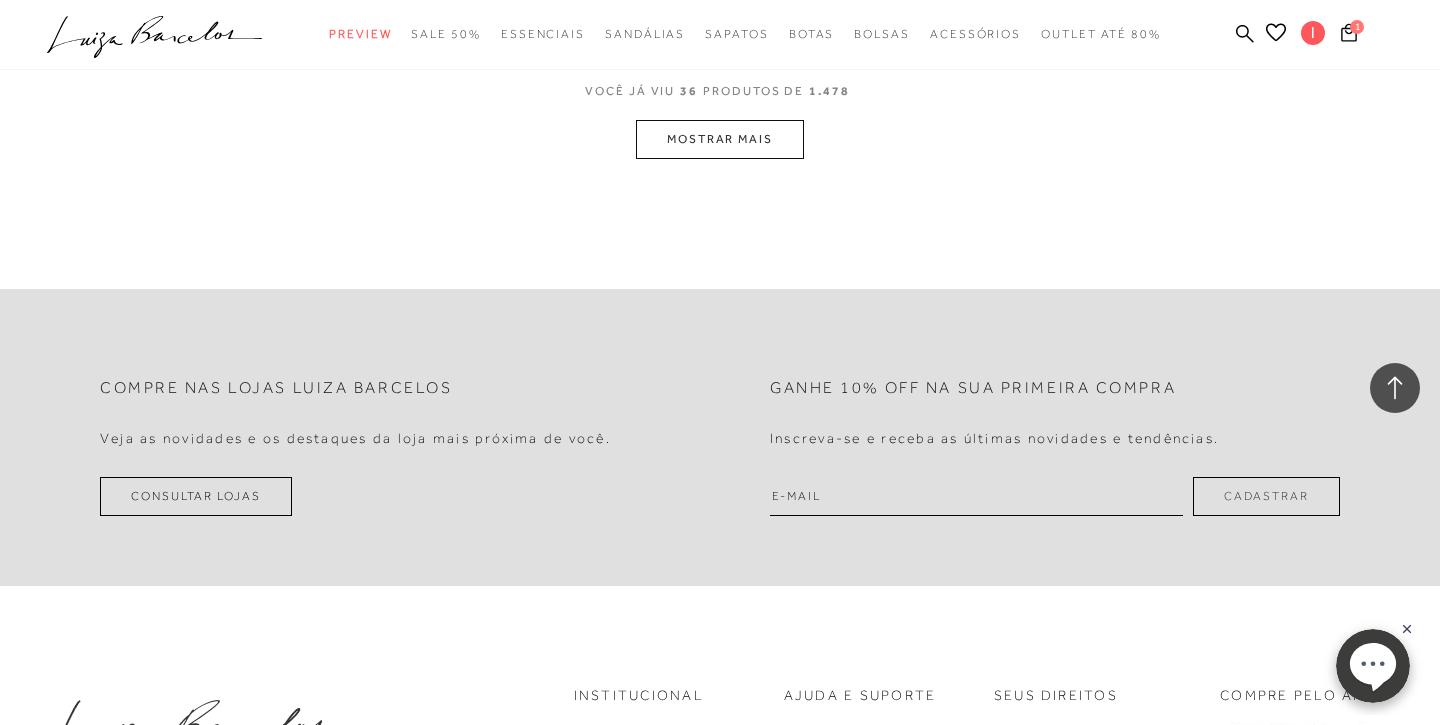 scroll, scrollTop: 6317, scrollLeft: 0, axis: vertical 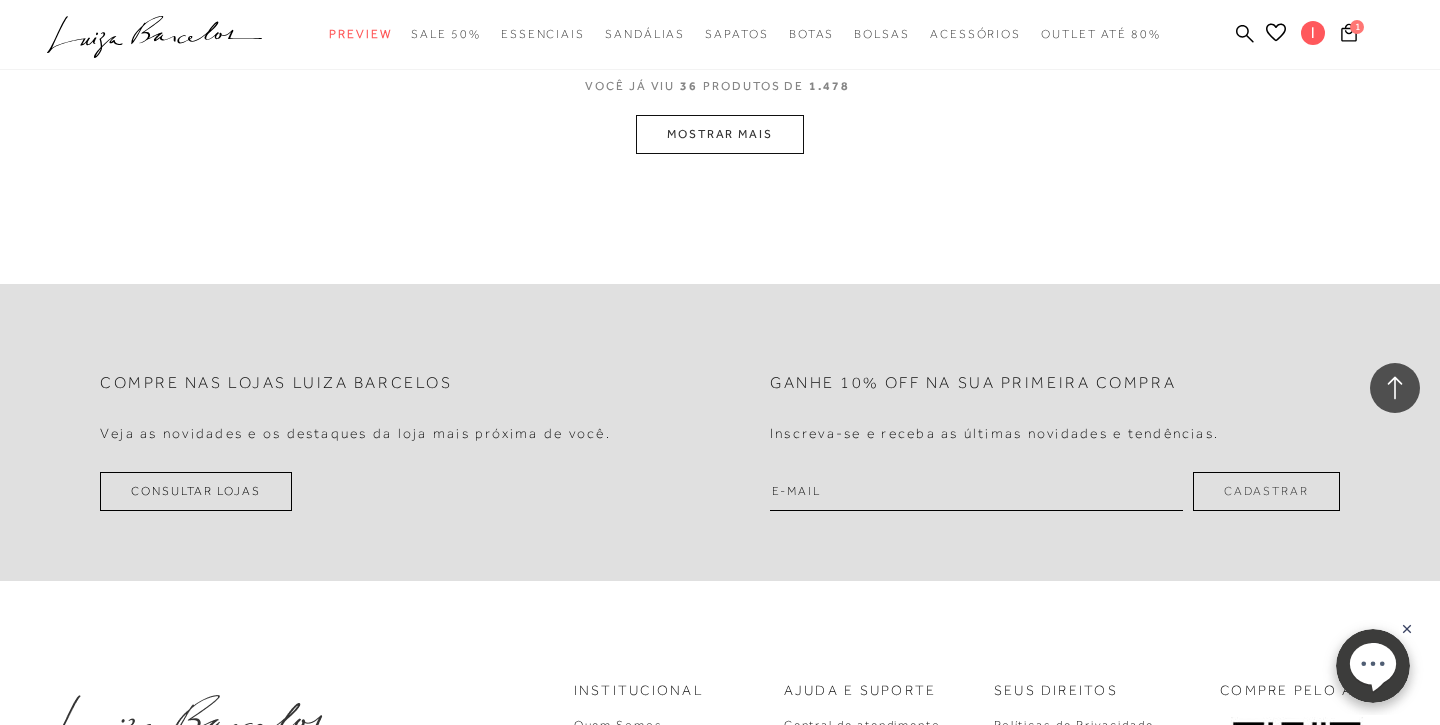 click on "MOSTRAR MAIS" at bounding box center [720, 134] 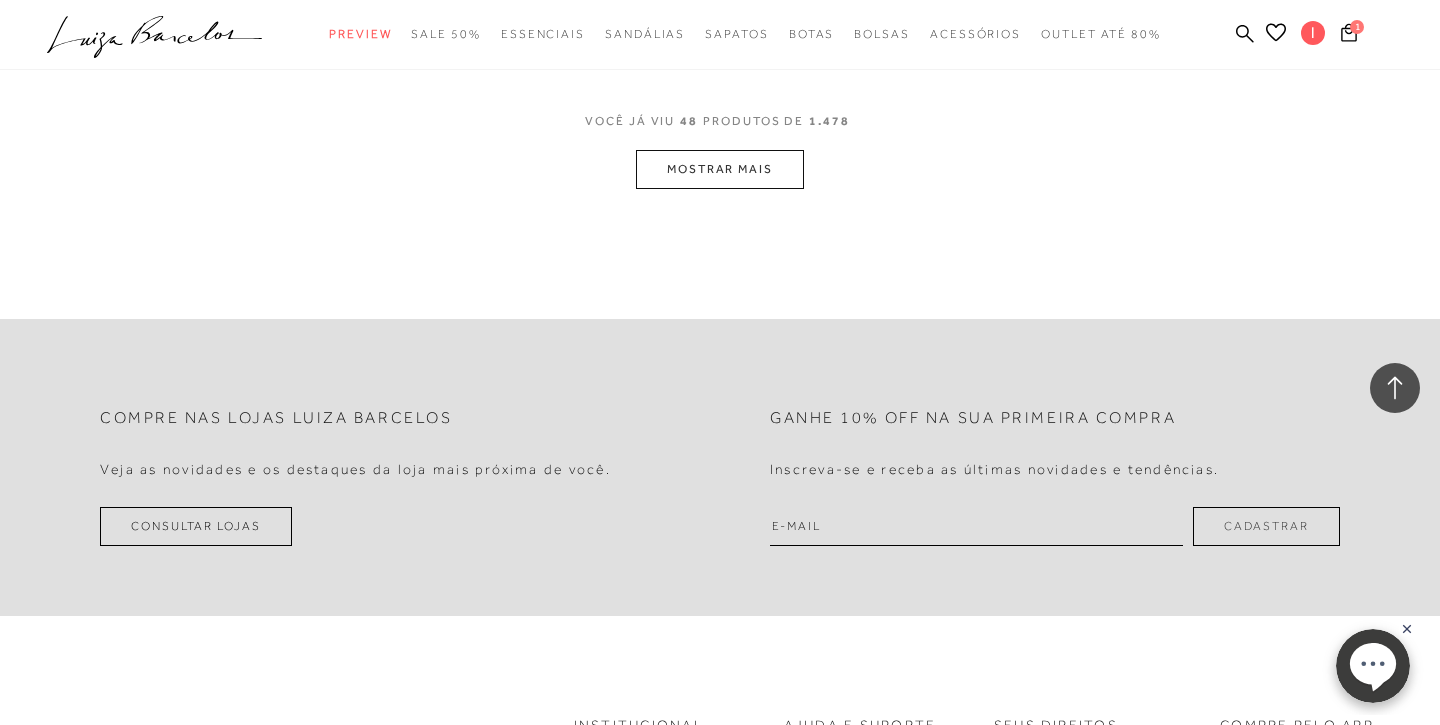 scroll, scrollTop: 8336, scrollLeft: 0, axis: vertical 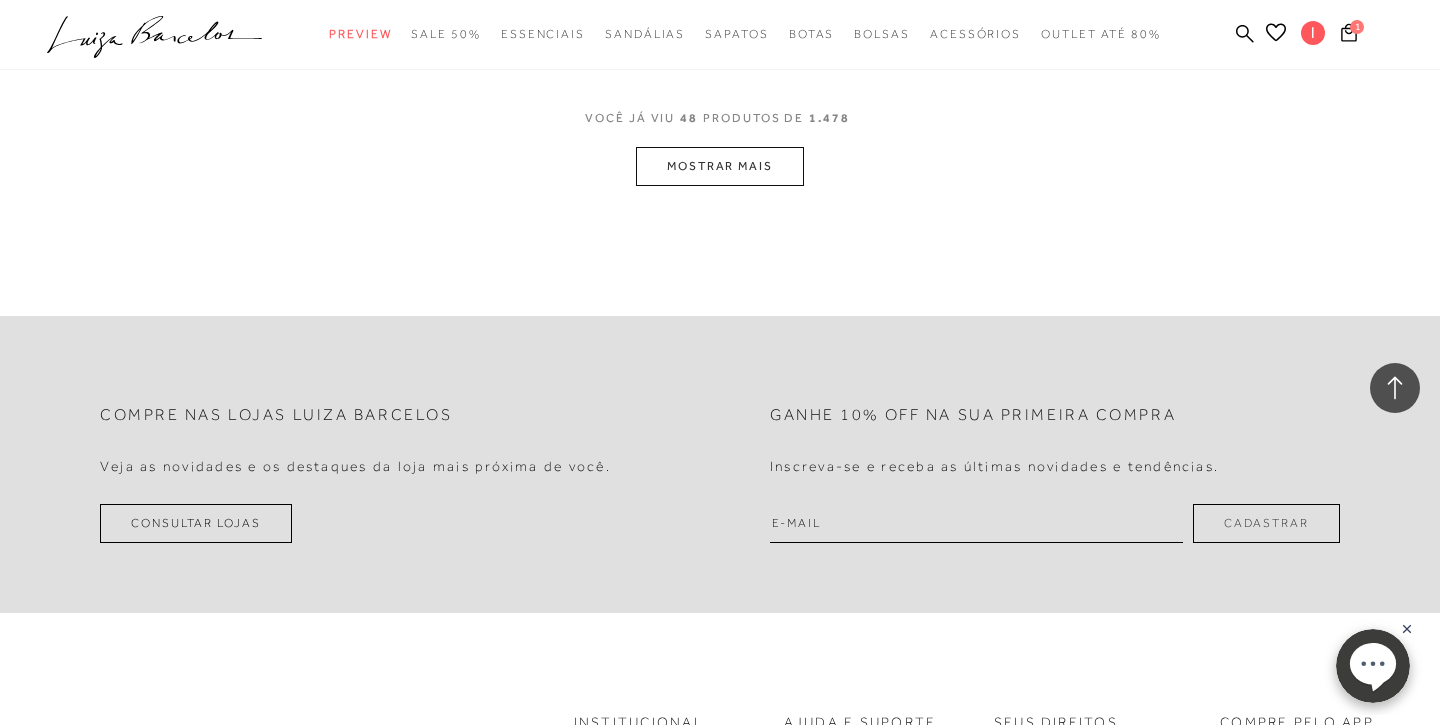 click on "MOSTRAR MAIS" at bounding box center (720, 166) 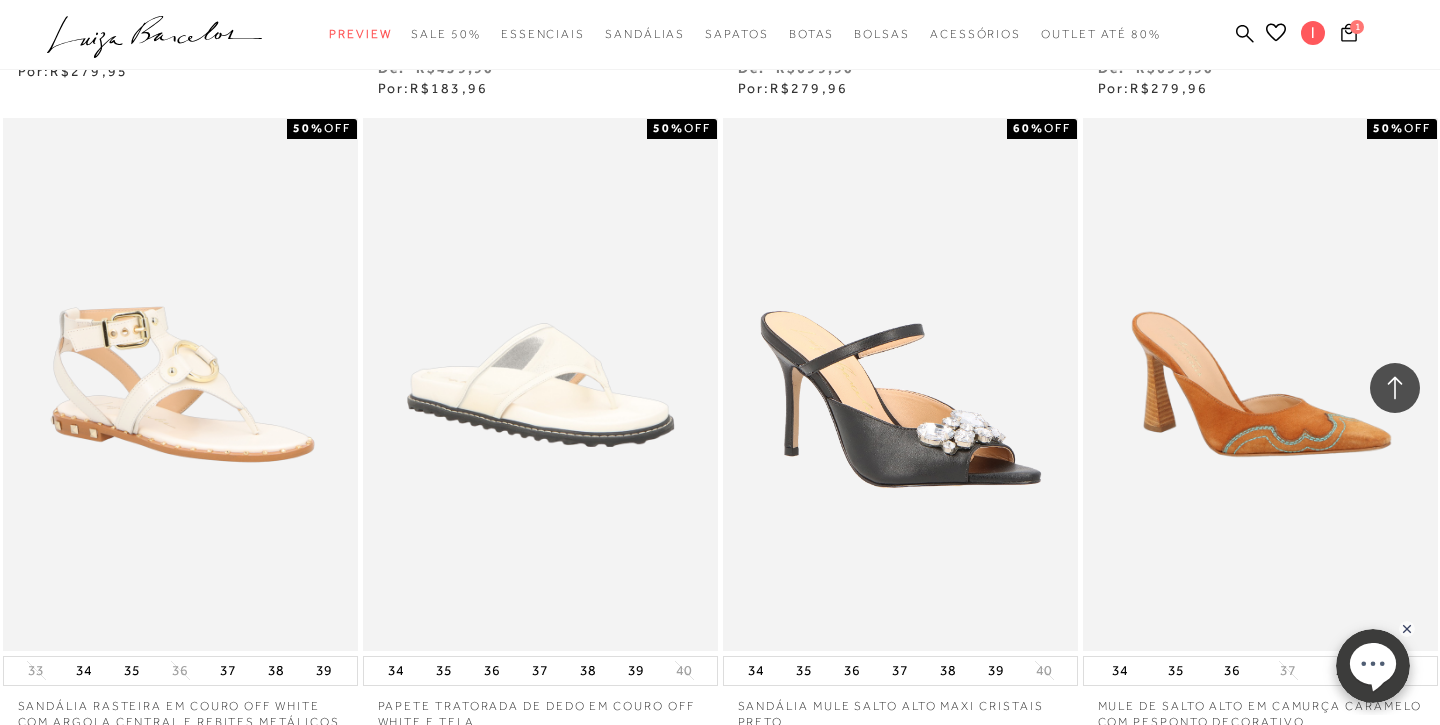 scroll, scrollTop: 9639, scrollLeft: 0, axis: vertical 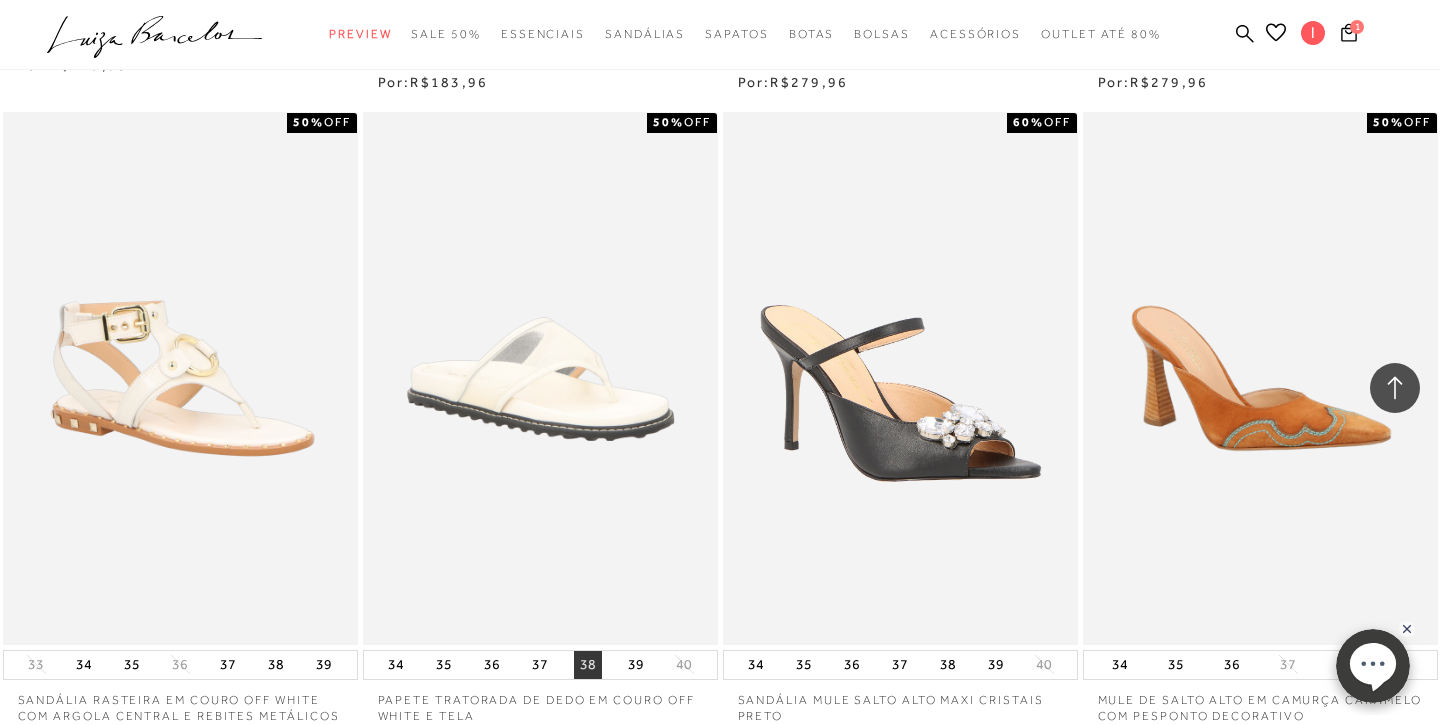 click on "38" at bounding box center (588, 665) 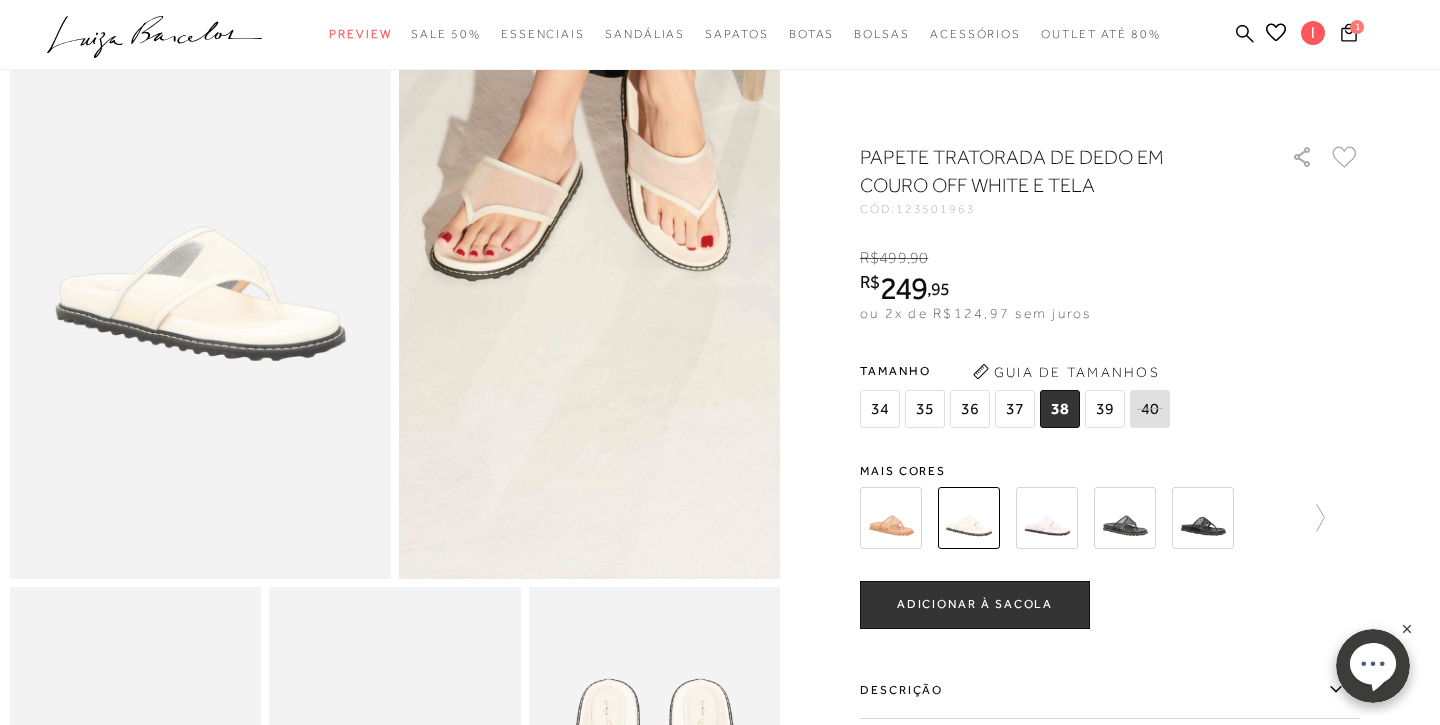 scroll, scrollTop: 136, scrollLeft: 0, axis: vertical 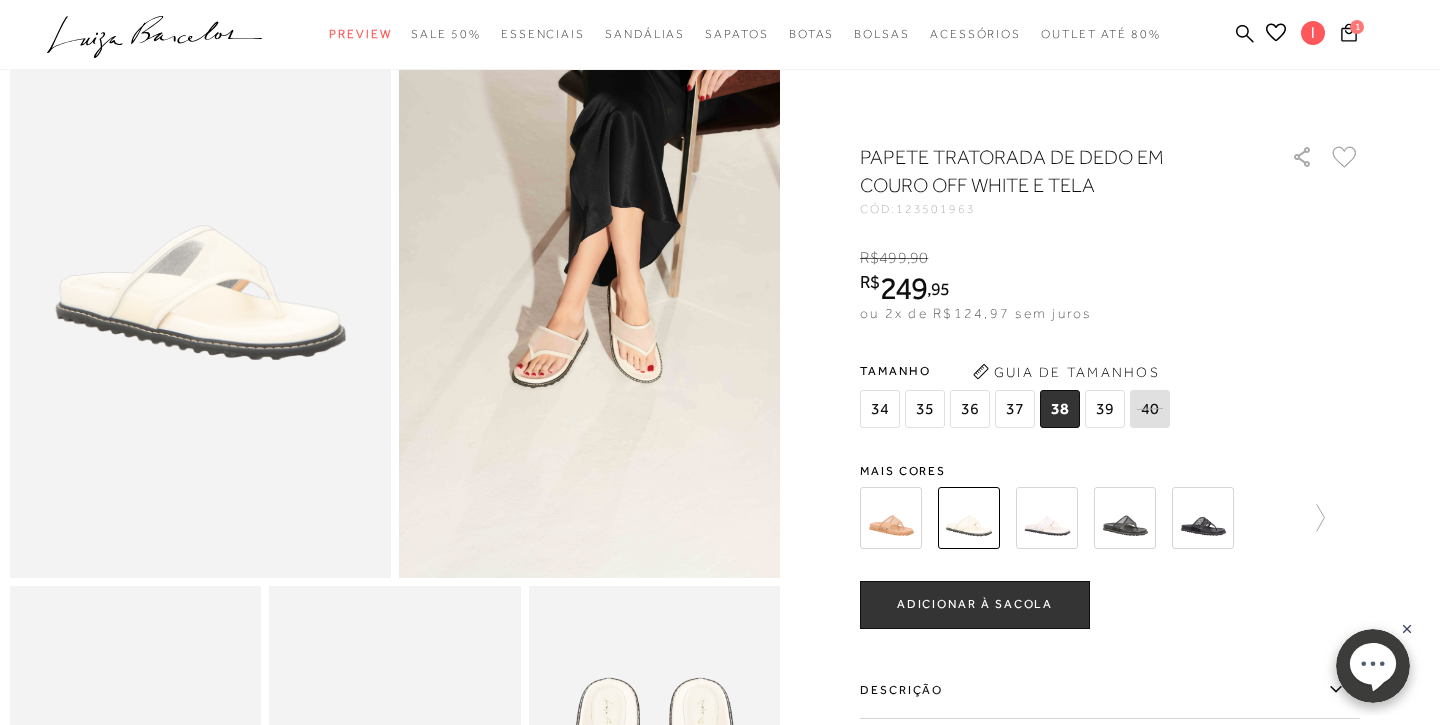 click on "ADICIONAR À SACOLA" at bounding box center (975, 604) 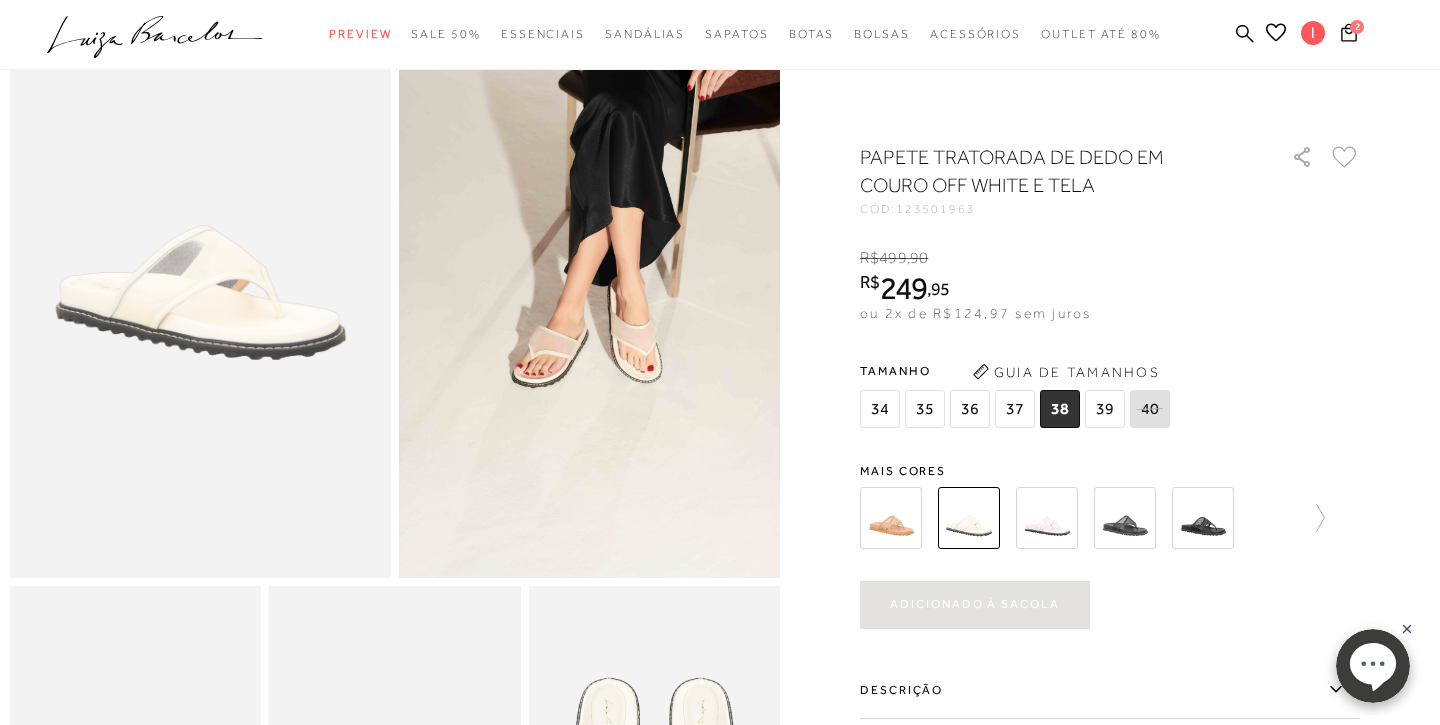 scroll, scrollTop: 0, scrollLeft: 0, axis: both 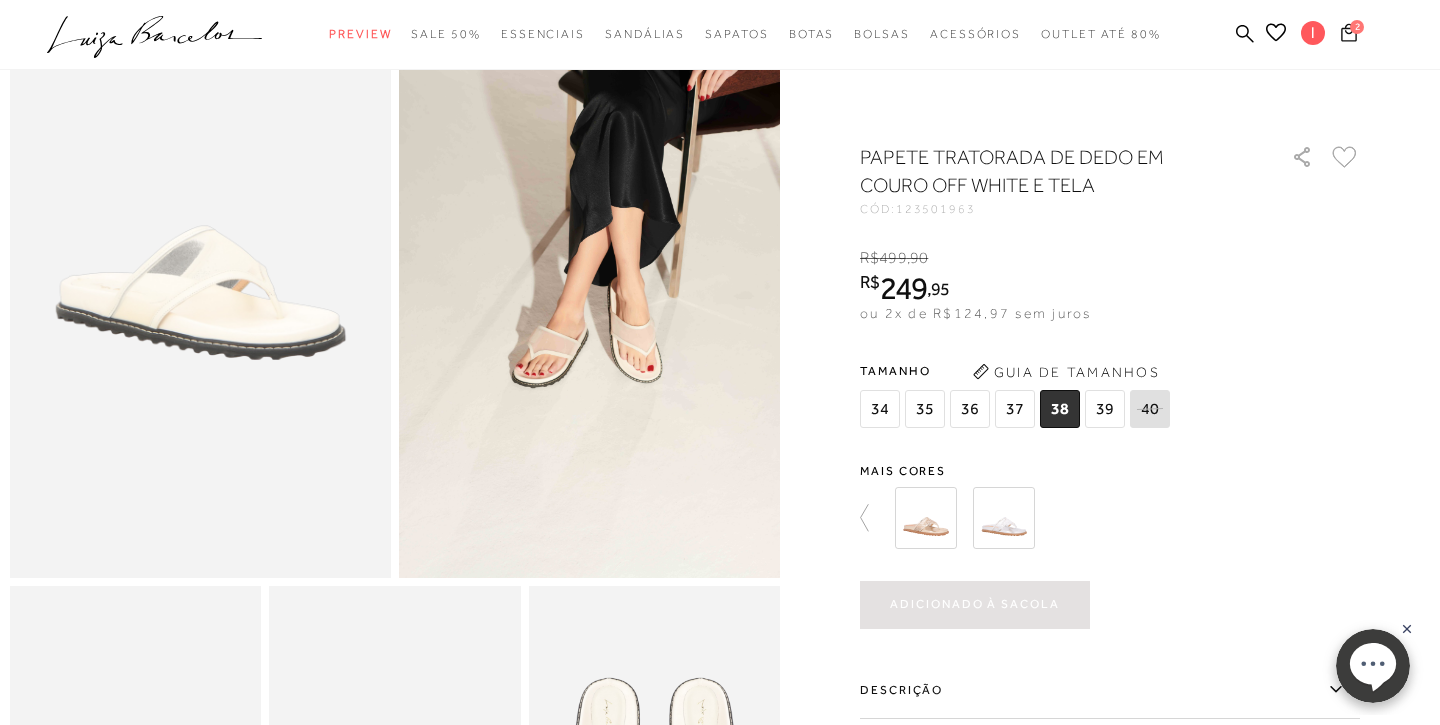 click 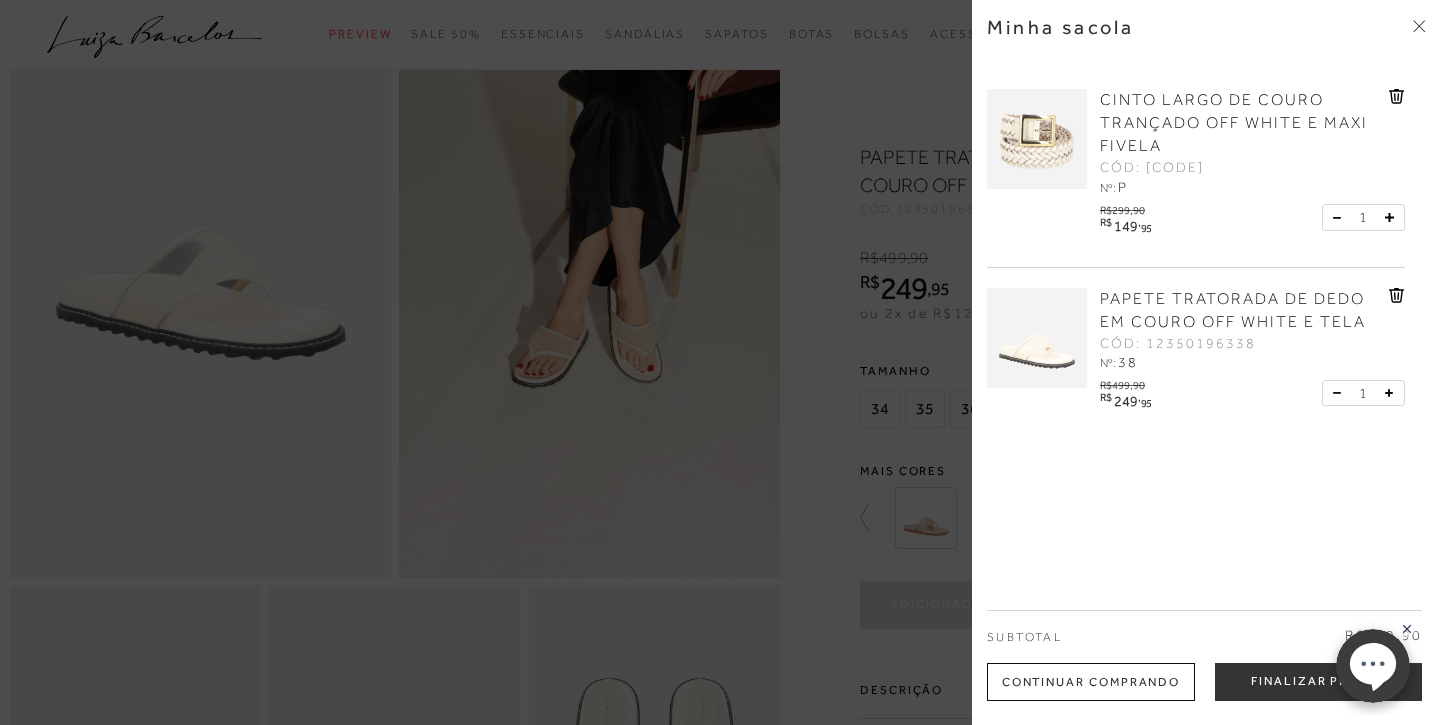 click on "Continuar Comprando" at bounding box center (1091, 682) 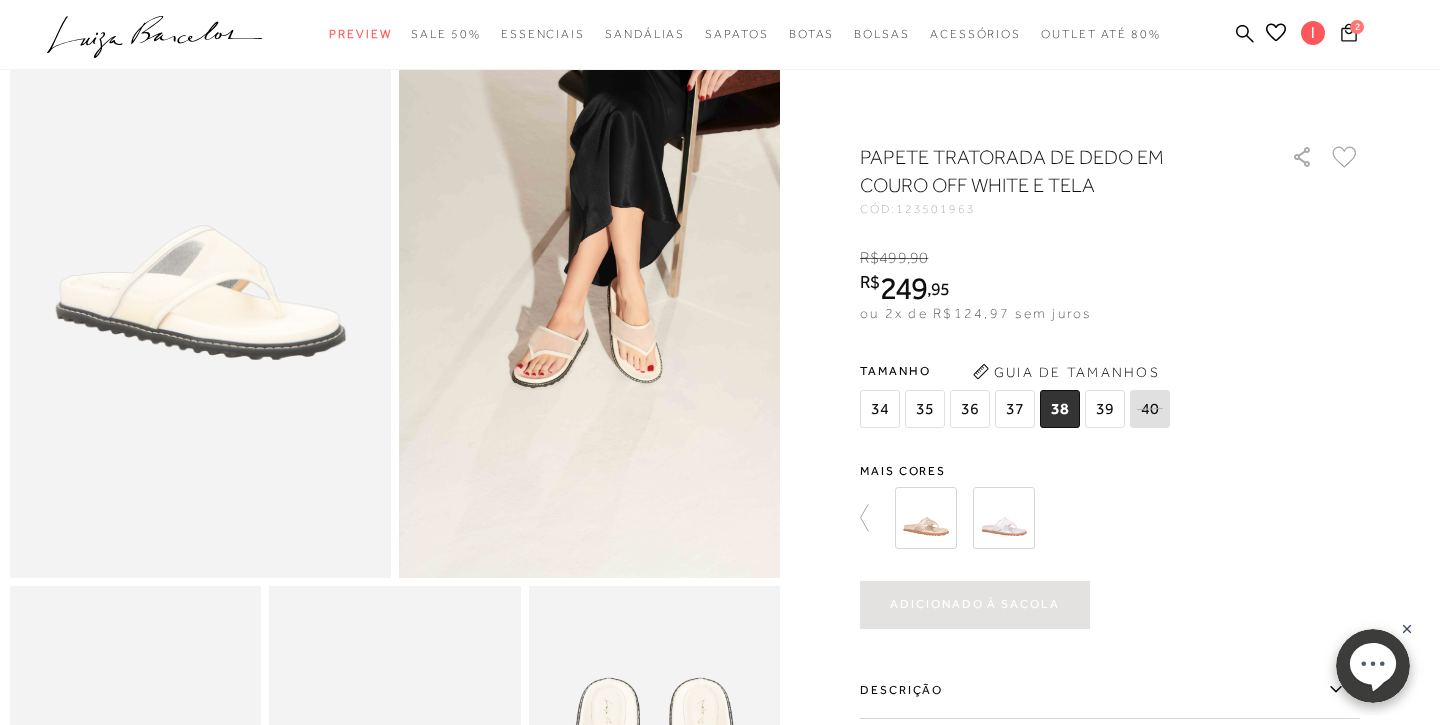 click 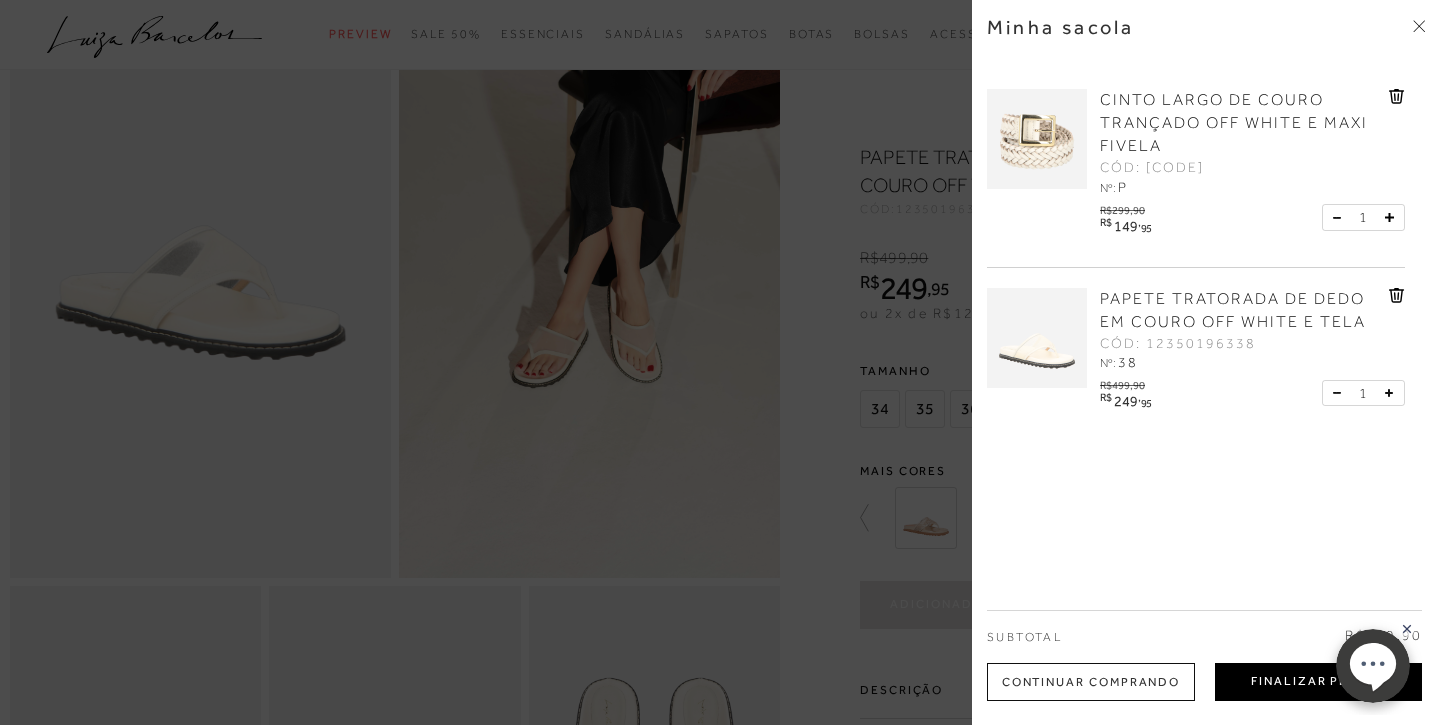 click on "Finalizar Pedido" at bounding box center [1318, 682] 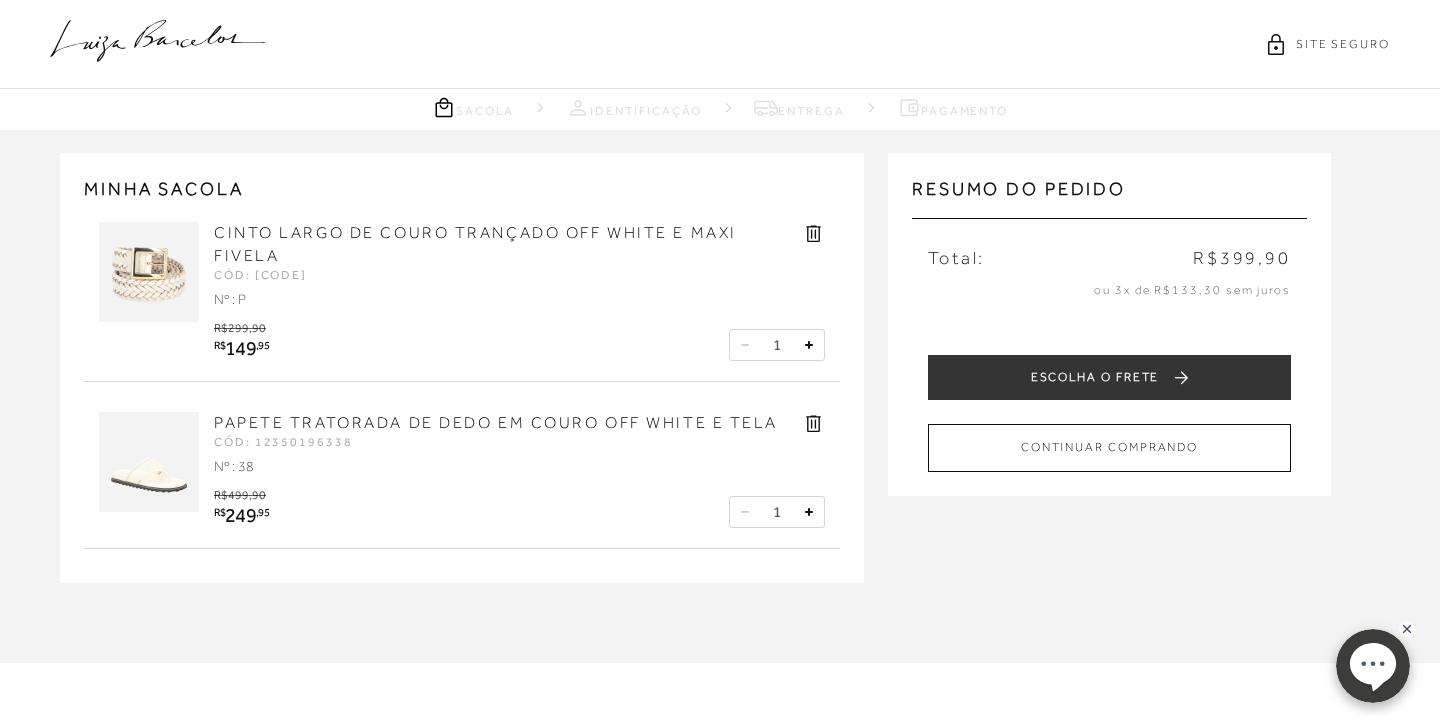 scroll, scrollTop: 0, scrollLeft: 0, axis: both 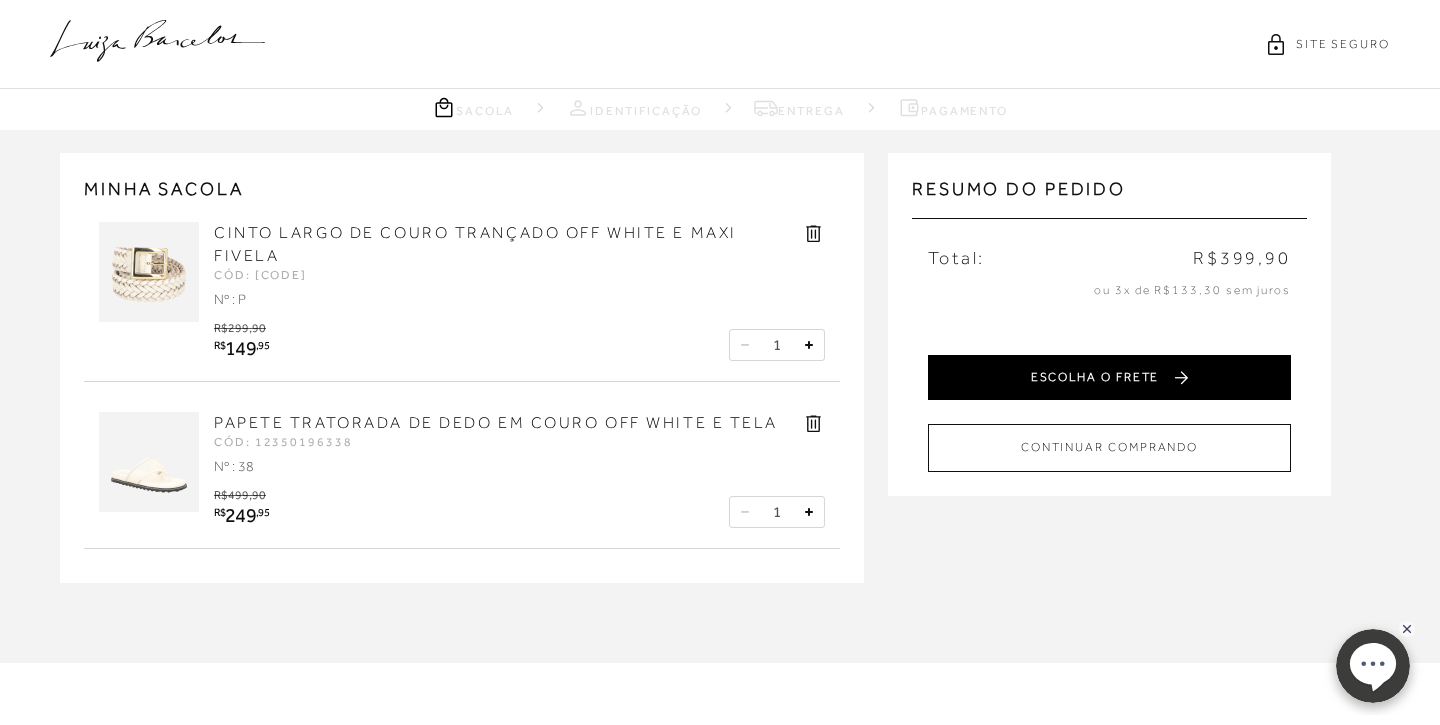 click on "ESCOLHA O FRETE" at bounding box center (1109, 377) 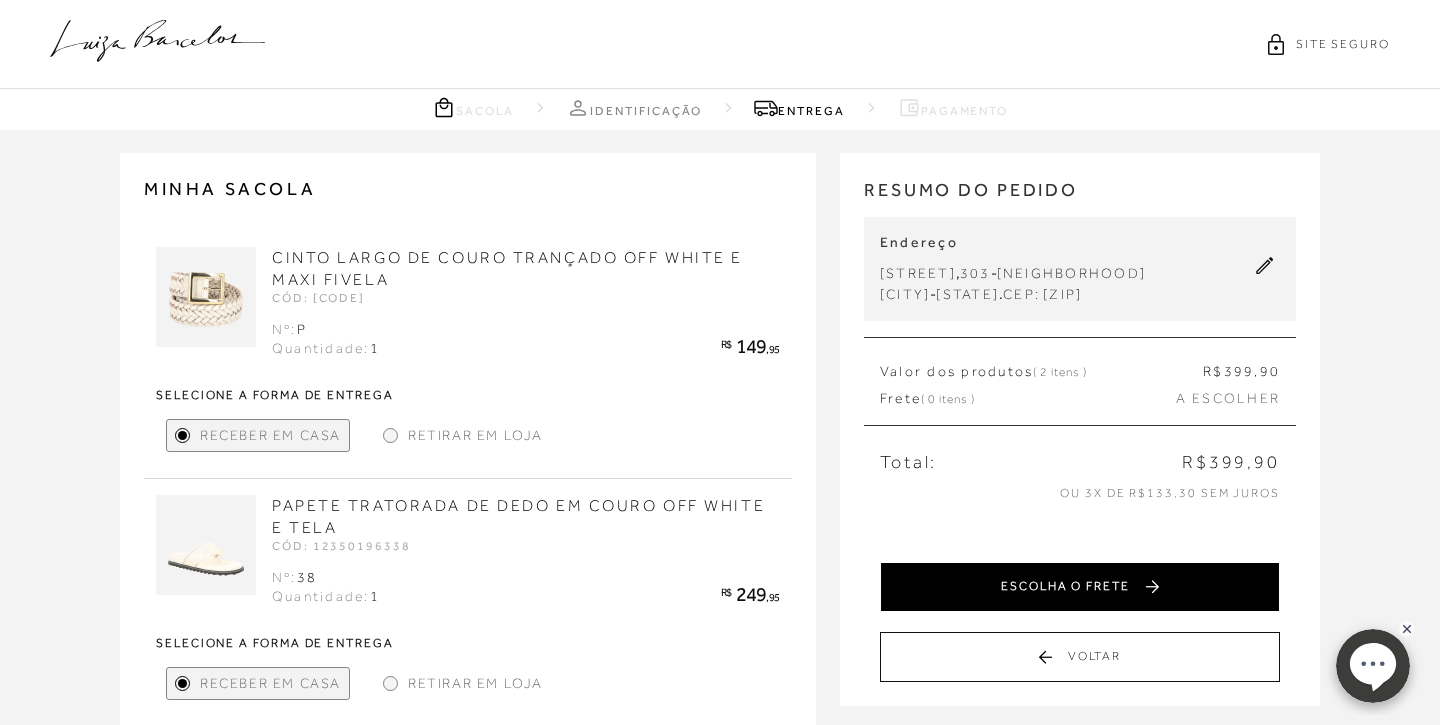 click on "ESCOLHA O FRETE" at bounding box center [1080, 587] 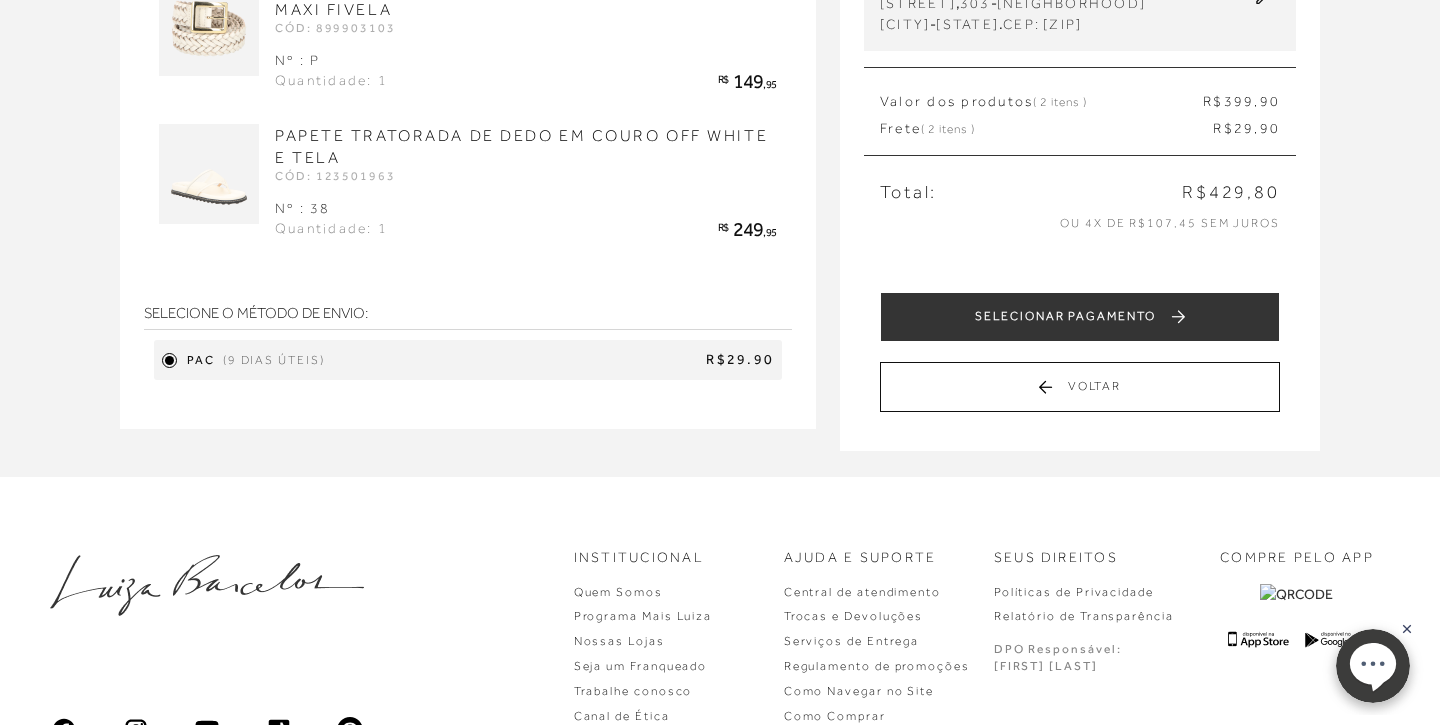 scroll, scrollTop: 260, scrollLeft: 0, axis: vertical 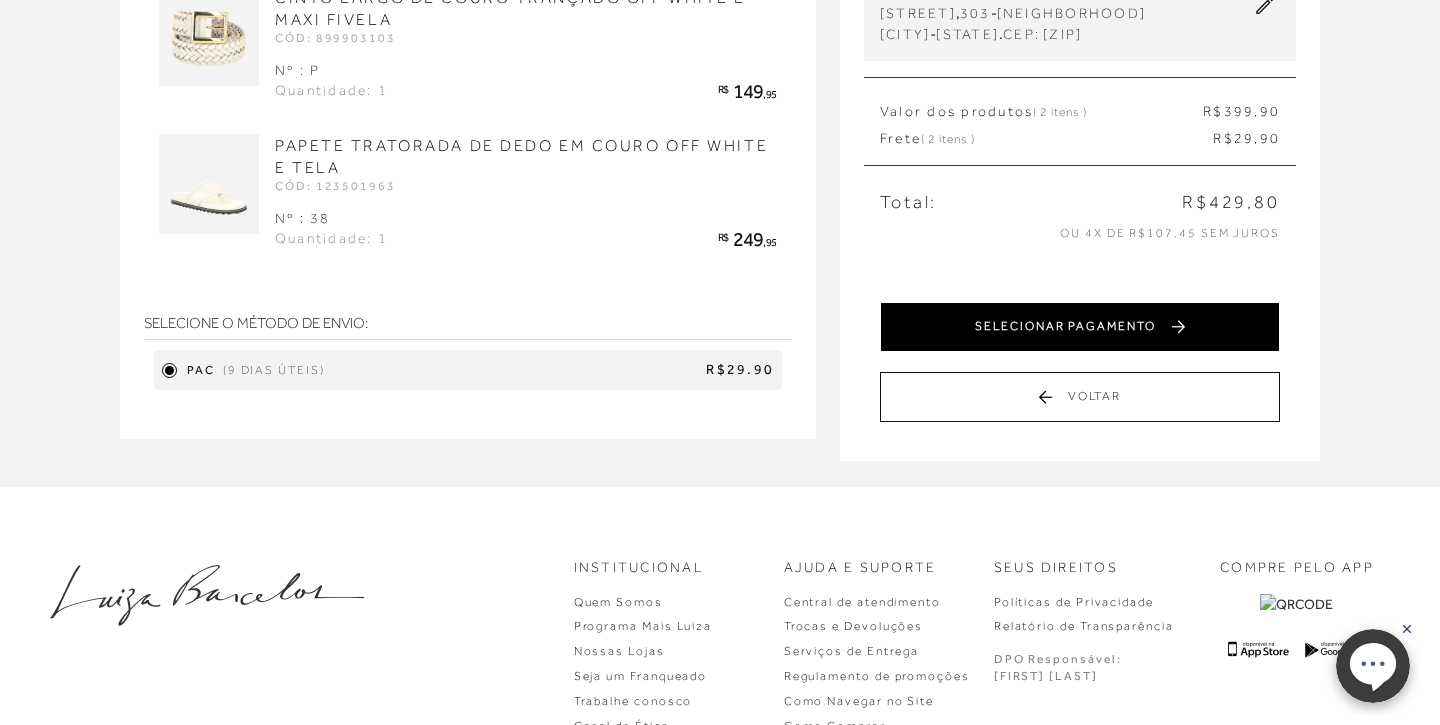 click on "SELECIONAR PAGAMENTO" at bounding box center [1080, 327] 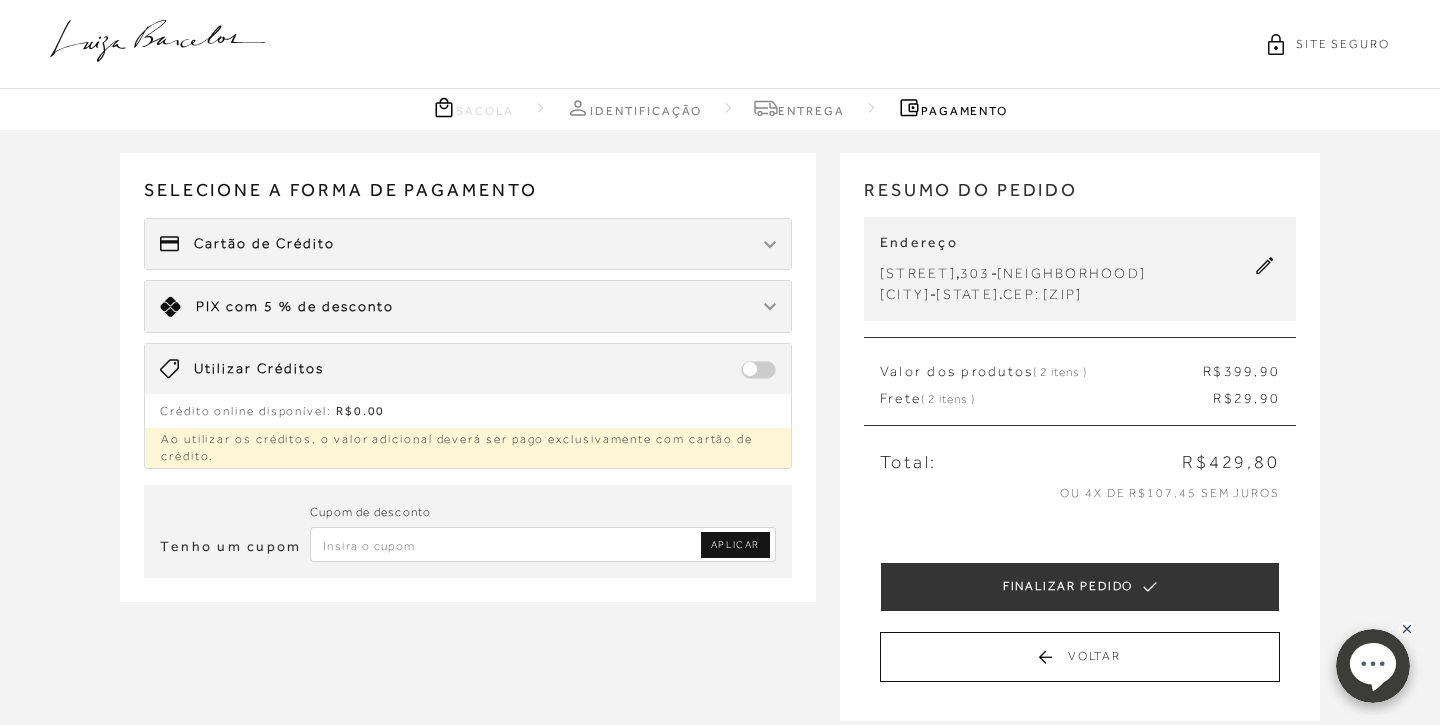 click on "Cartão de Crédito" at bounding box center (468, 244) 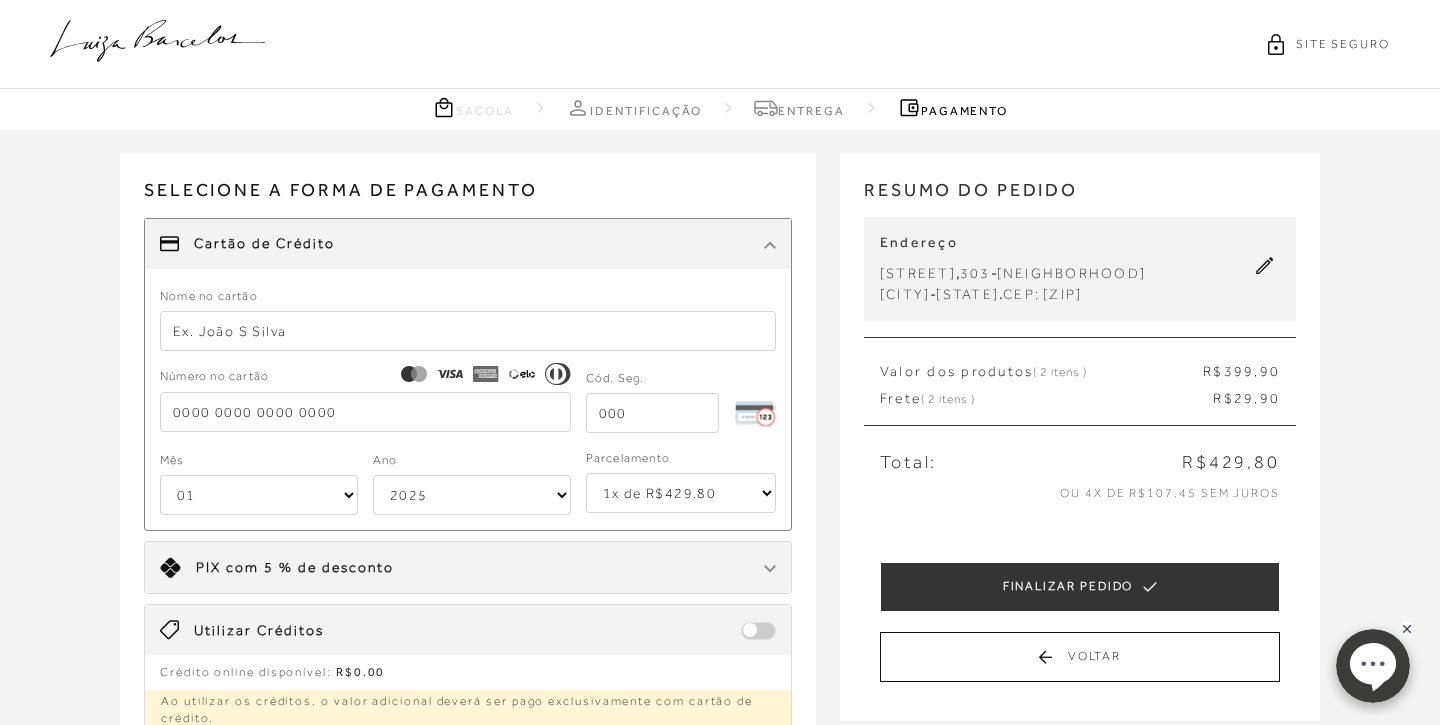 click at bounding box center (468, 331) 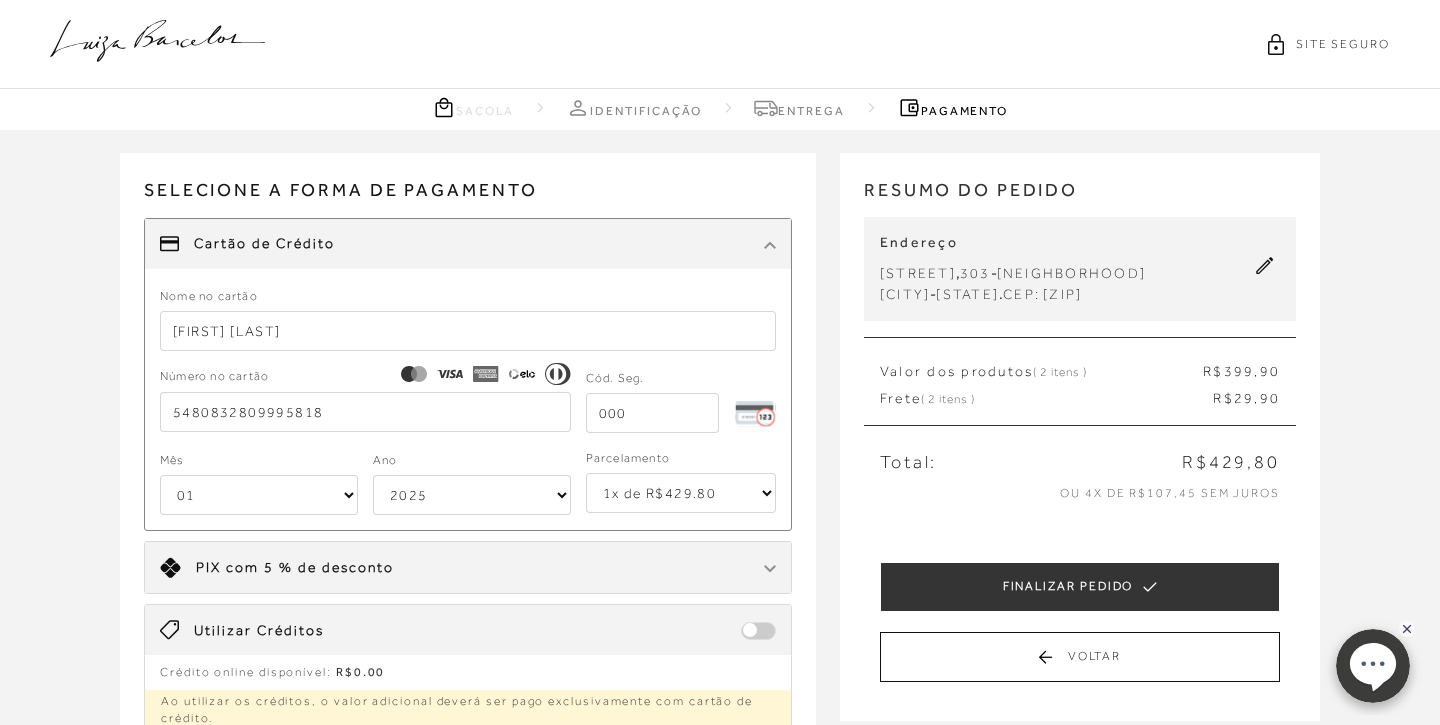 type on "5480832809995818" 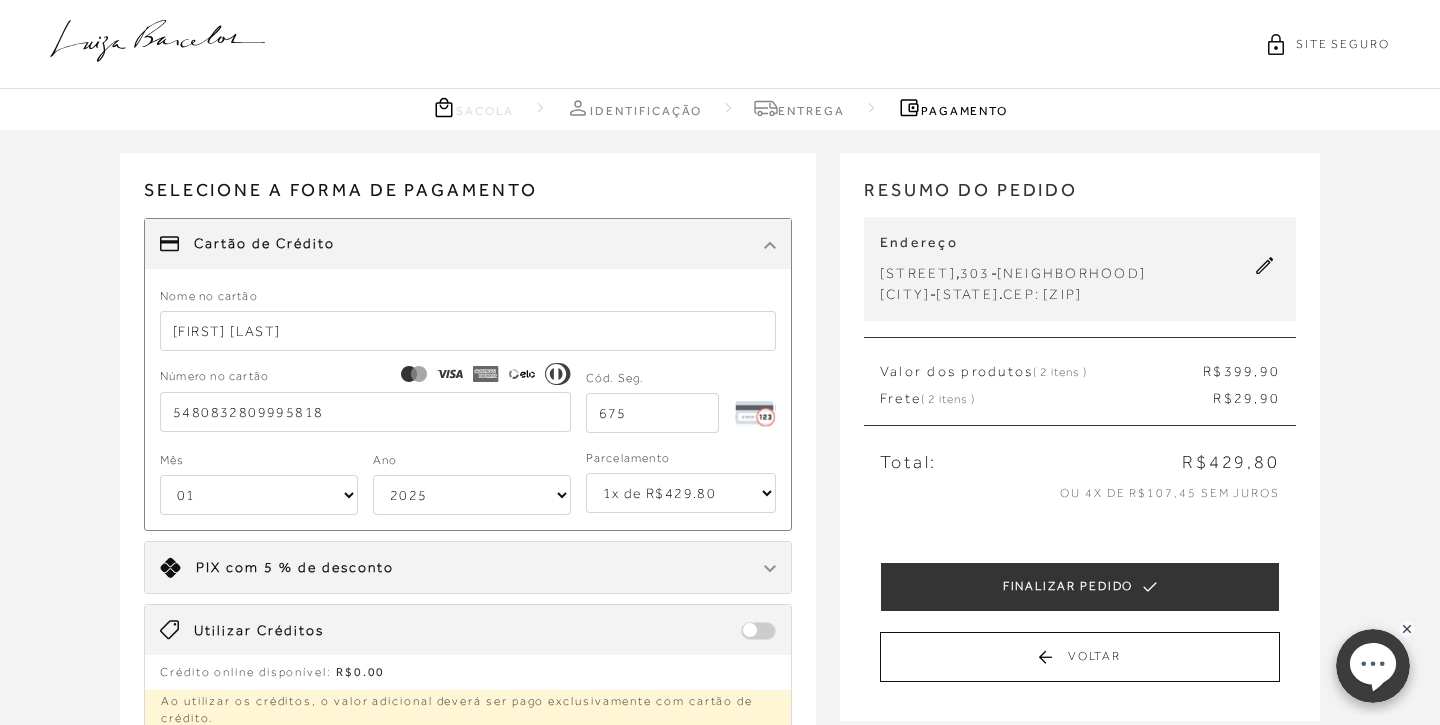 select on "12" 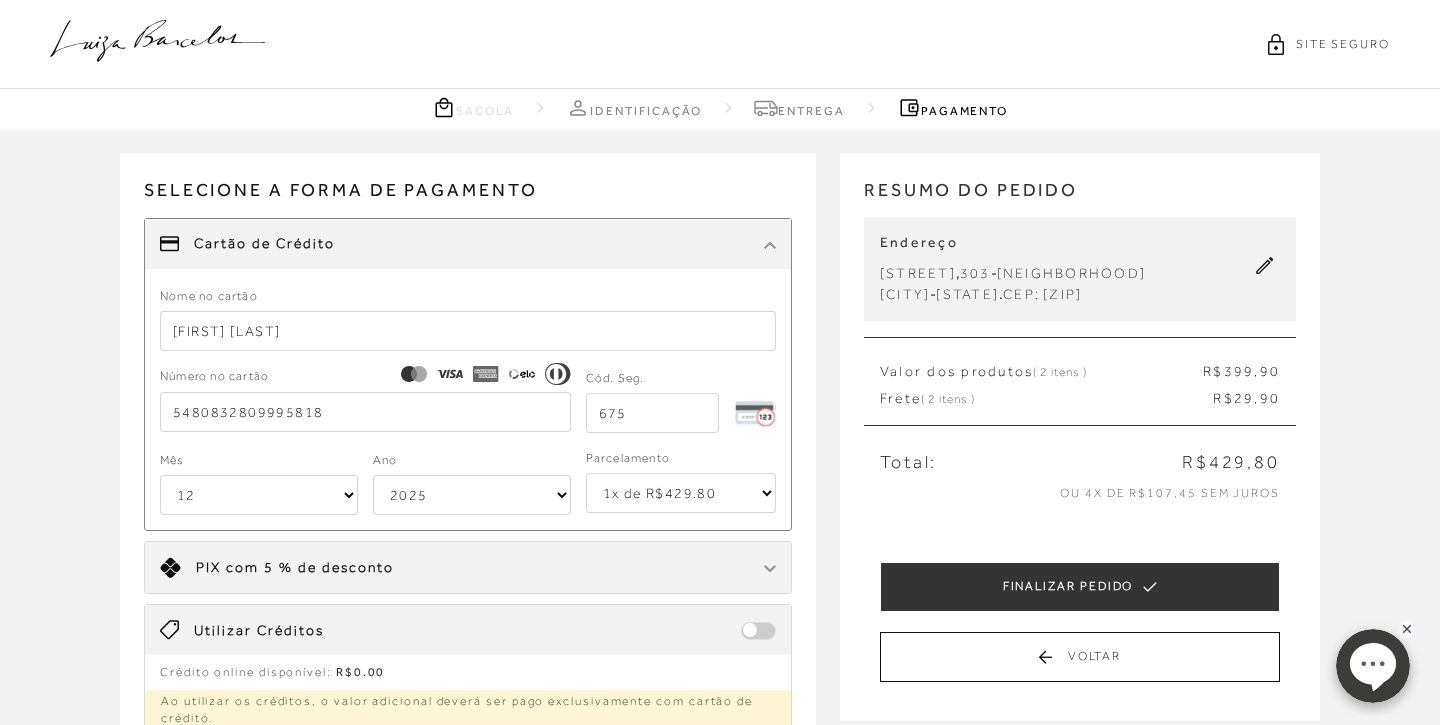 select on "2032" 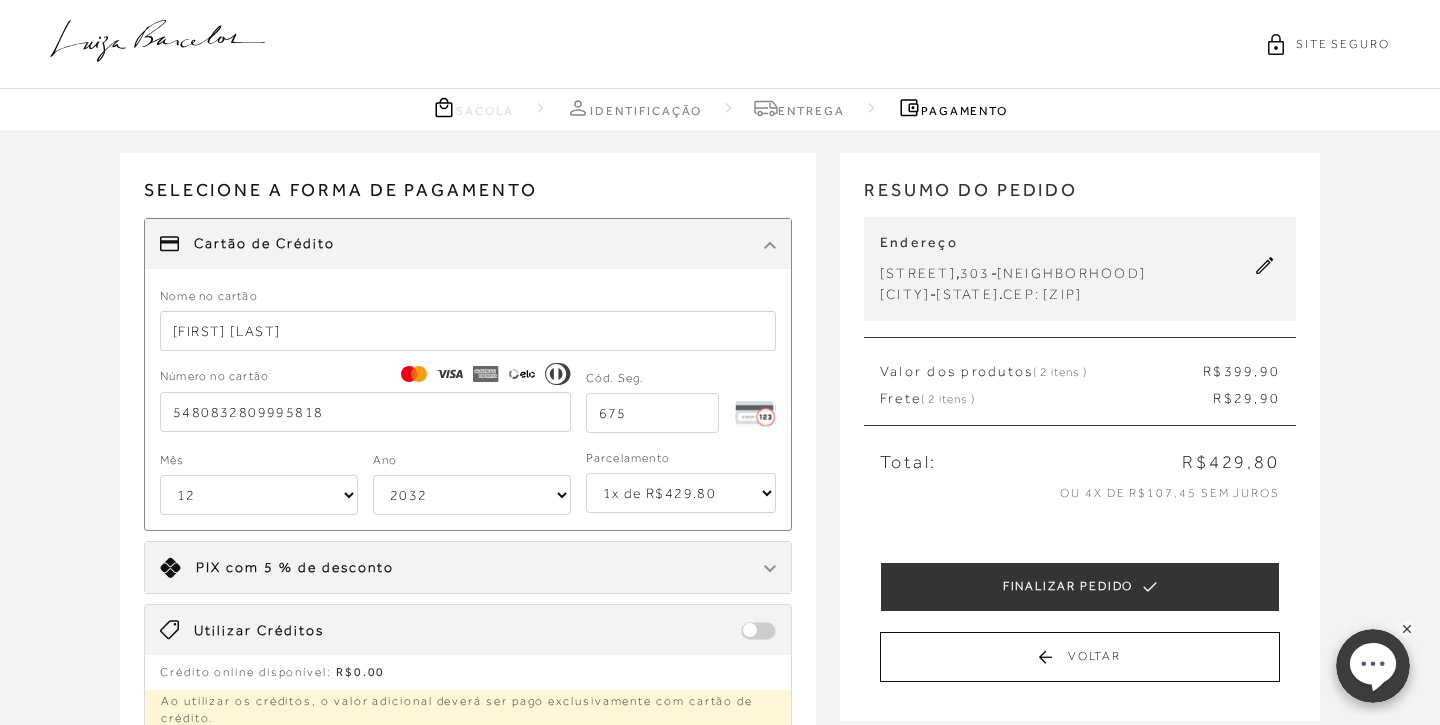 click on "675" at bounding box center [652, 413] 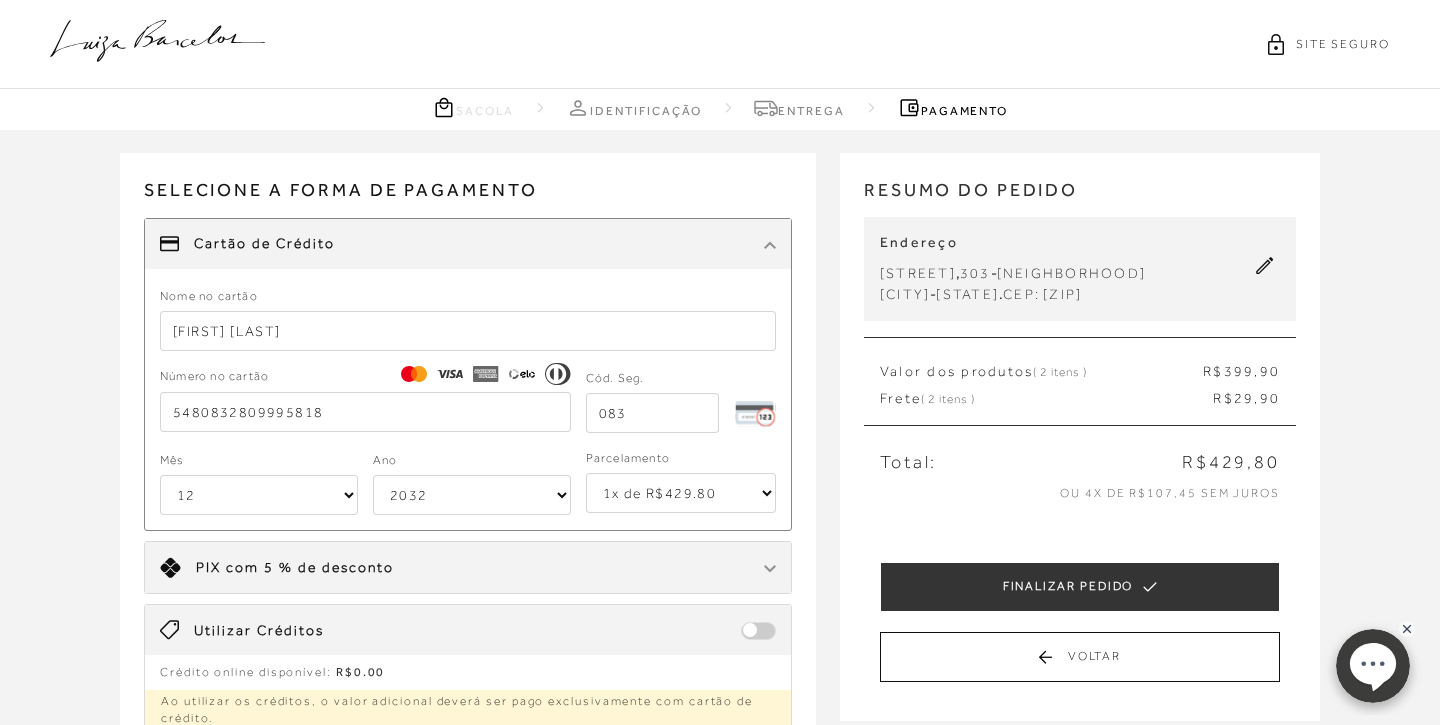 type on "083" 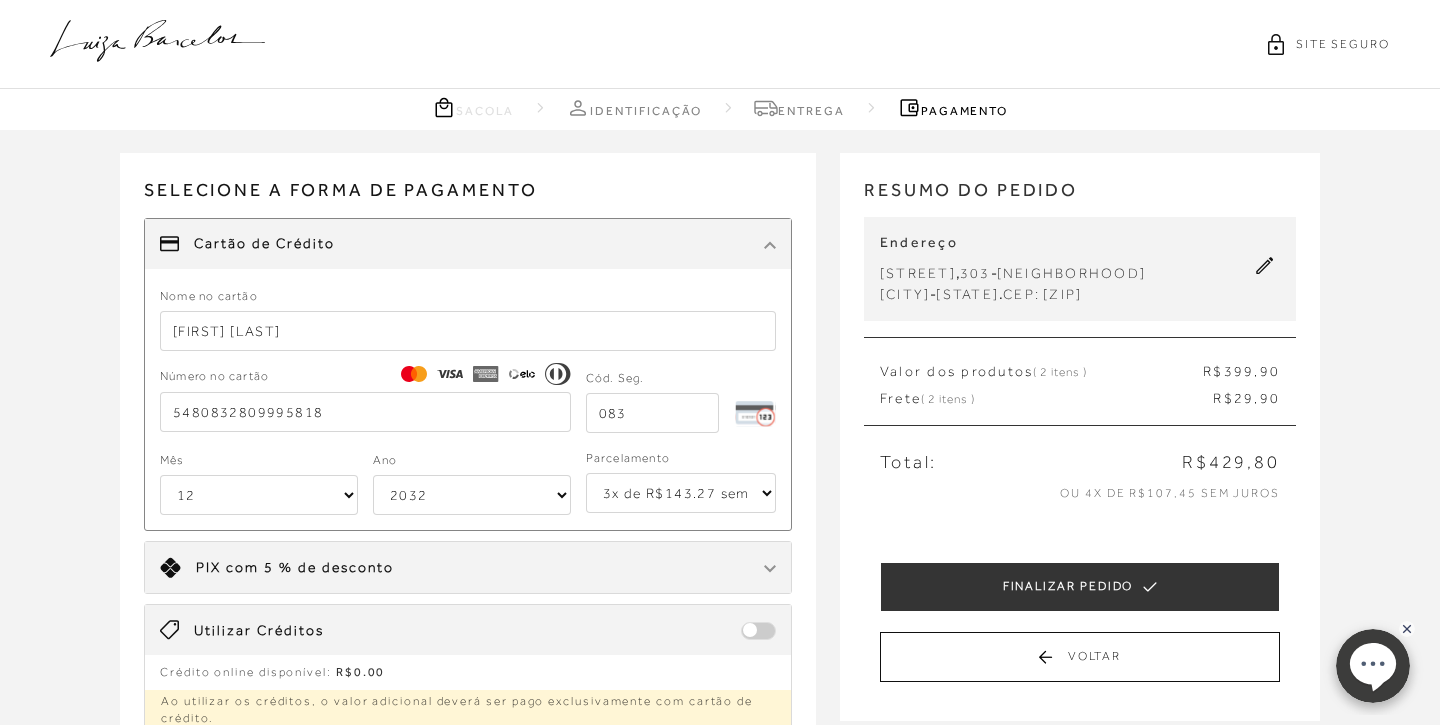 click on "Selecione a forma de pagamento
FORMA DE PAGAMENTO
Cartão de Crédito
Nome no cartão
[FIRST] [LAST]
Número no cartão
5480832809995818
Cód. Seg.
083
01" at bounding box center [480, 442] 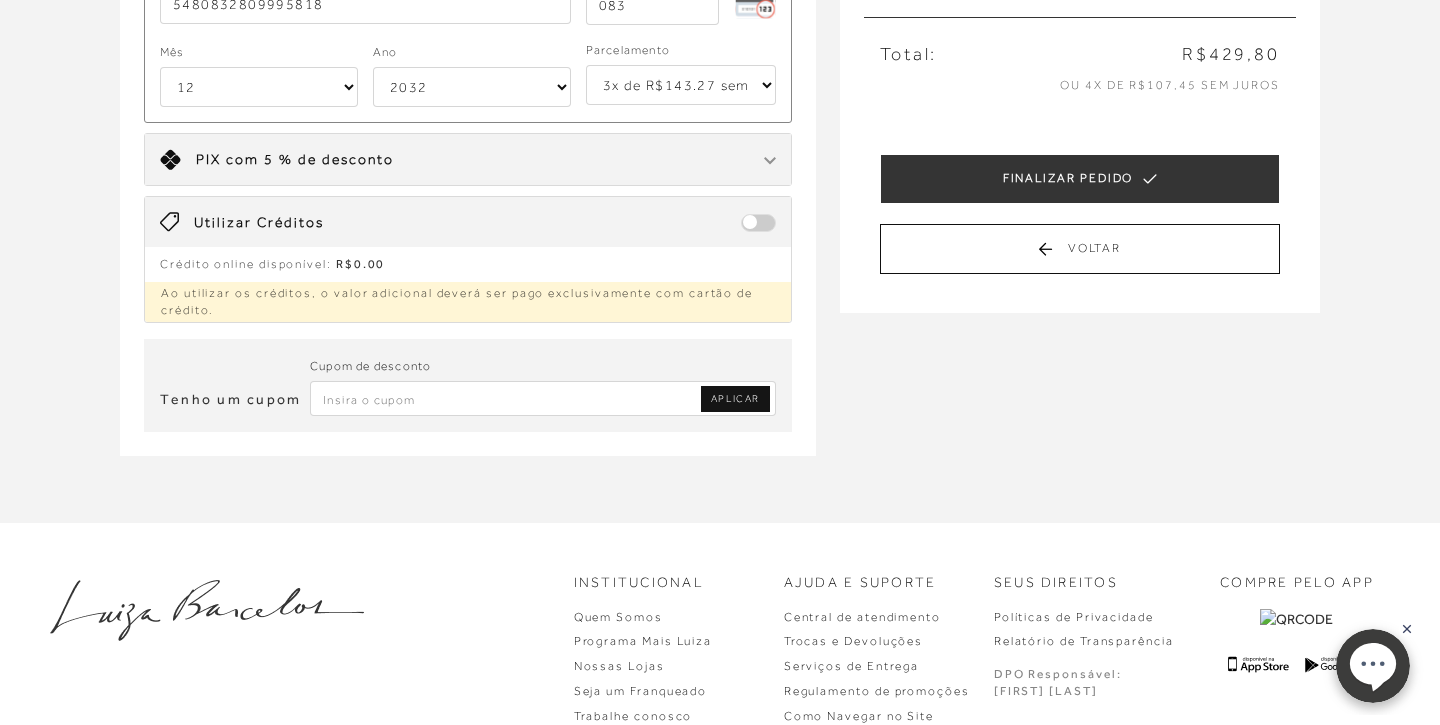 scroll, scrollTop: 411, scrollLeft: 0, axis: vertical 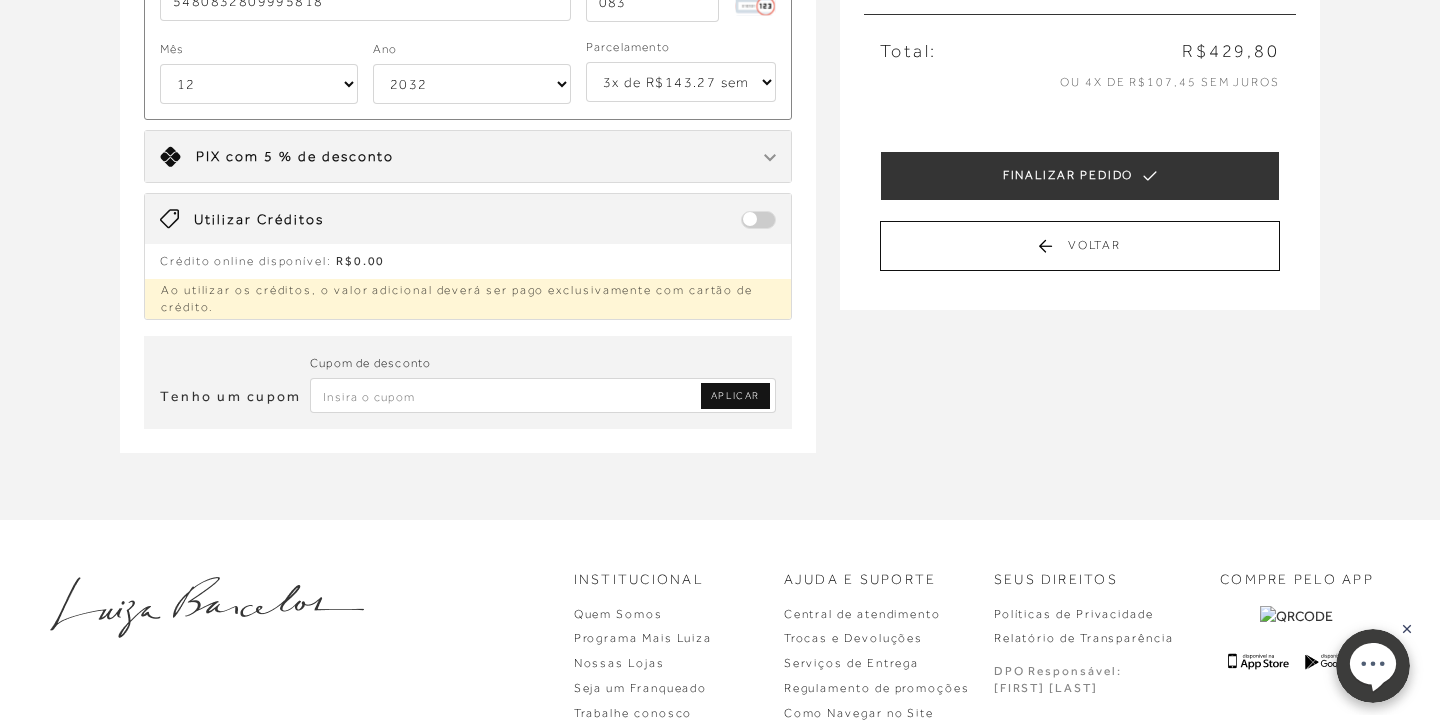 click at bounding box center [770, 158] 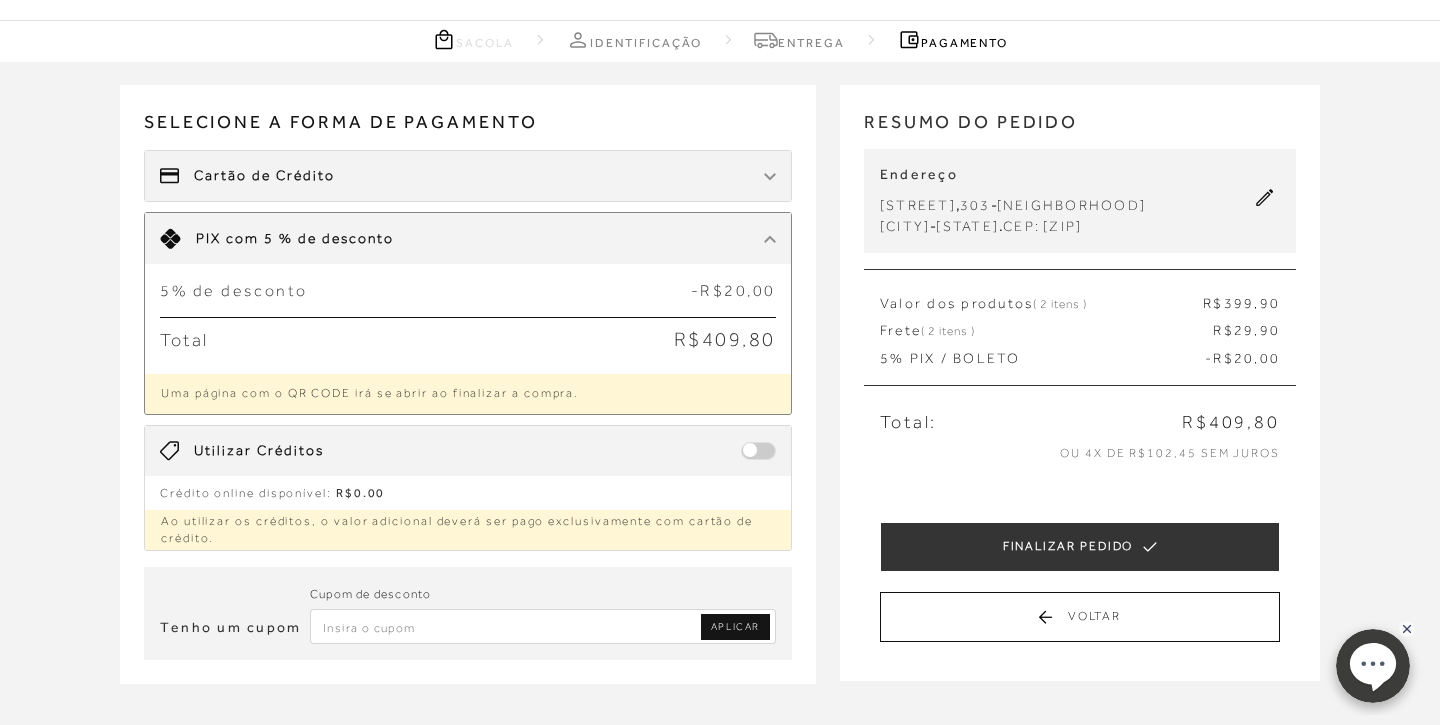 scroll, scrollTop: 64, scrollLeft: 0, axis: vertical 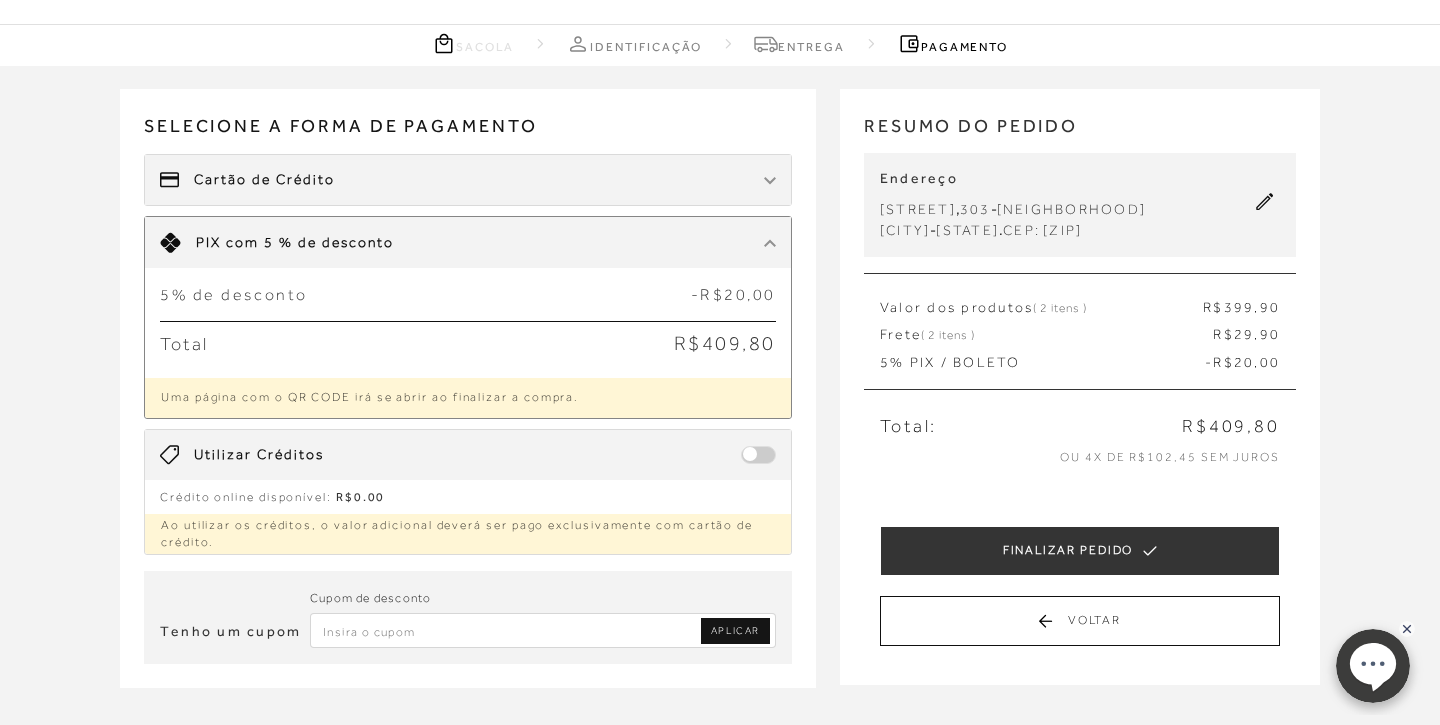 click at bounding box center (770, 180) 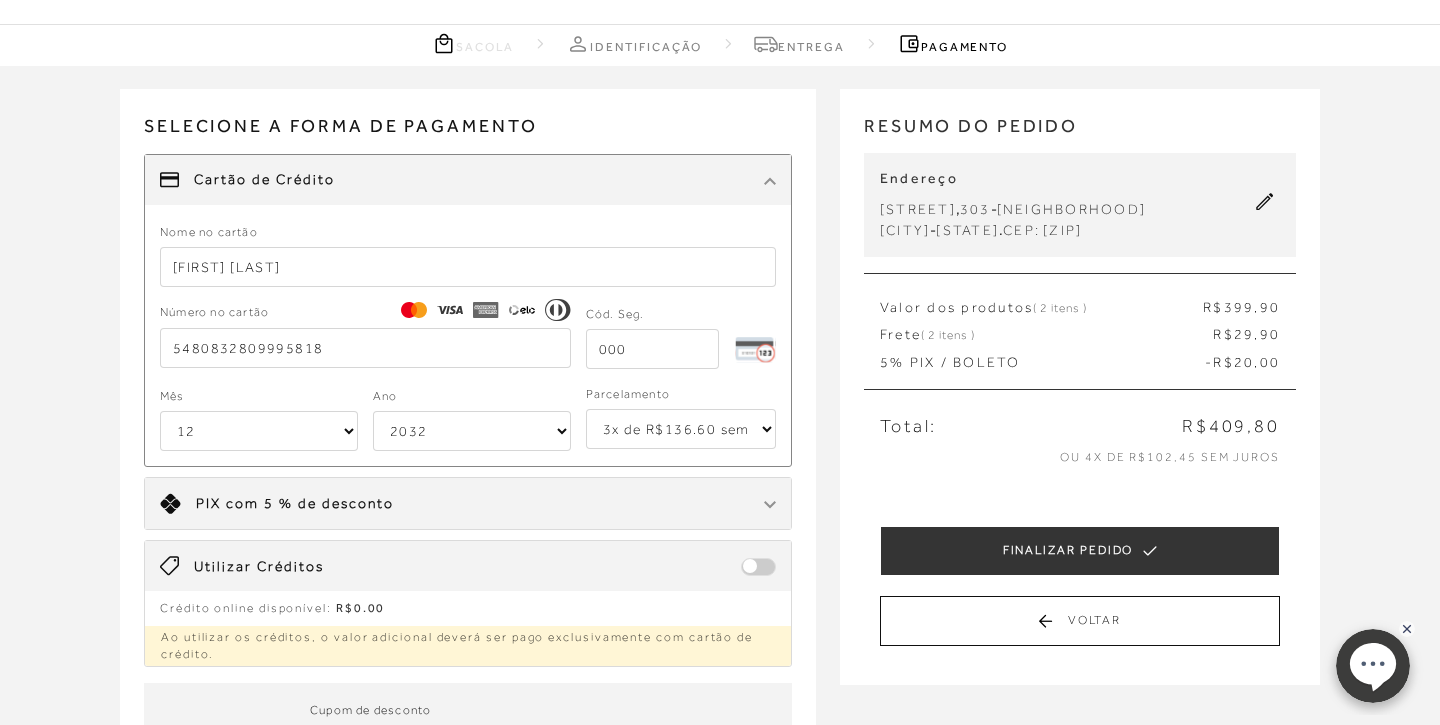 select on "1" 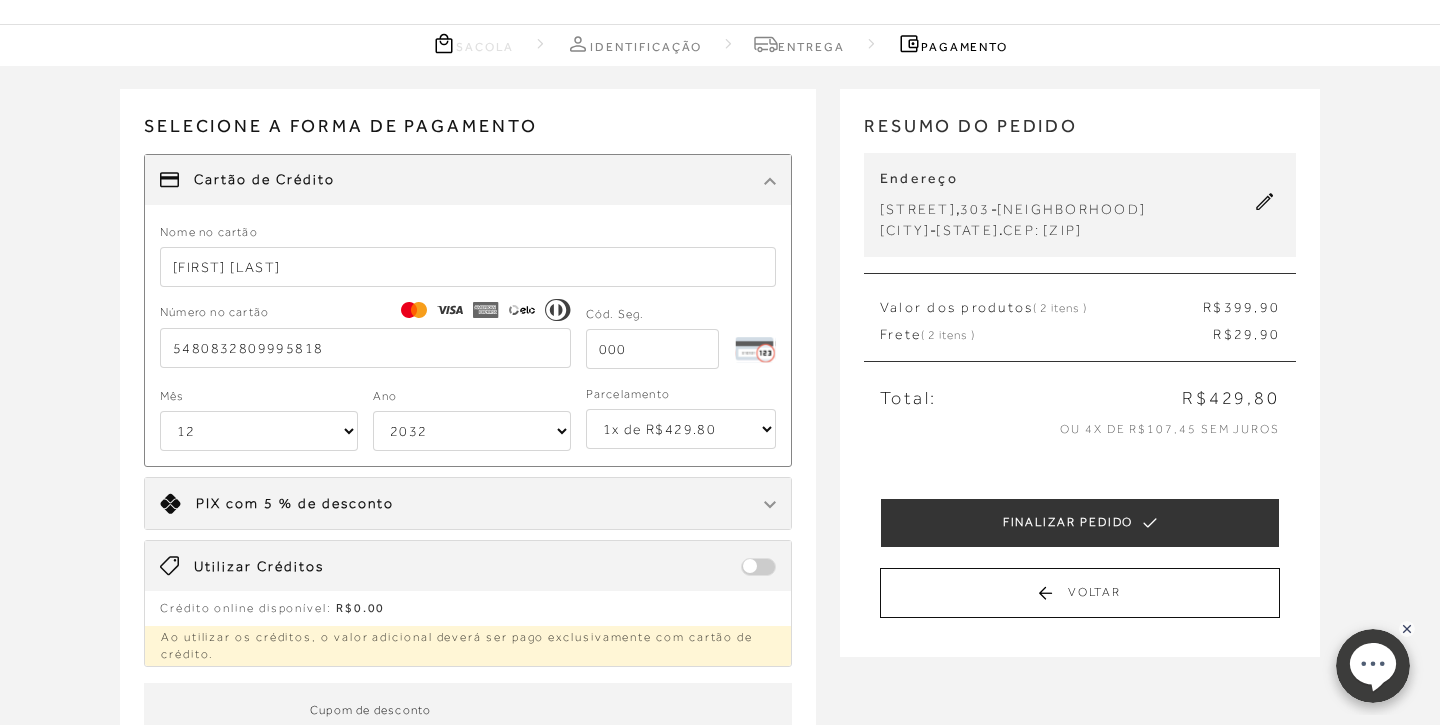 click 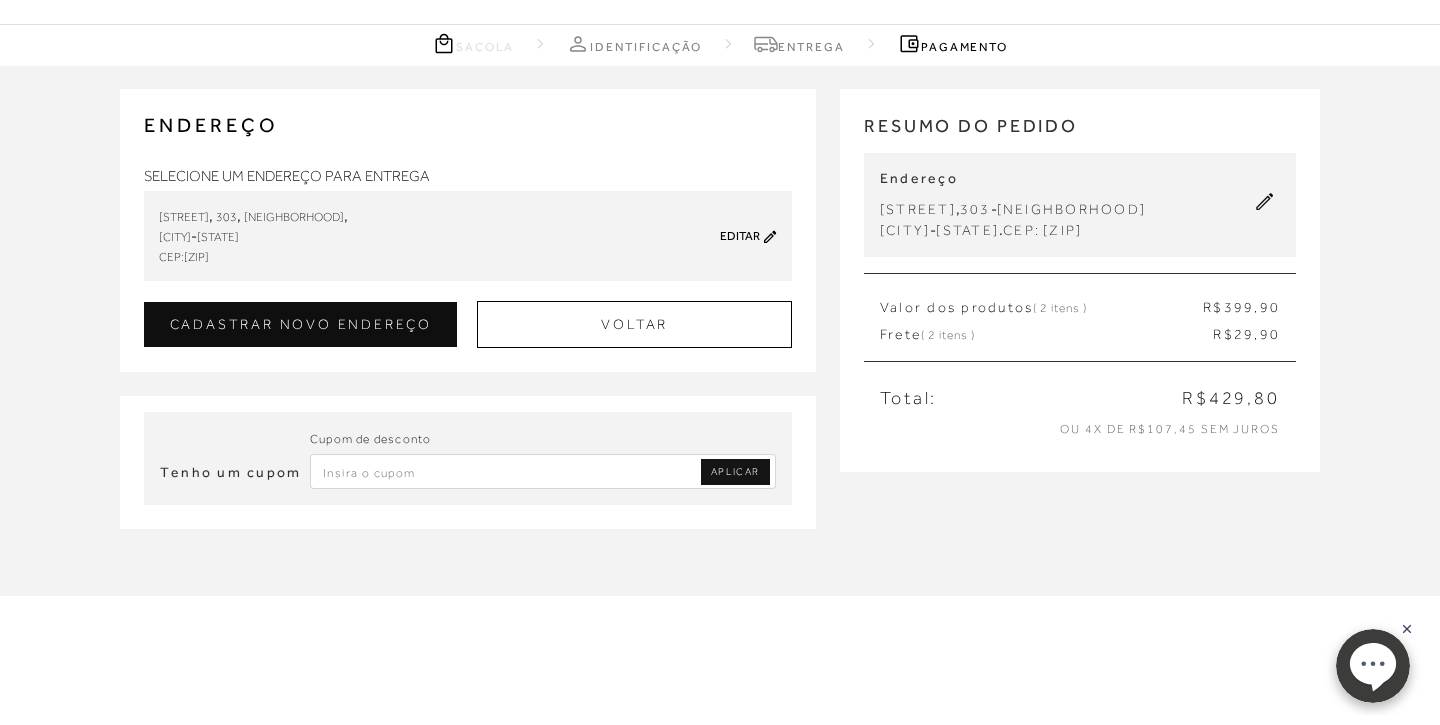 scroll, scrollTop: 0, scrollLeft: 0, axis: both 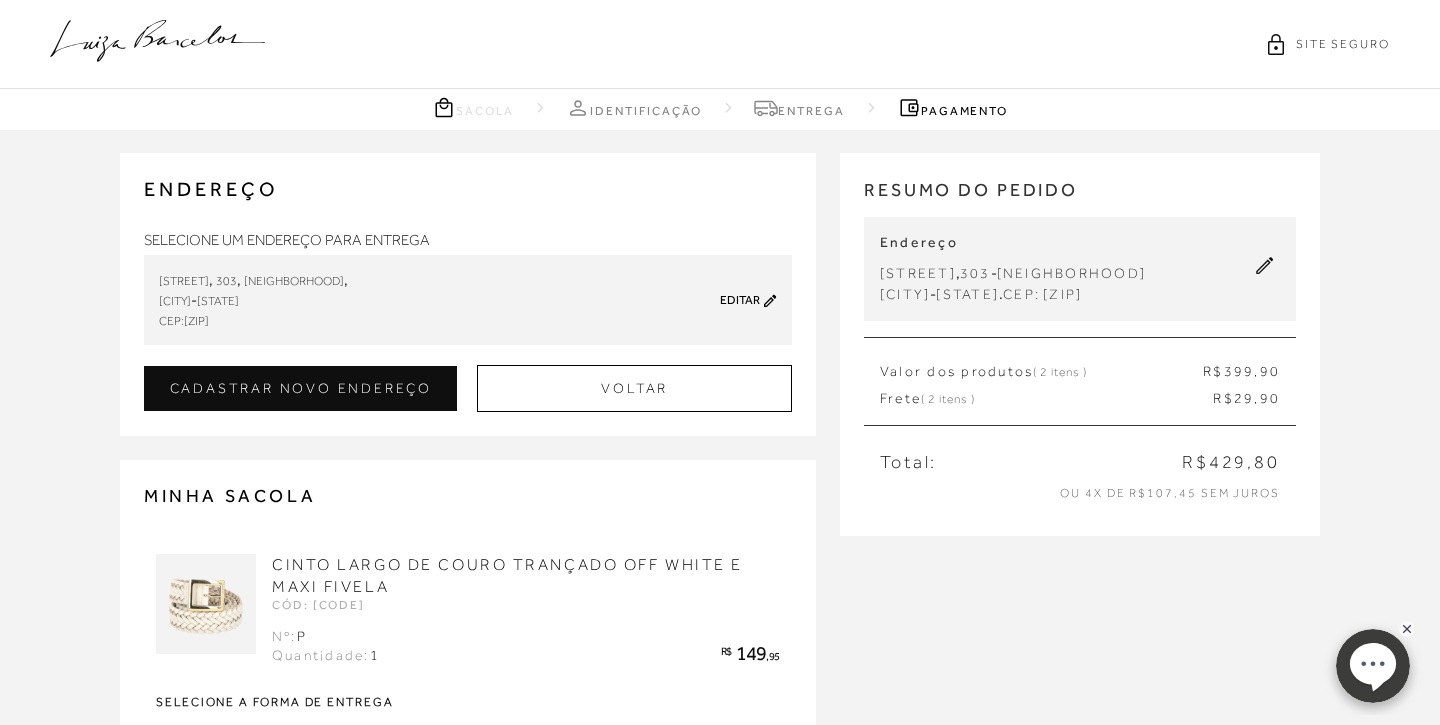 click on "Editar" at bounding box center [740, 300] 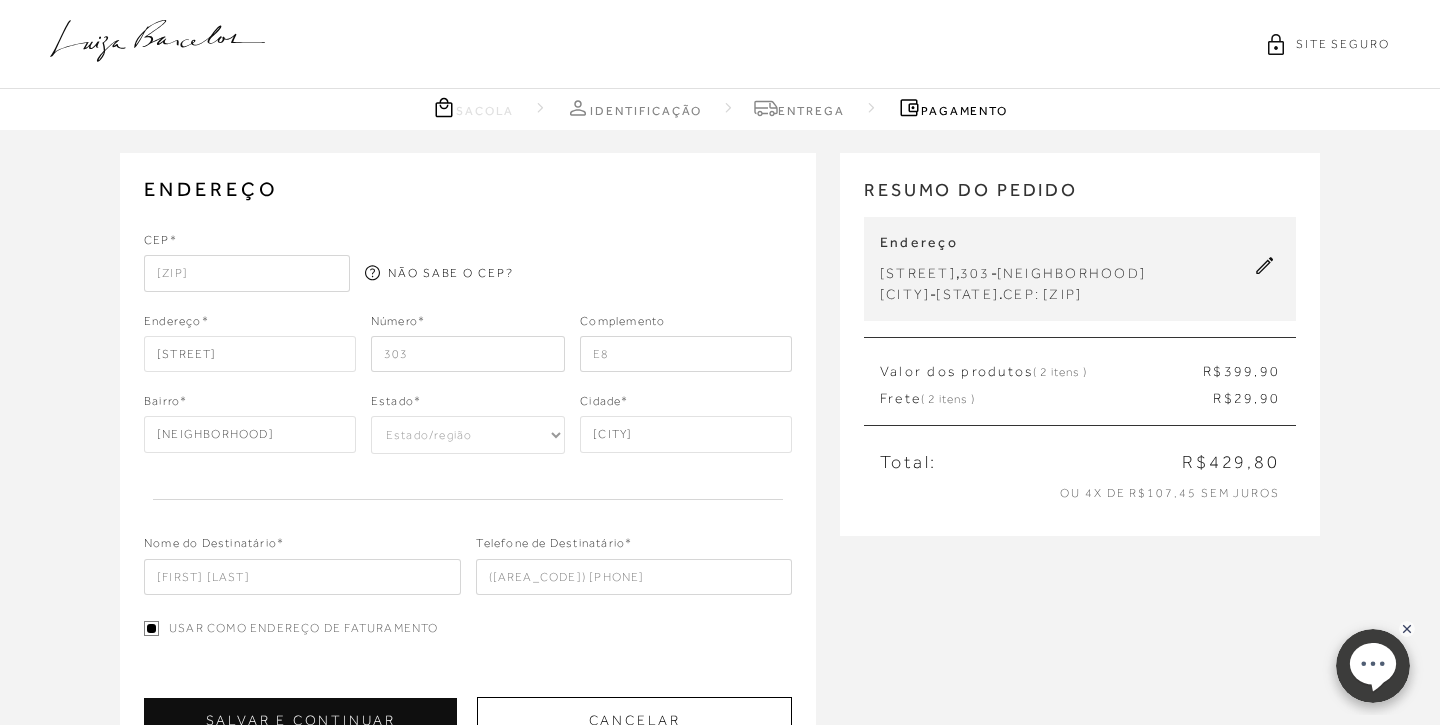 click on "ENDEREÇO
[STREET],
303 ,
[NEIGHBORHOOD] ,
[CITY] -
[STATE]
Editar
Selecione um endereço para entrega
[STREET],
303 ,
[NEIGHBORHOOD] ,
CEP:  E8" at bounding box center [480, 485] 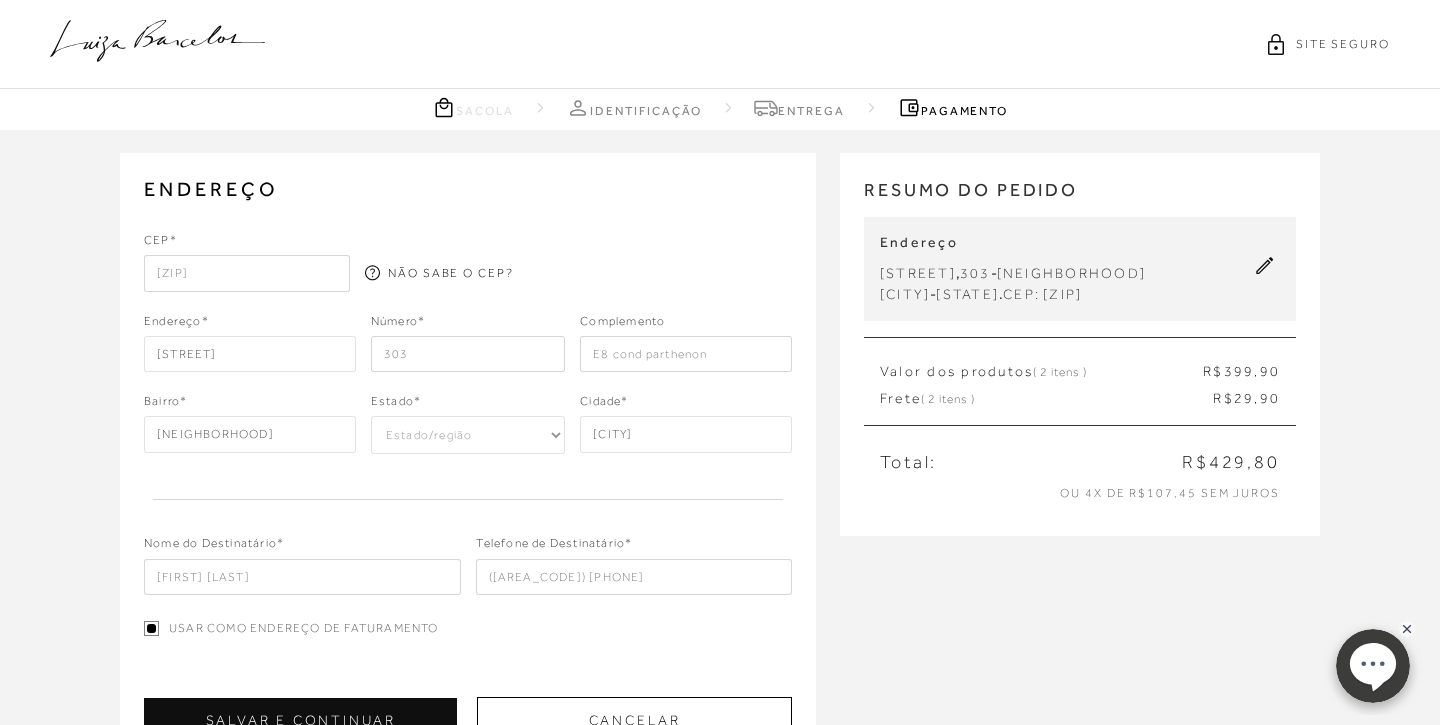 type on "E8 cond parthenon" 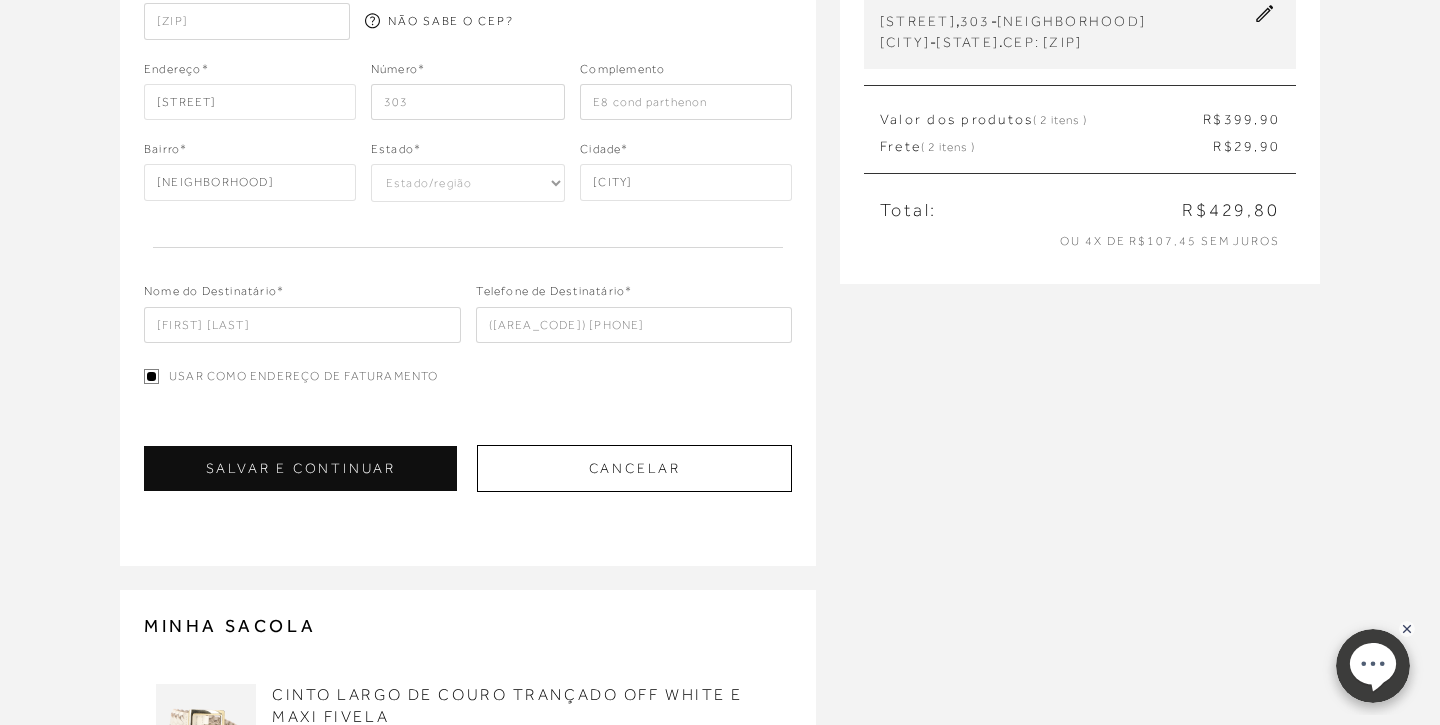 scroll, scrollTop: 258, scrollLeft: 0, axis: vertical 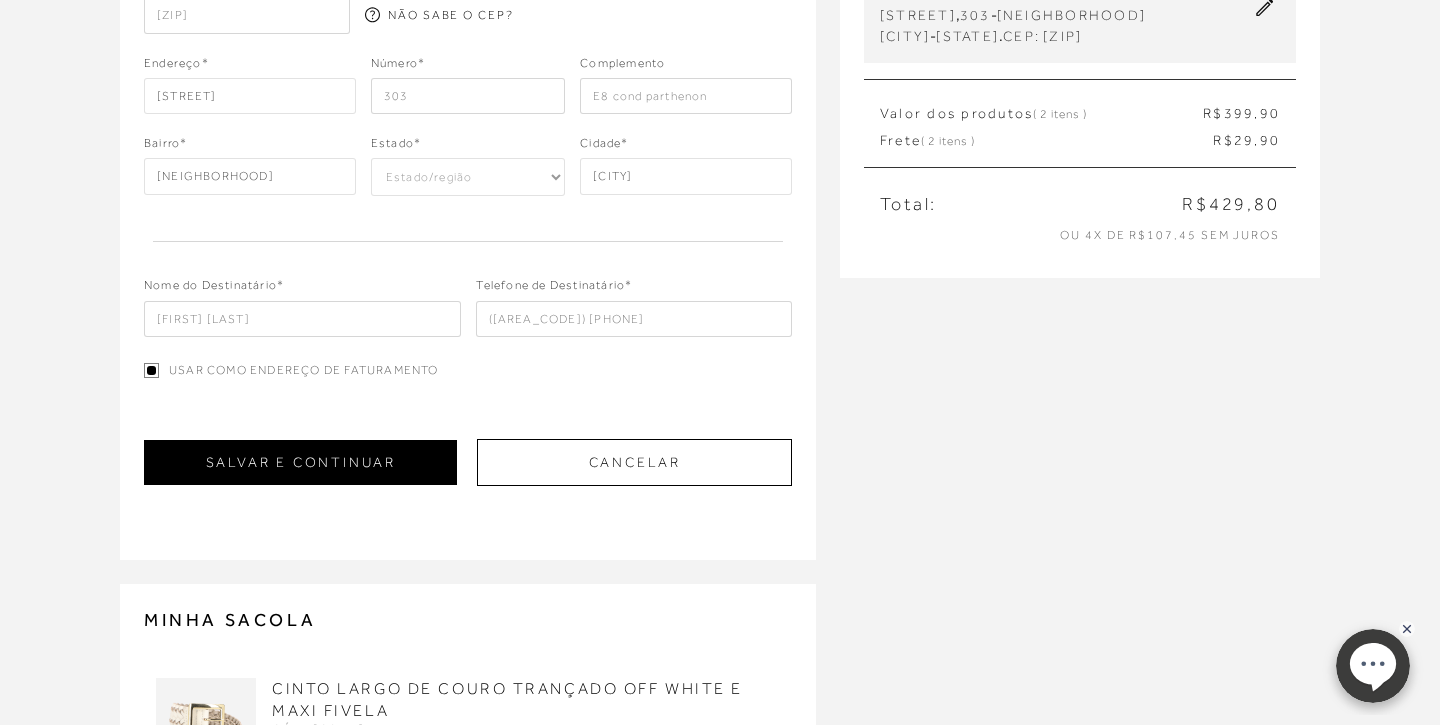 click on "SALVAR E CONTINUAR" at bounding box center [300, 462] 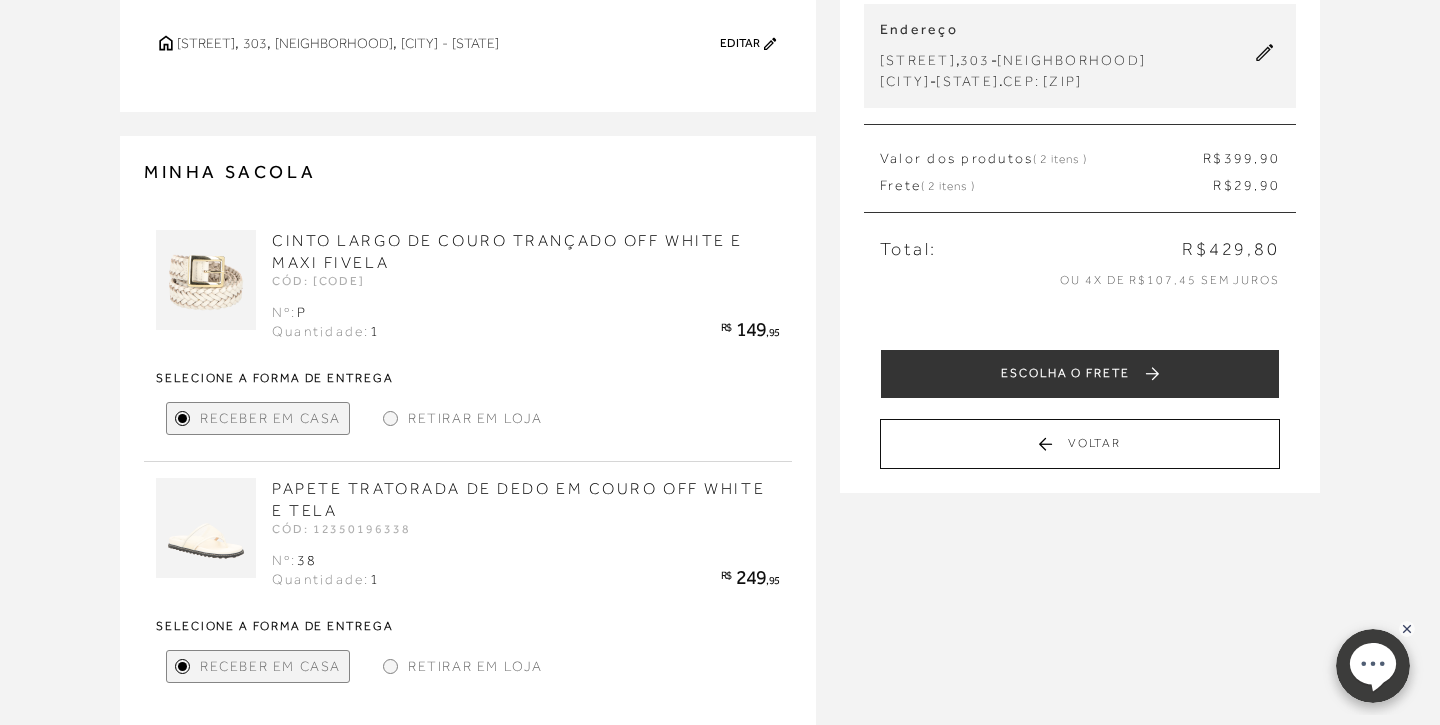 scroll, scrollTop: 197, scrollLeft: 0, axis: vertical 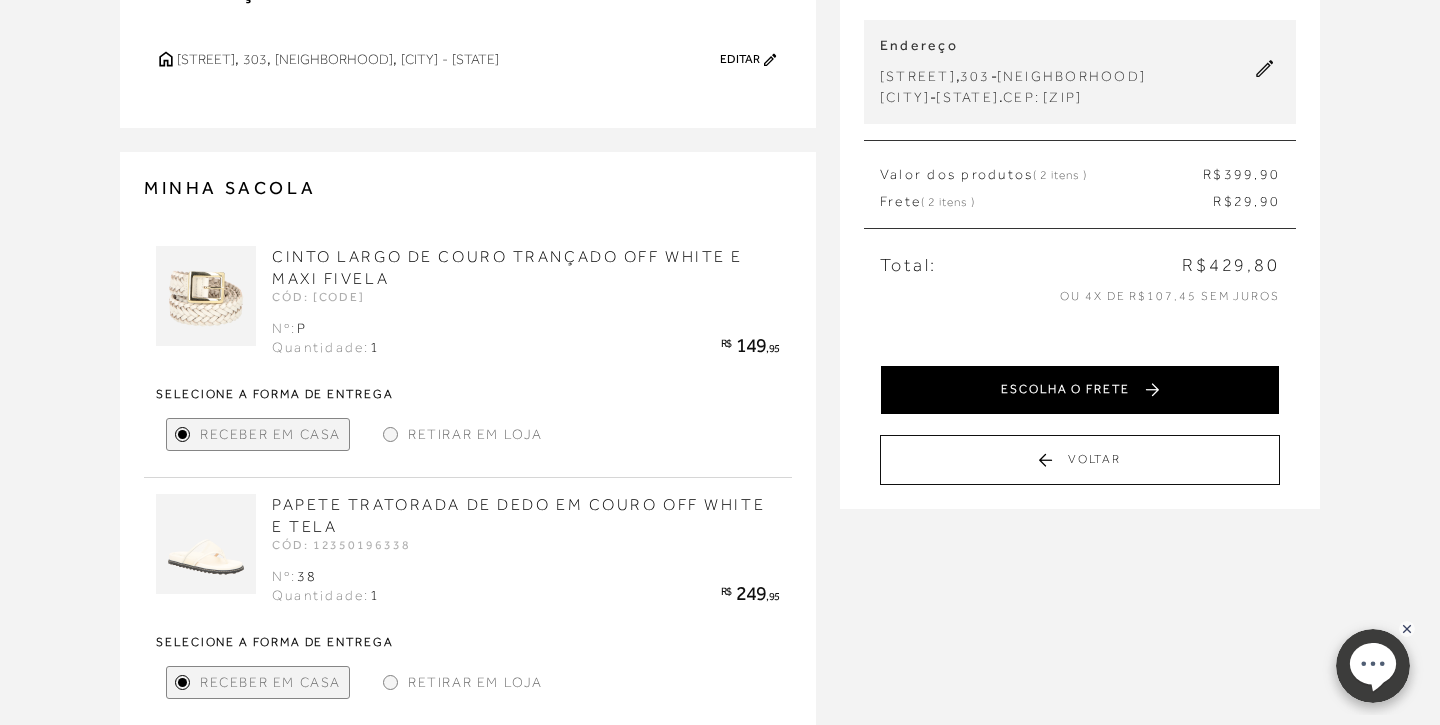click on "ESCOLHA O FRETE" at bounding box center [1080, 390] 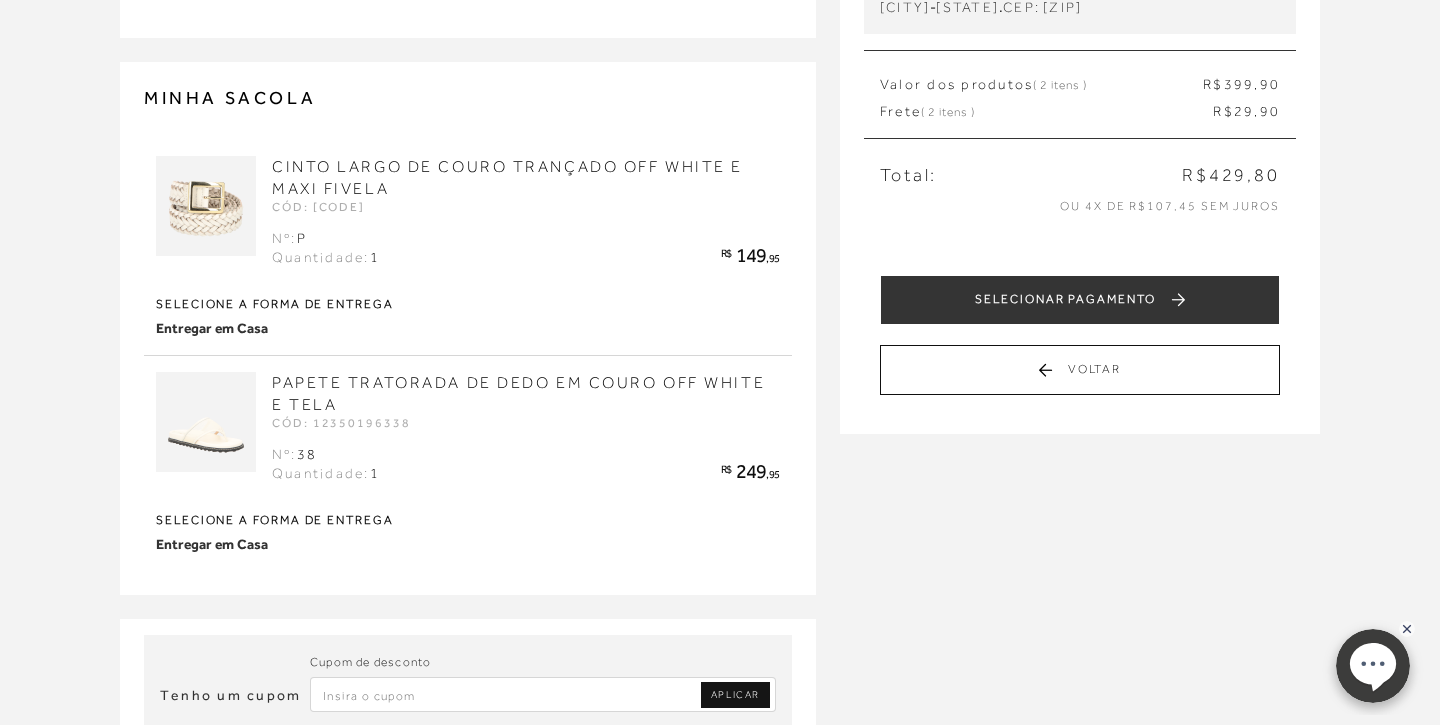 scroll, scrollTop: 295, scrollLeft: 0, axis: vertical 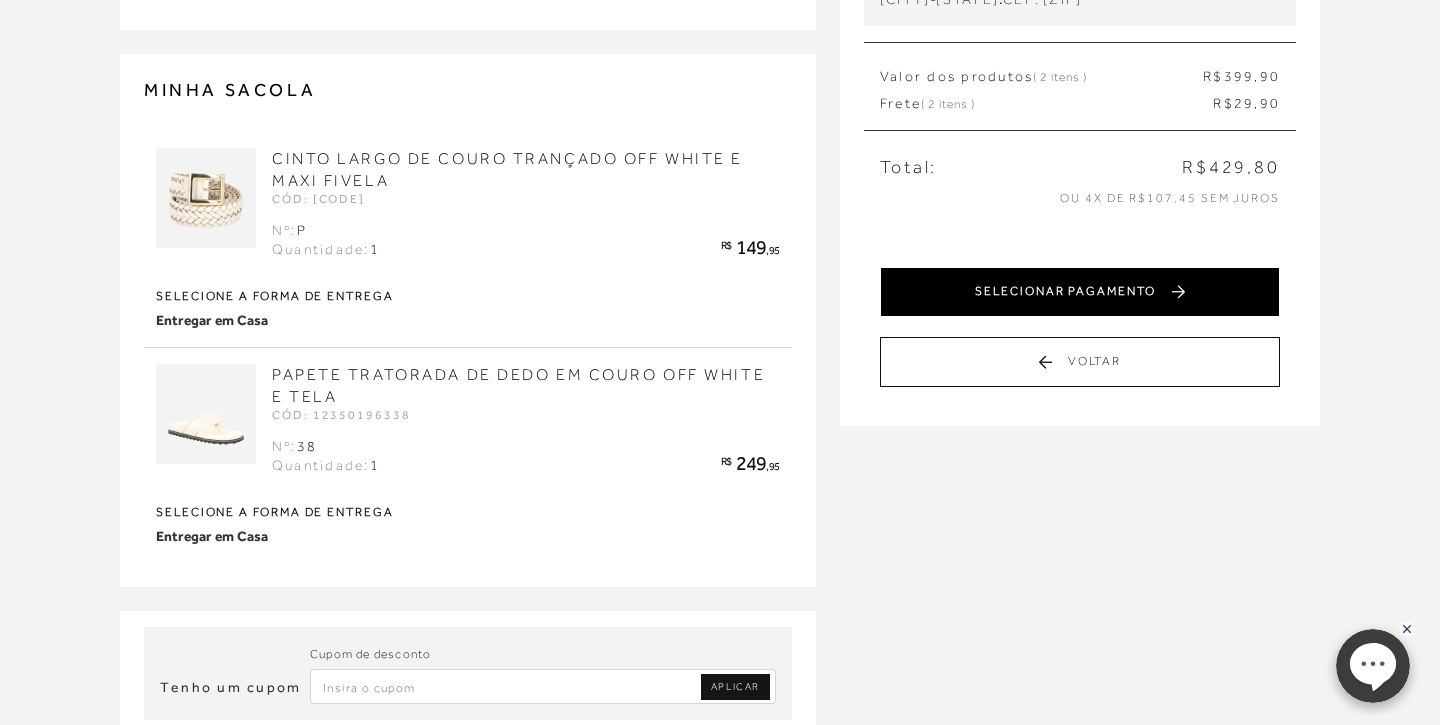 click on "SELECIONAR PAGAMENTO" at bounding box center [1080, 292] 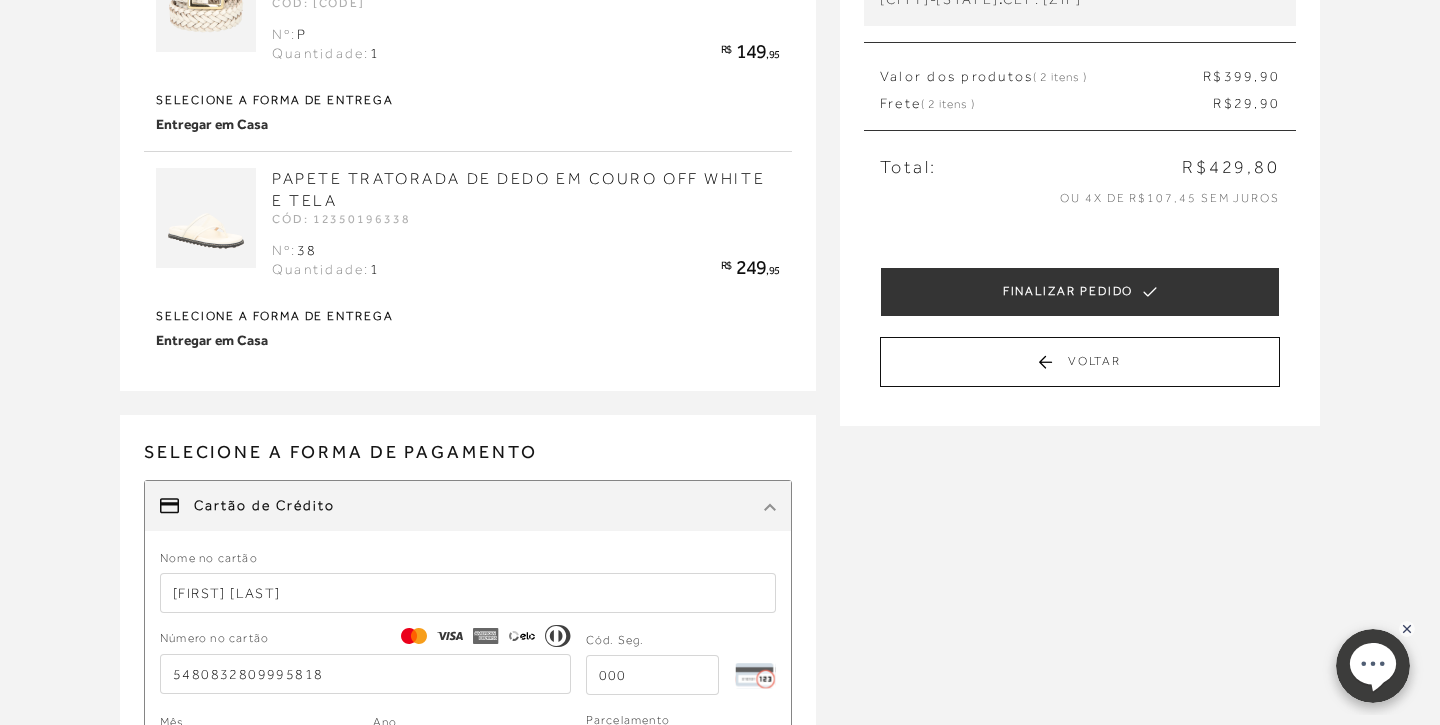 scroll, scrollTop: 0, scrollLeft: 0, axis: both 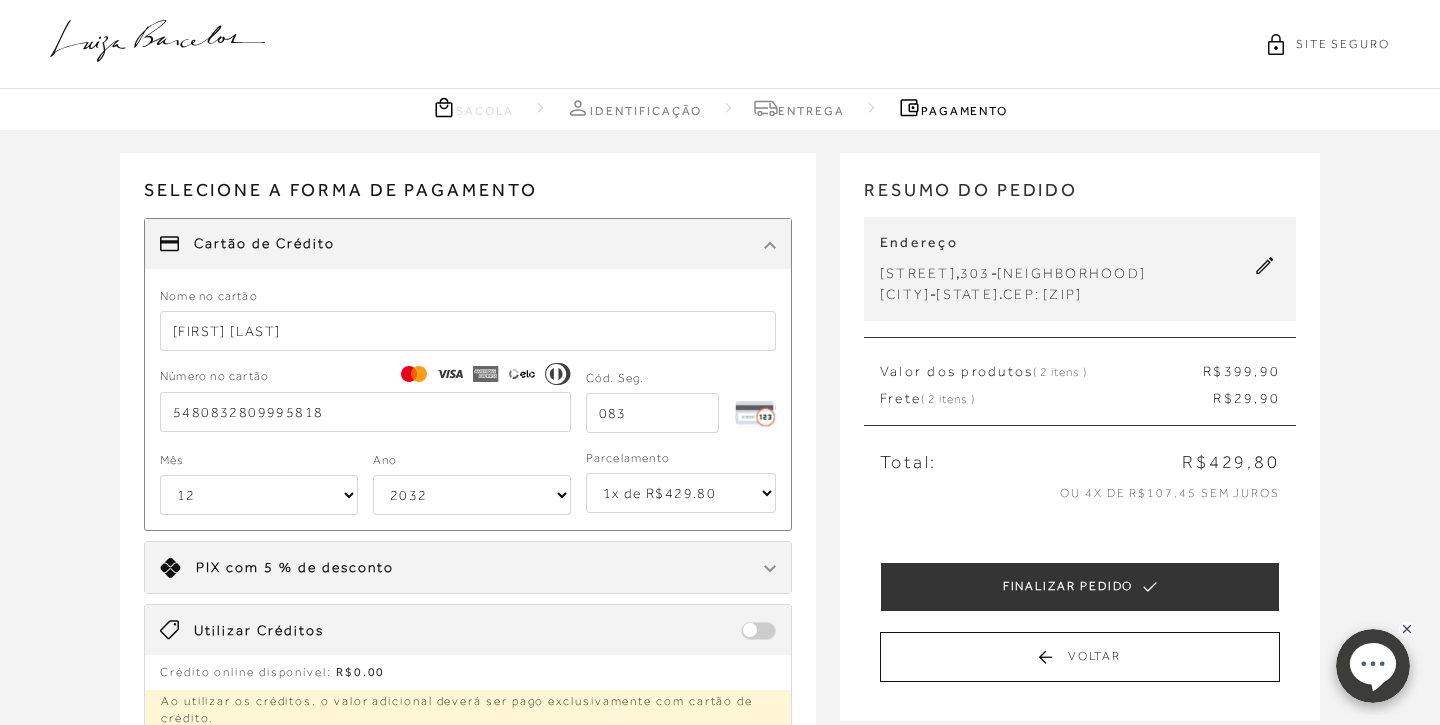 type on "083" 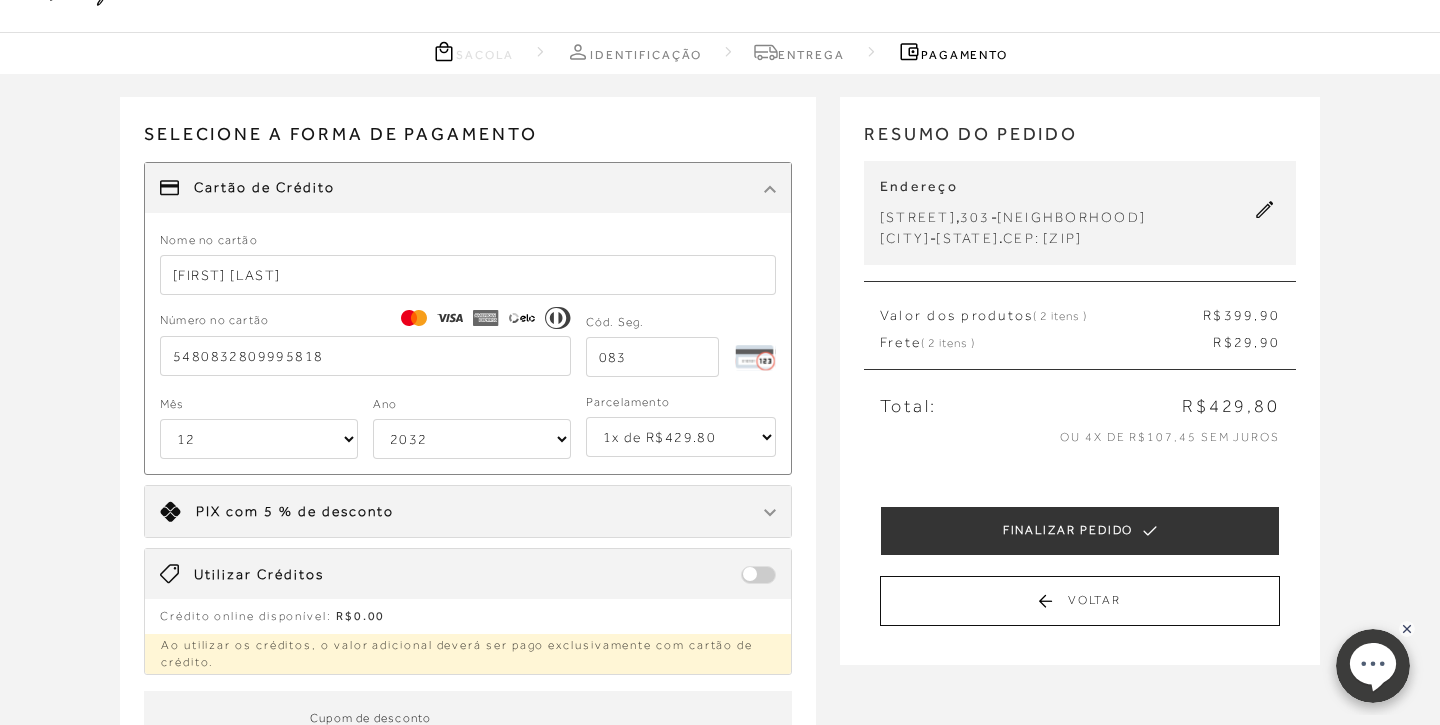 scroll, scrollTop: 63, scrollLeft: 0, axis: vertical 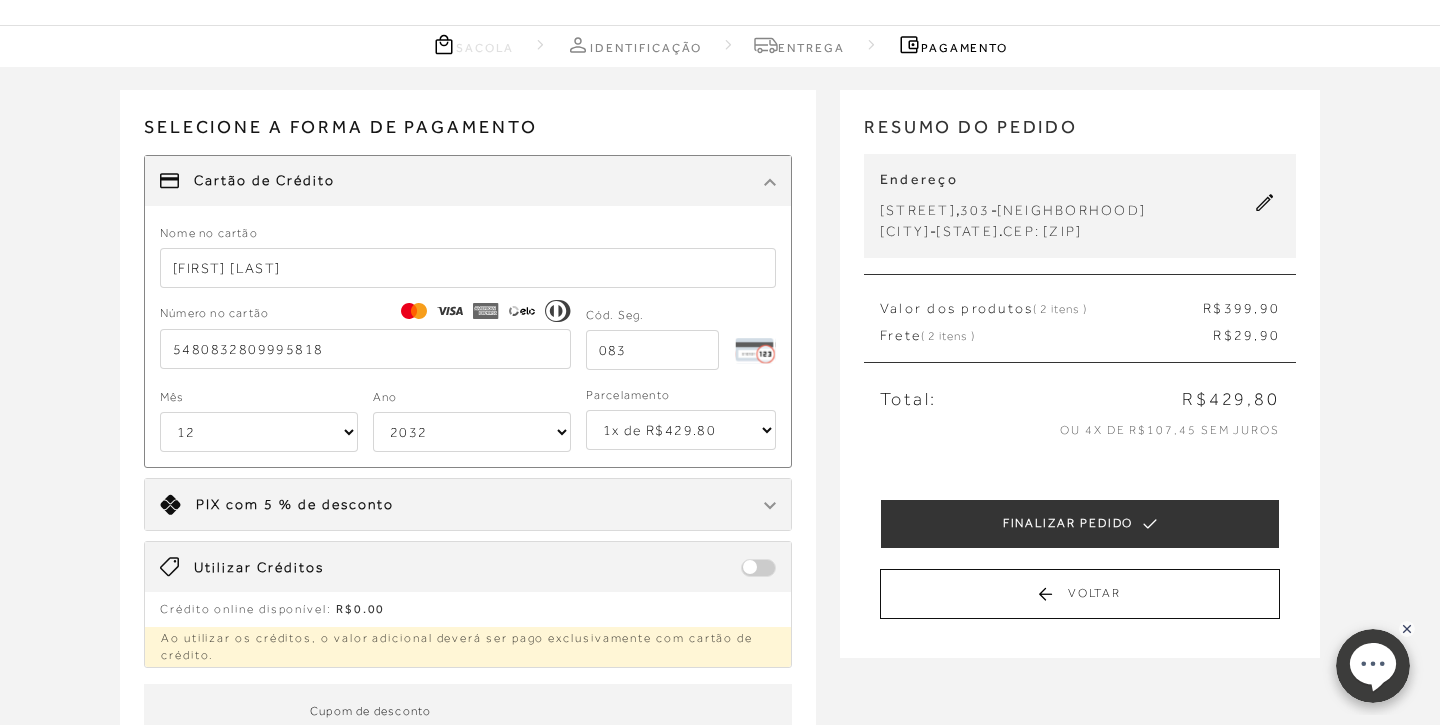 select on "3" 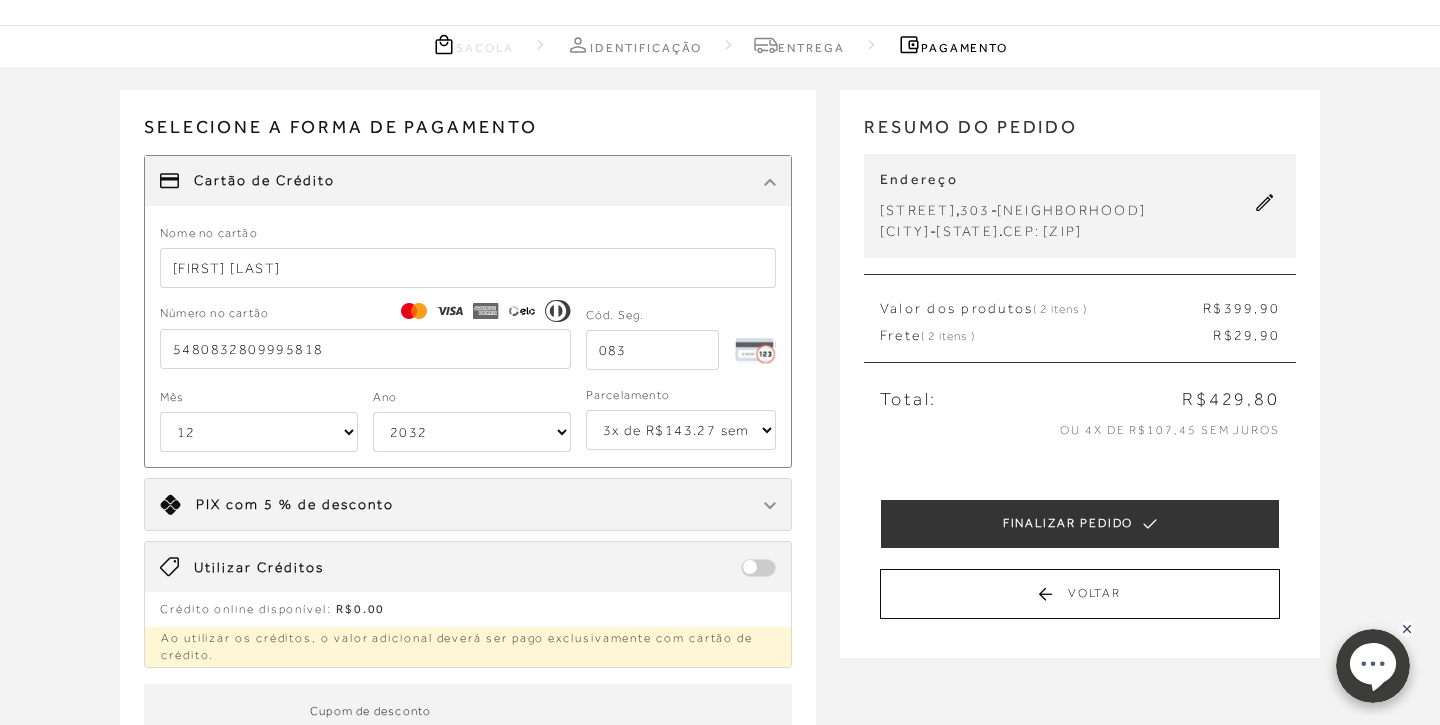 click on "CINTO LARGO DE COURO TRANÇADO OFF WHITE E MAXI FIVELA
CÓD: 899903103P
Nº:
P 1 R$" at bounding box center (720, 466) 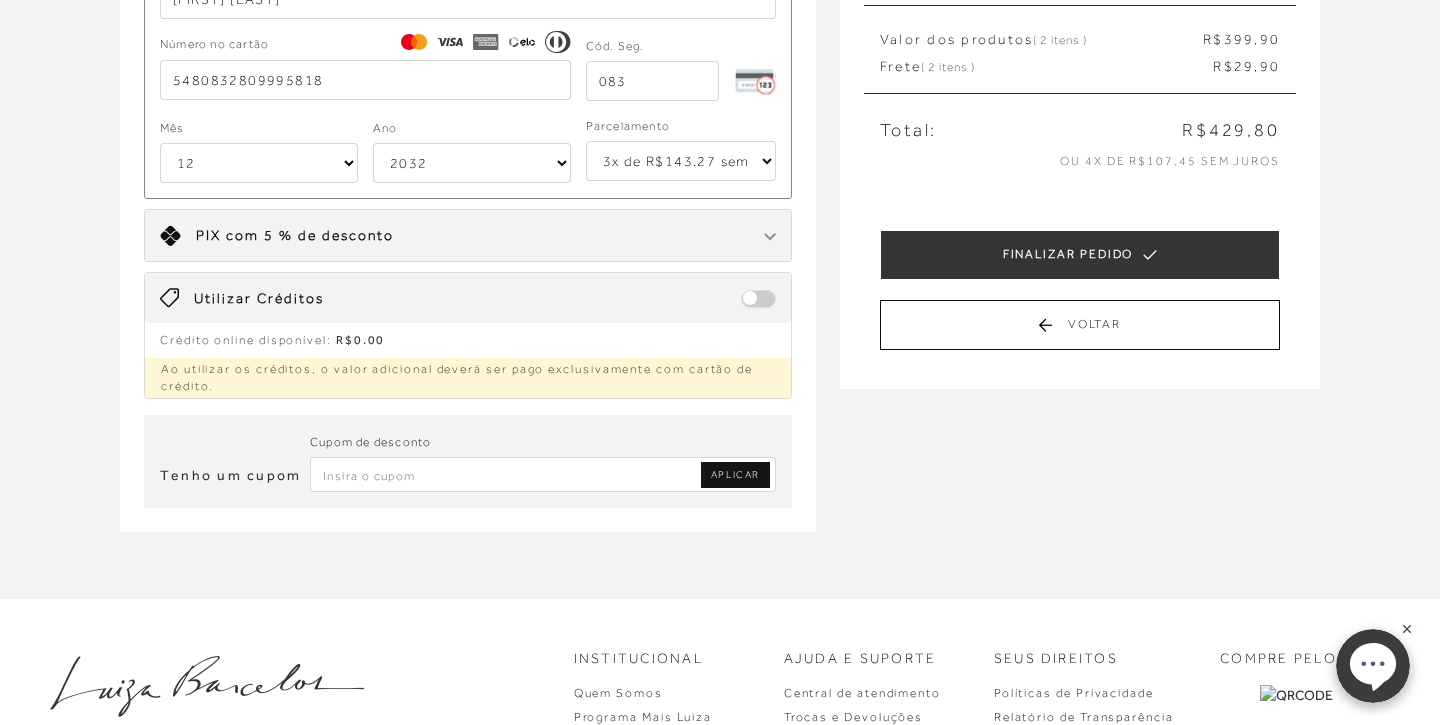 scroll, scrollTop: 336, scrollLeft: 0, axis: vertical 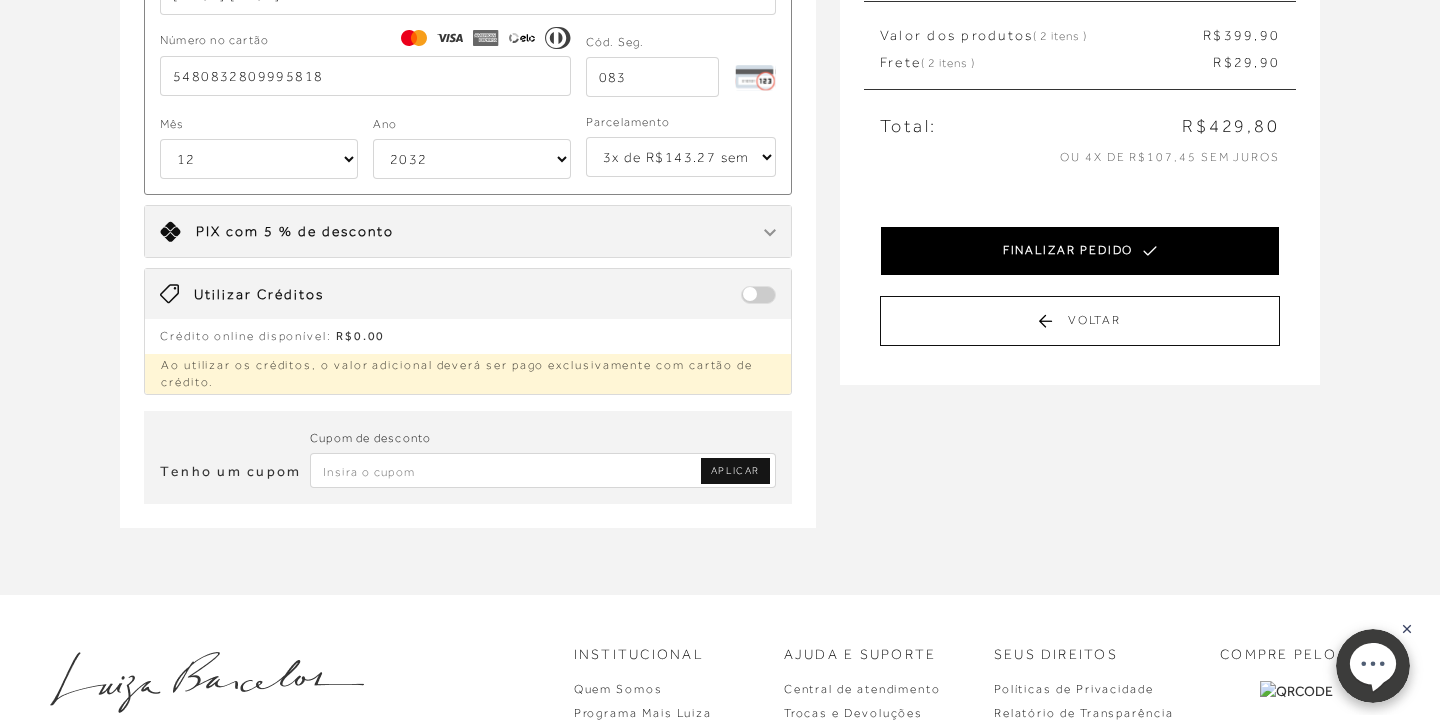 click on "FINALIZAR PEDIDO" at bounding box center [1080, 251] 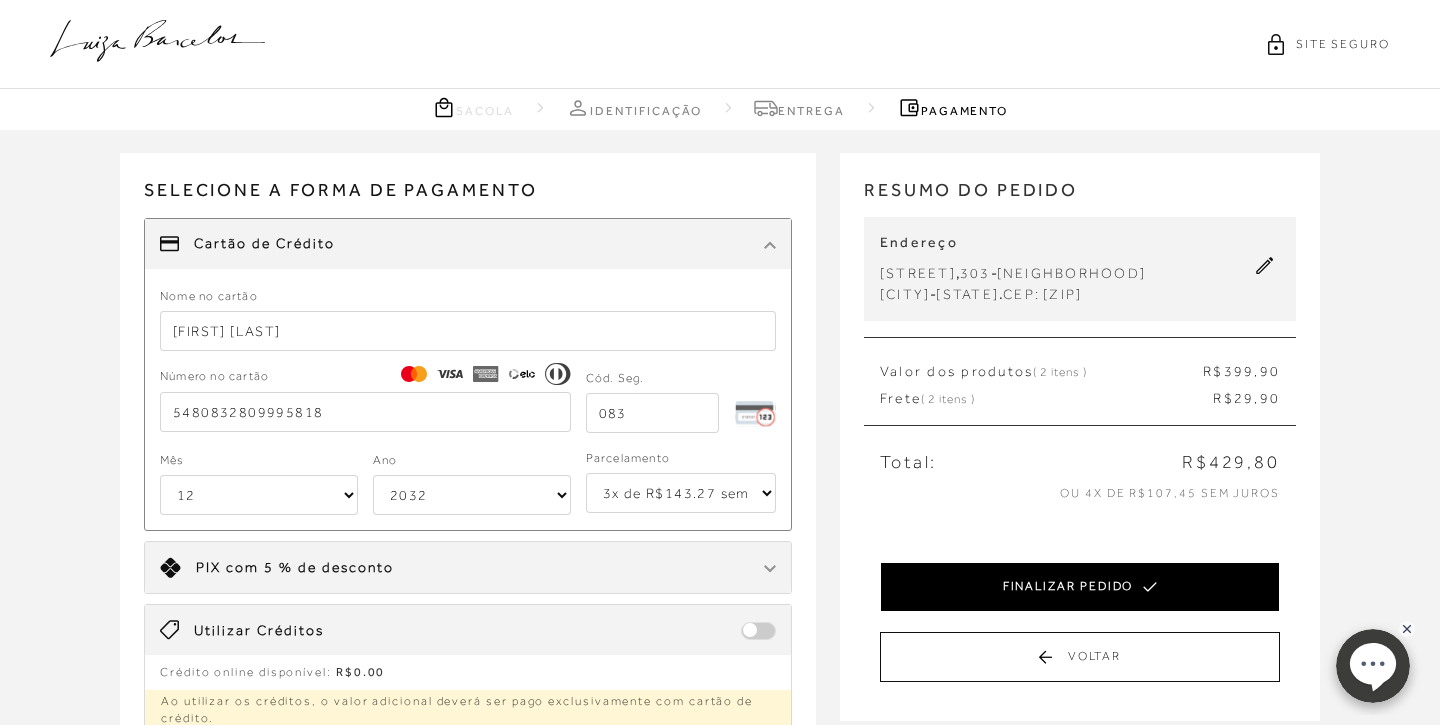 select on "12" 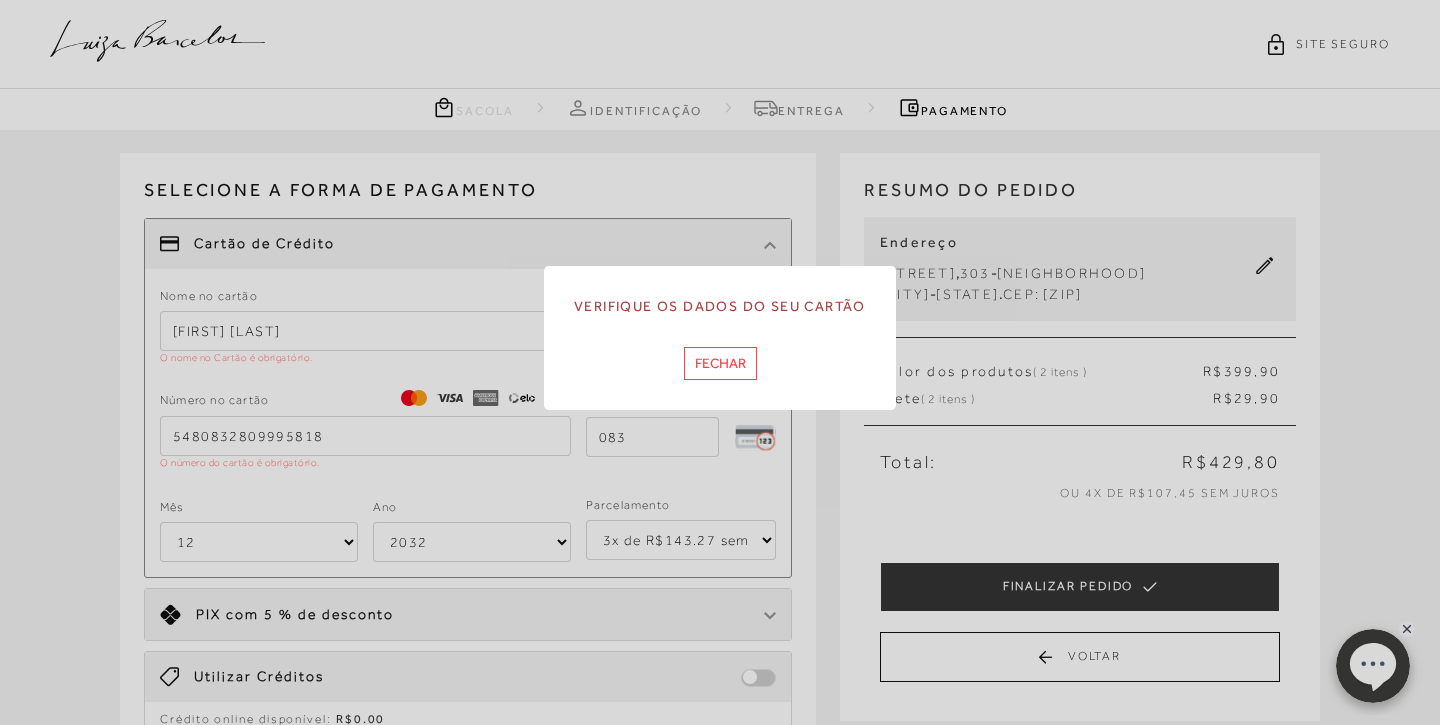 click on "Fechar" at bounding box center [720, 363] 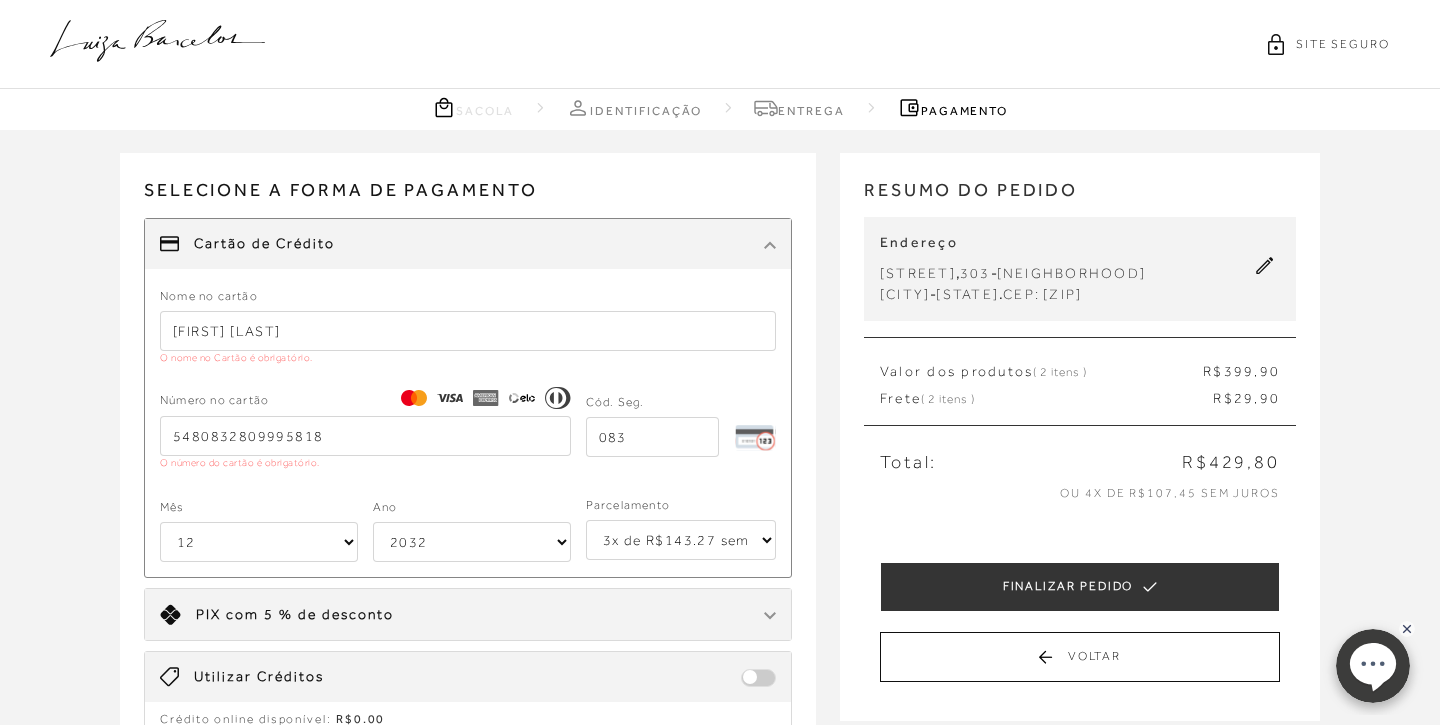 click on "Número no cartão
5480832809995818
O número do cartão é obrigatório." at bounding box center [365, 435] 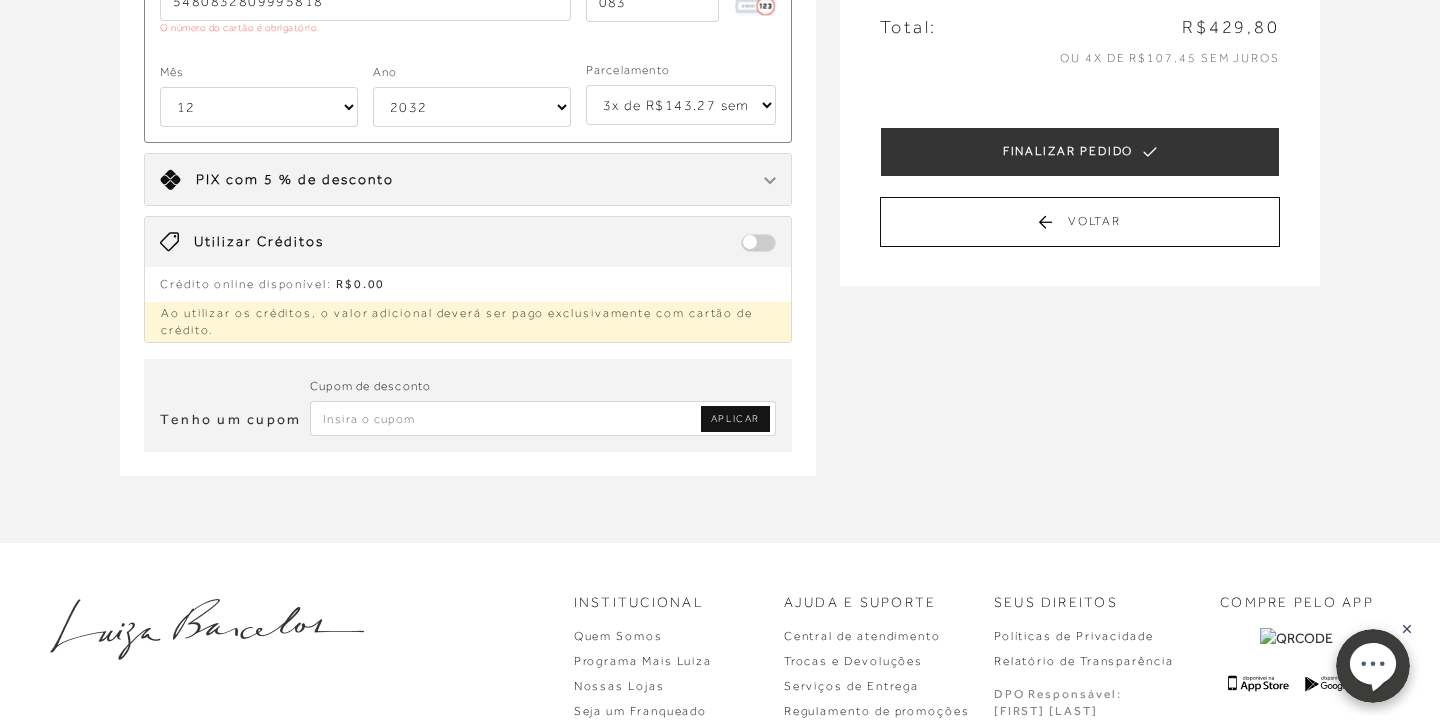 scroll, scrollTop: 429, scrollLeft: 0, axis: vertical 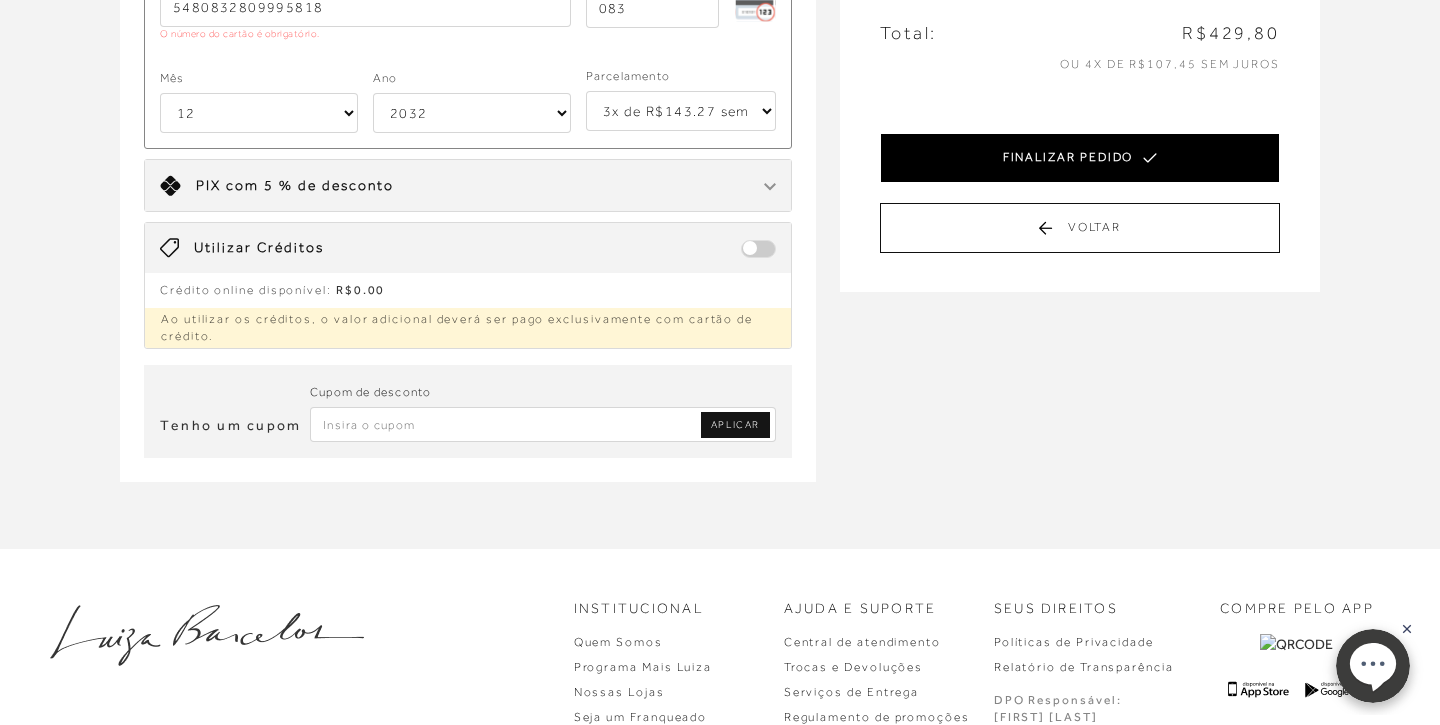 click on "FINALIZAR PEDIDO" at bounding box center (1080, 158) 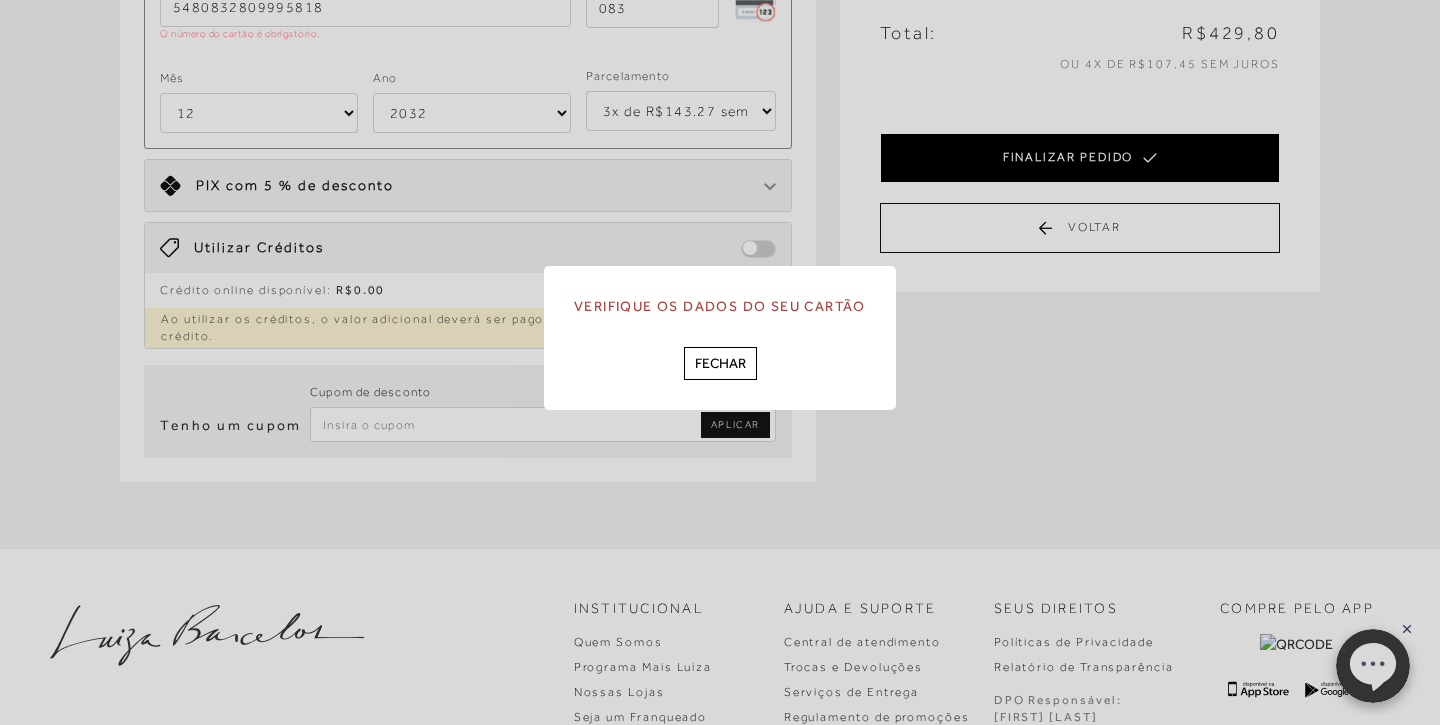 scroll, scrollTop: 0, scrollLeft: 0, axis: both 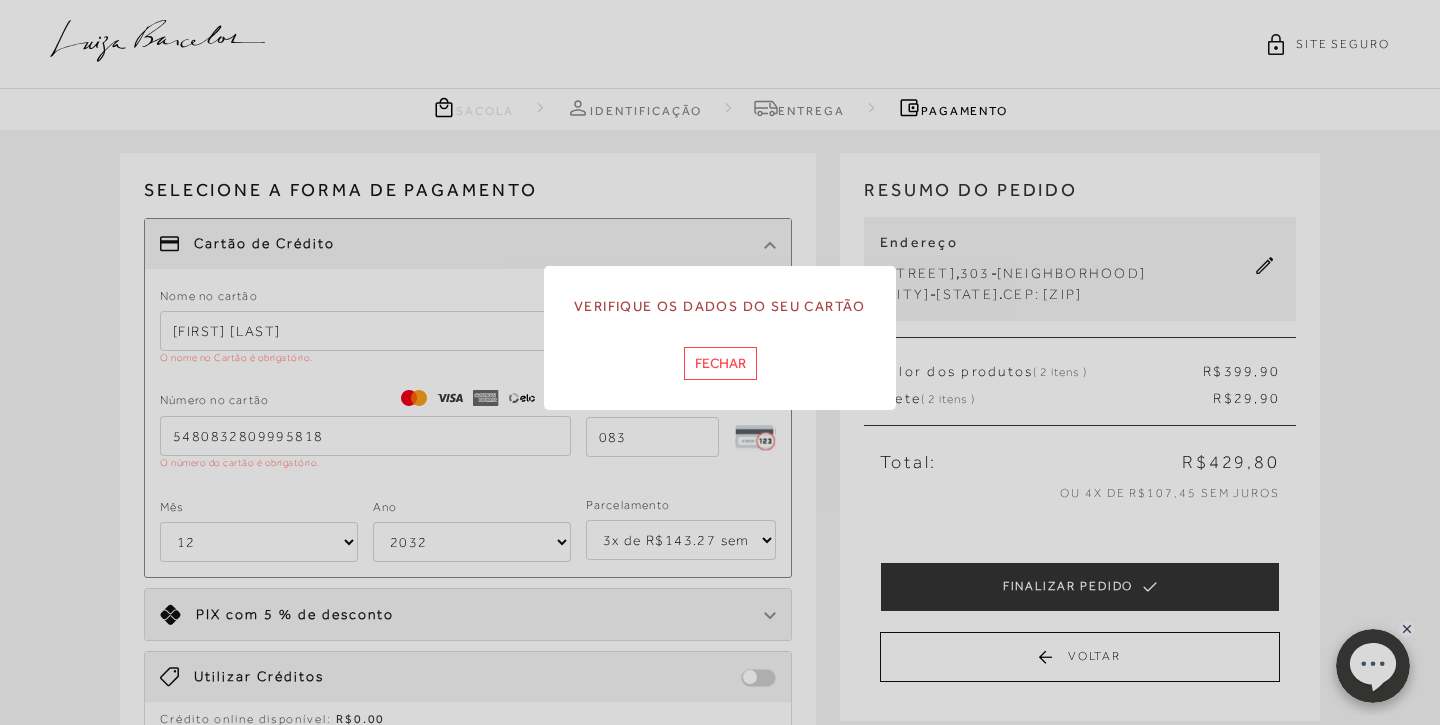 click on "Fechar" at bounding box center (720, 363) 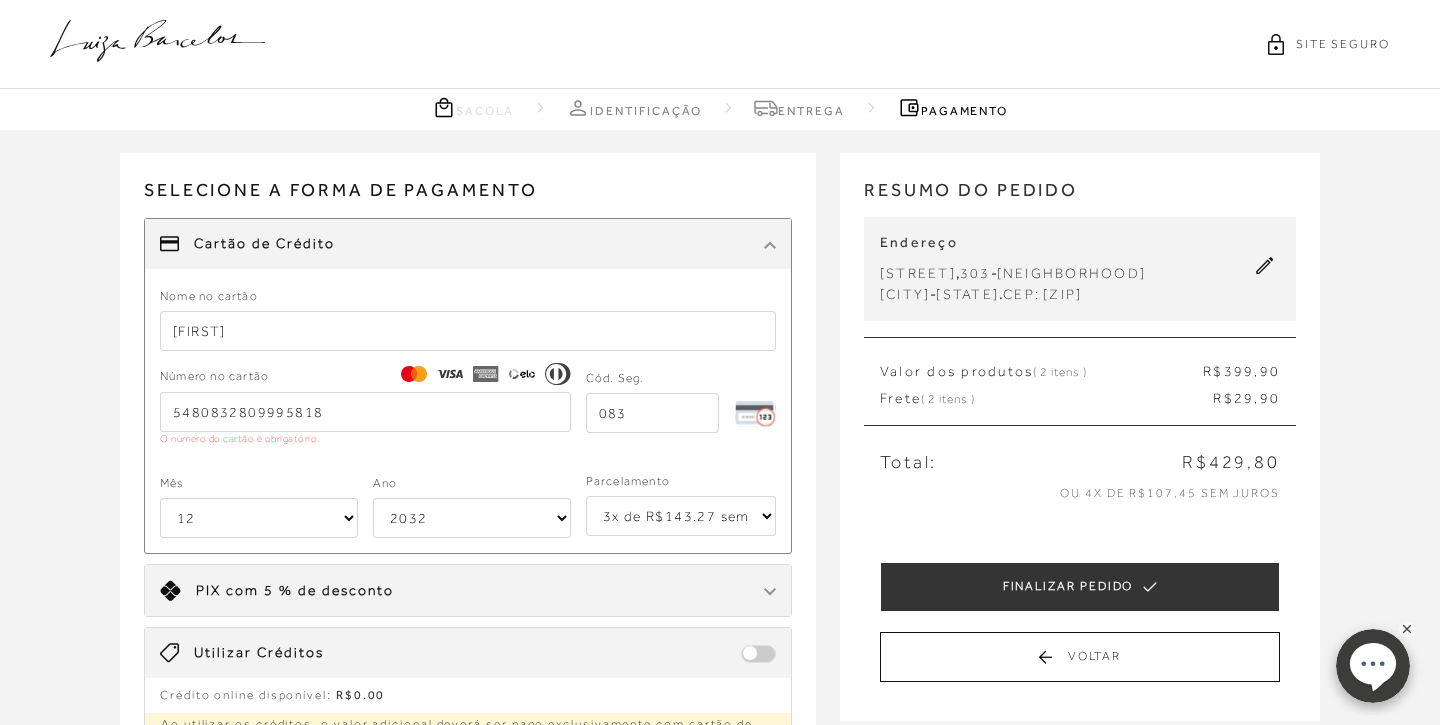 type on "[FIRST]" 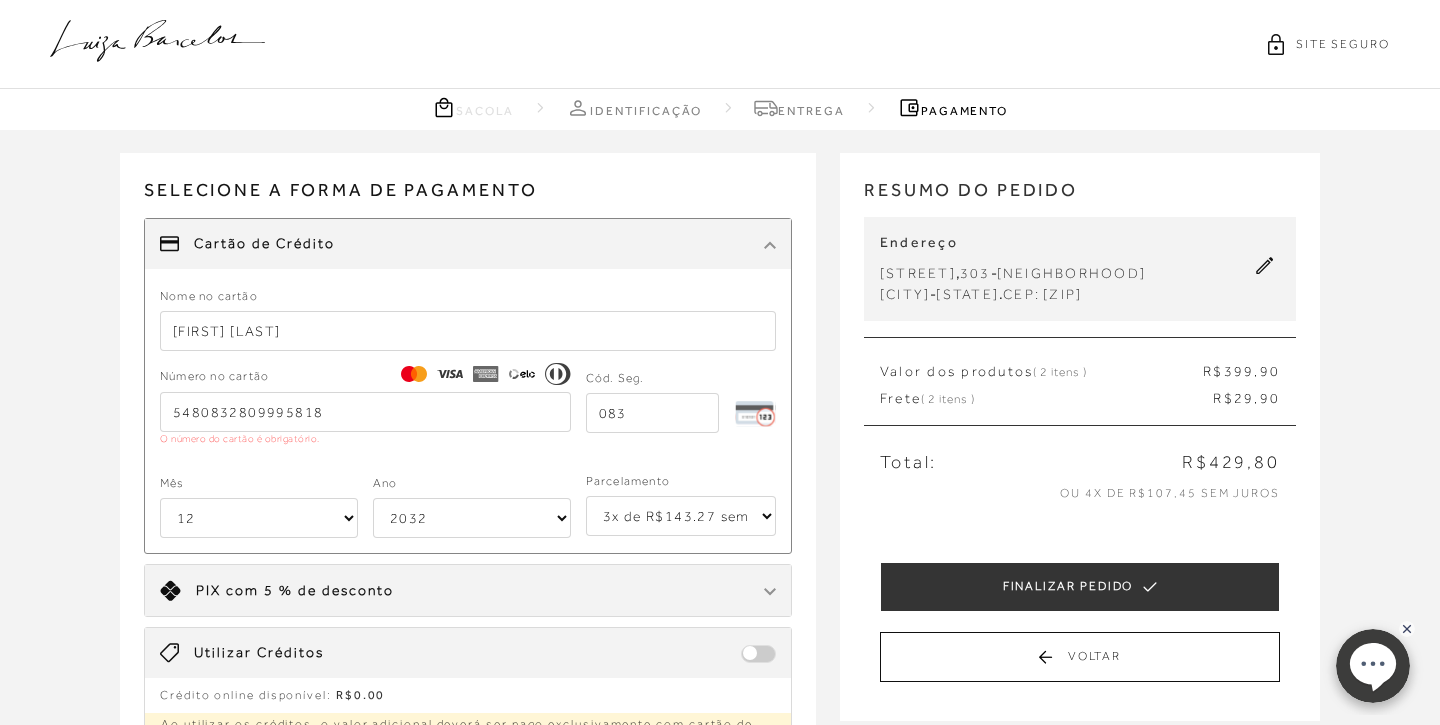 type on "[FIRST] [LAST]" 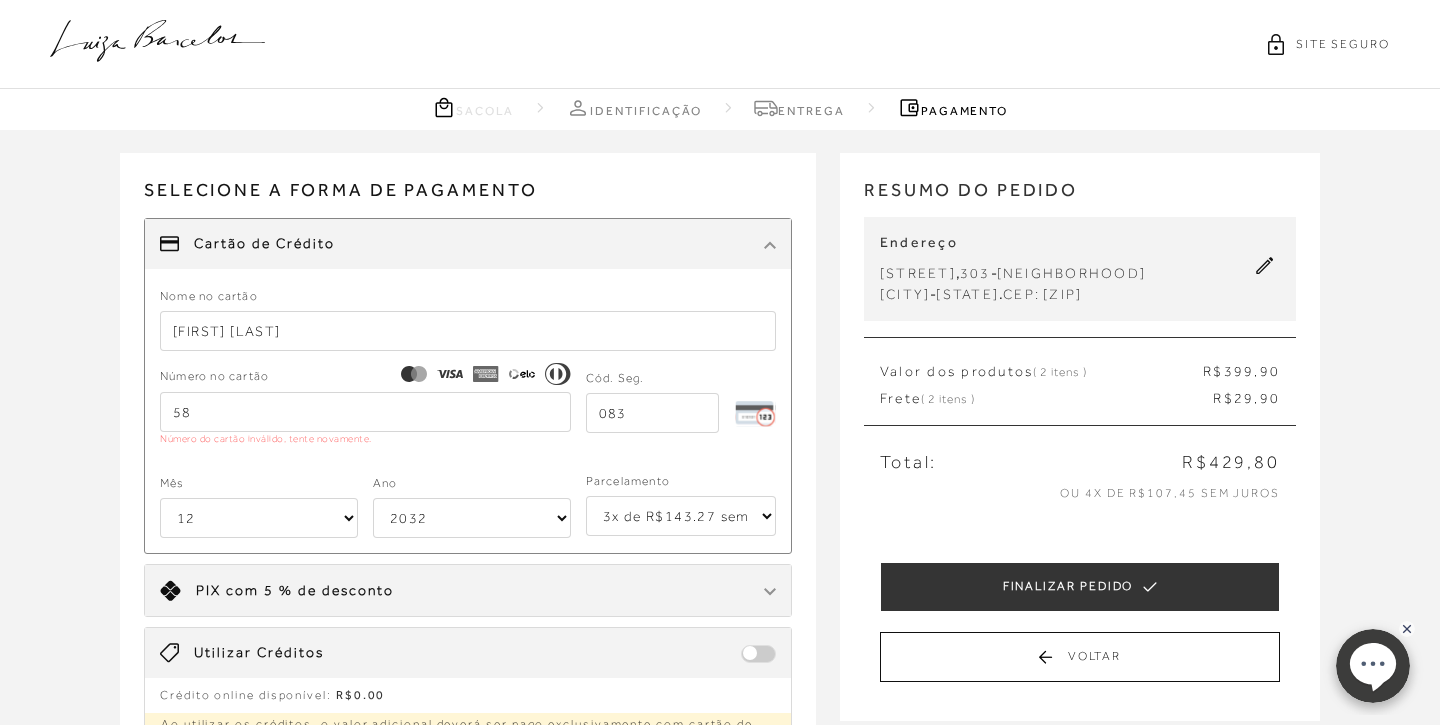 click on "58" at bounding box center (365, 412) 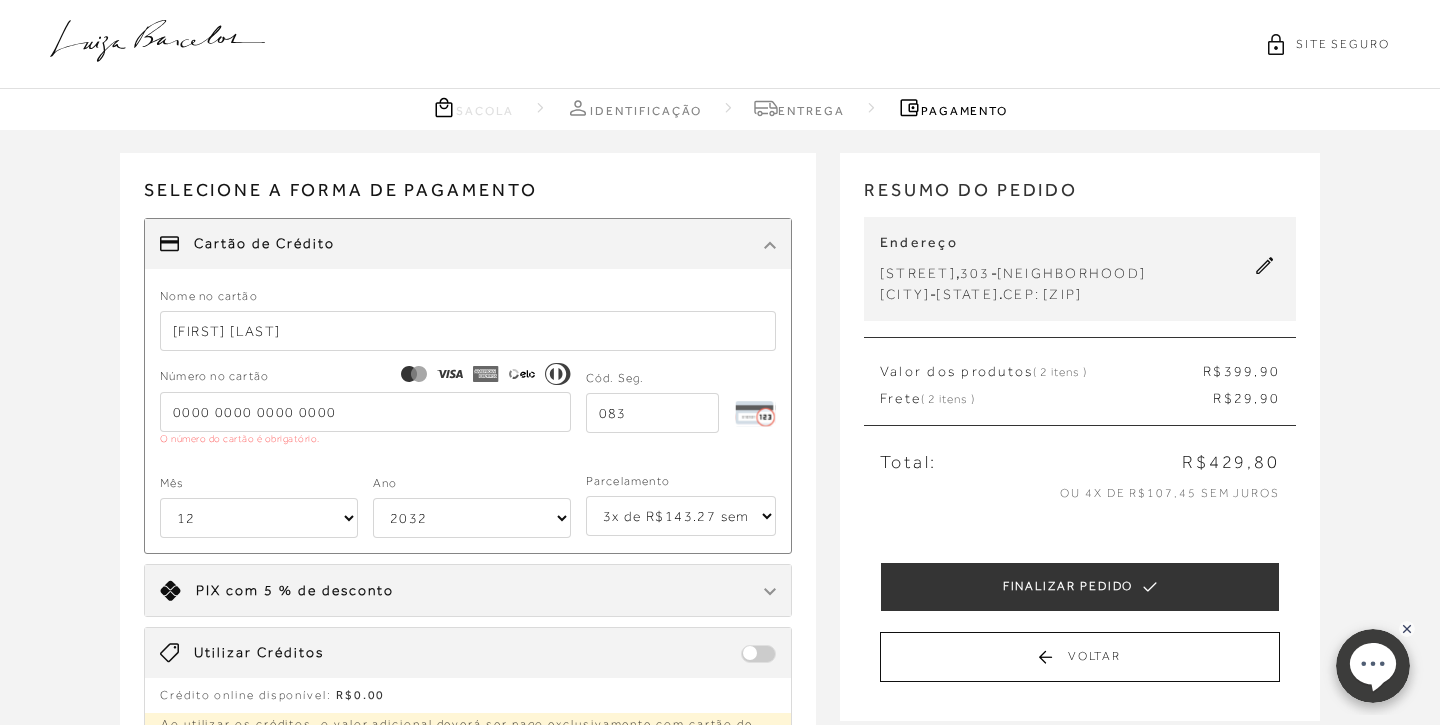 click at bounding box center [365, 412] 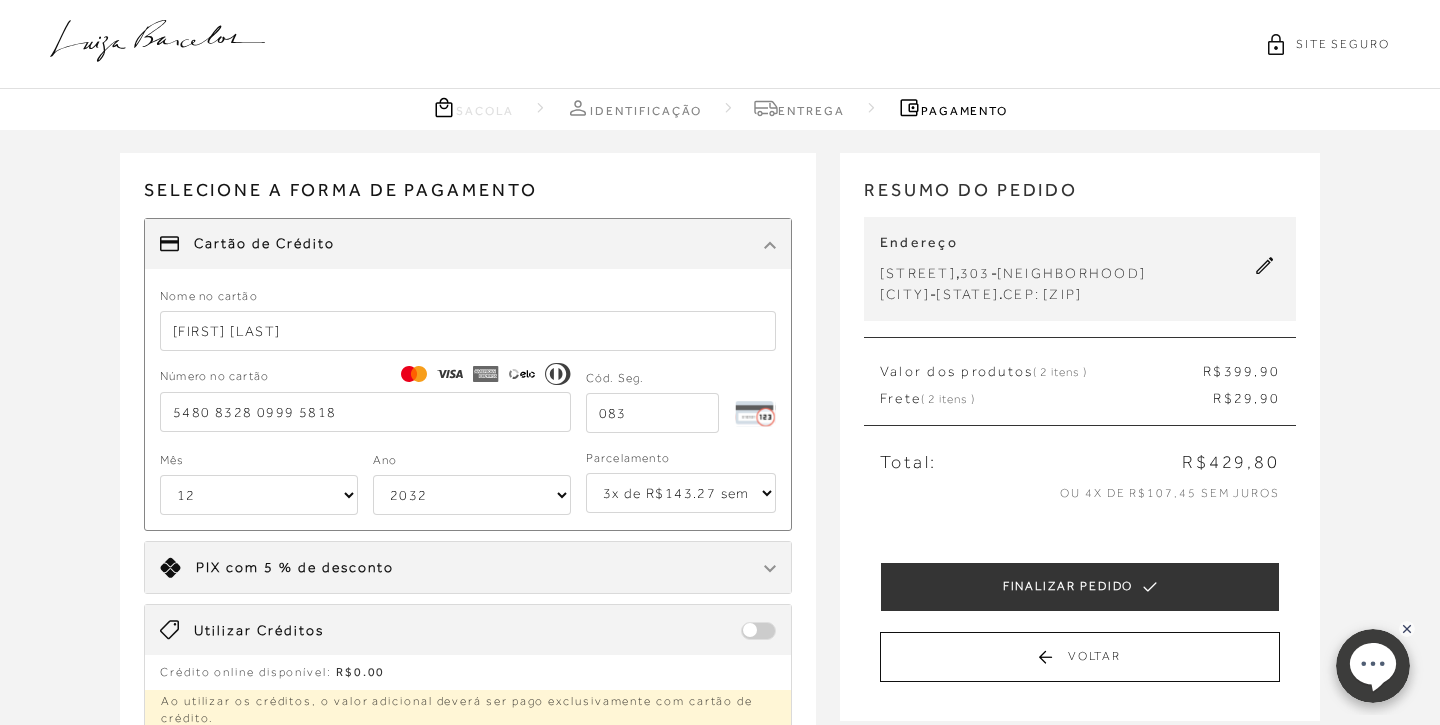 type on "5480 8328 0999 5818" 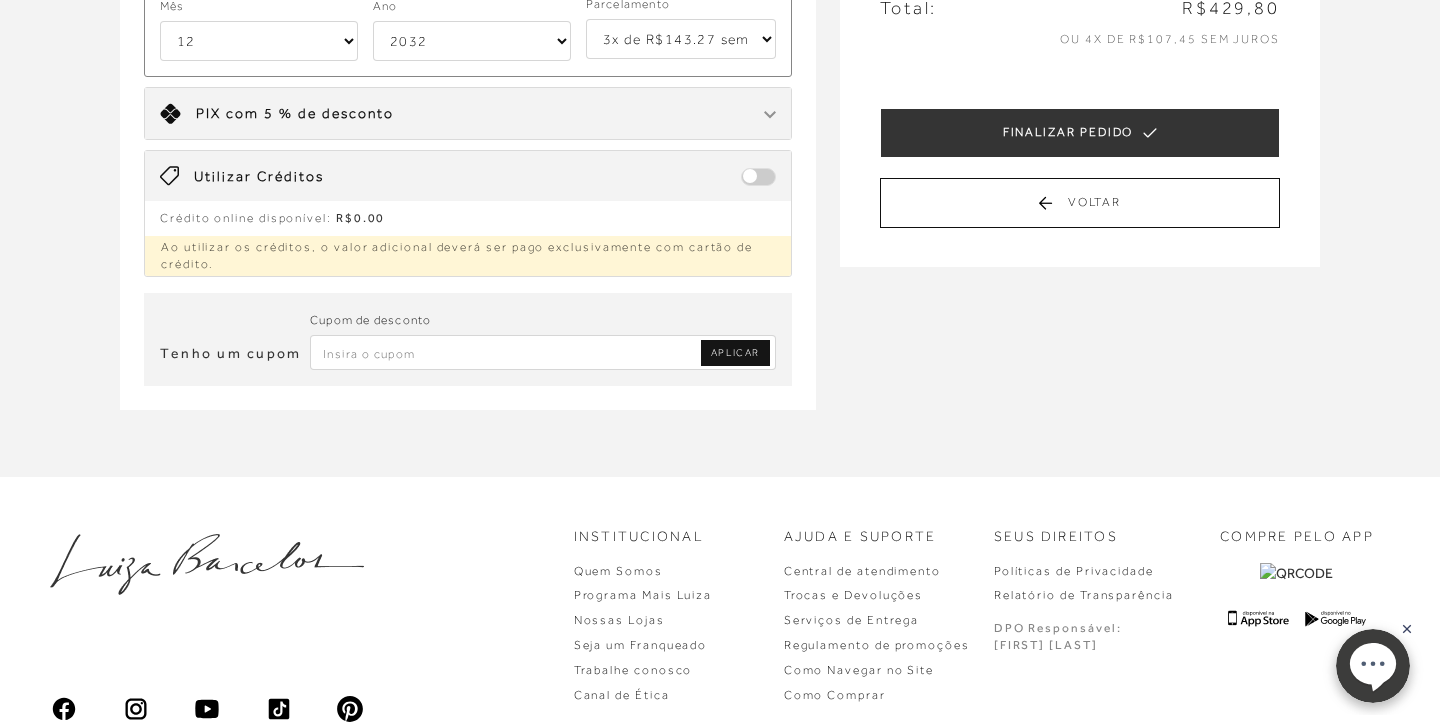 scroll, scrollTop: 459, scrollLeft: 0, axis: vertical 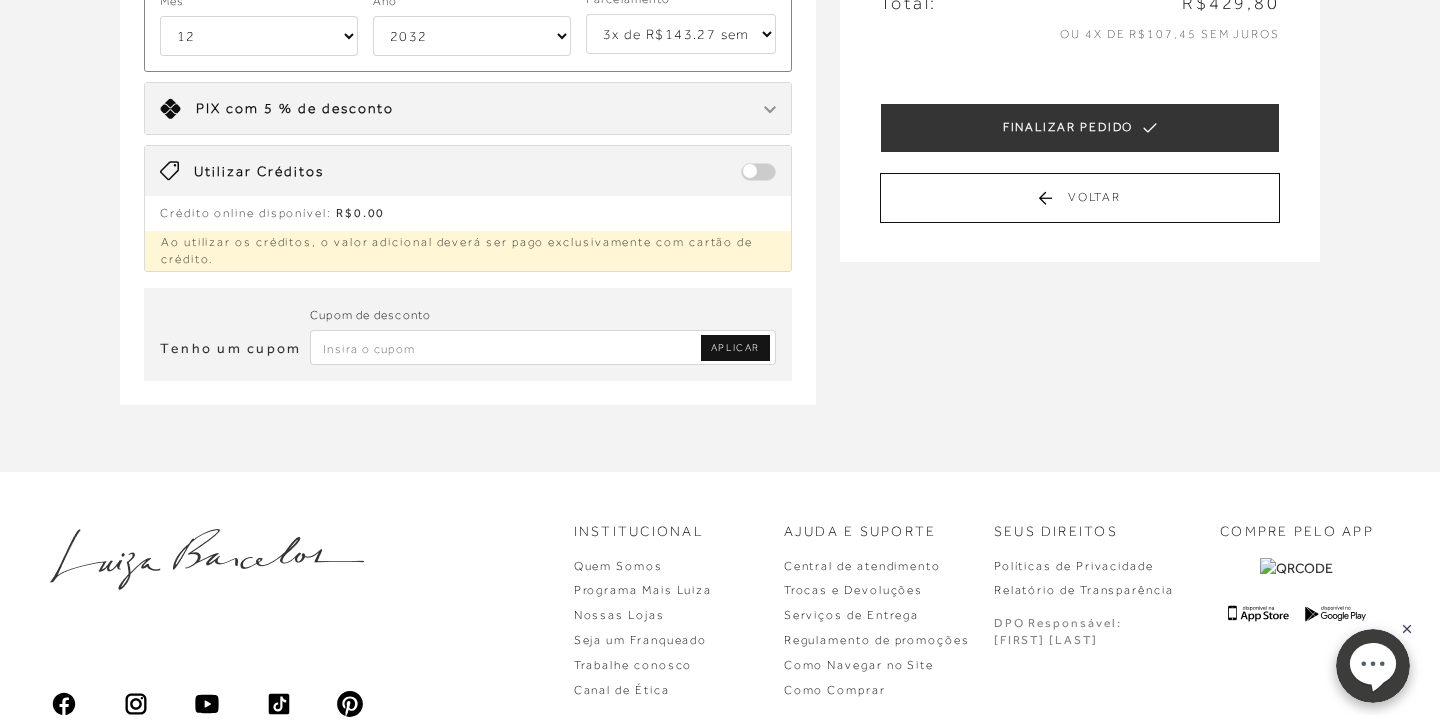 click on "CINTO LARGO DE COURO TRANÇADO OFF WHITE E MAXI FIVELA
CÓD: 899903103P
Nº:
P 1 R$" at bounding box center [720, 70] 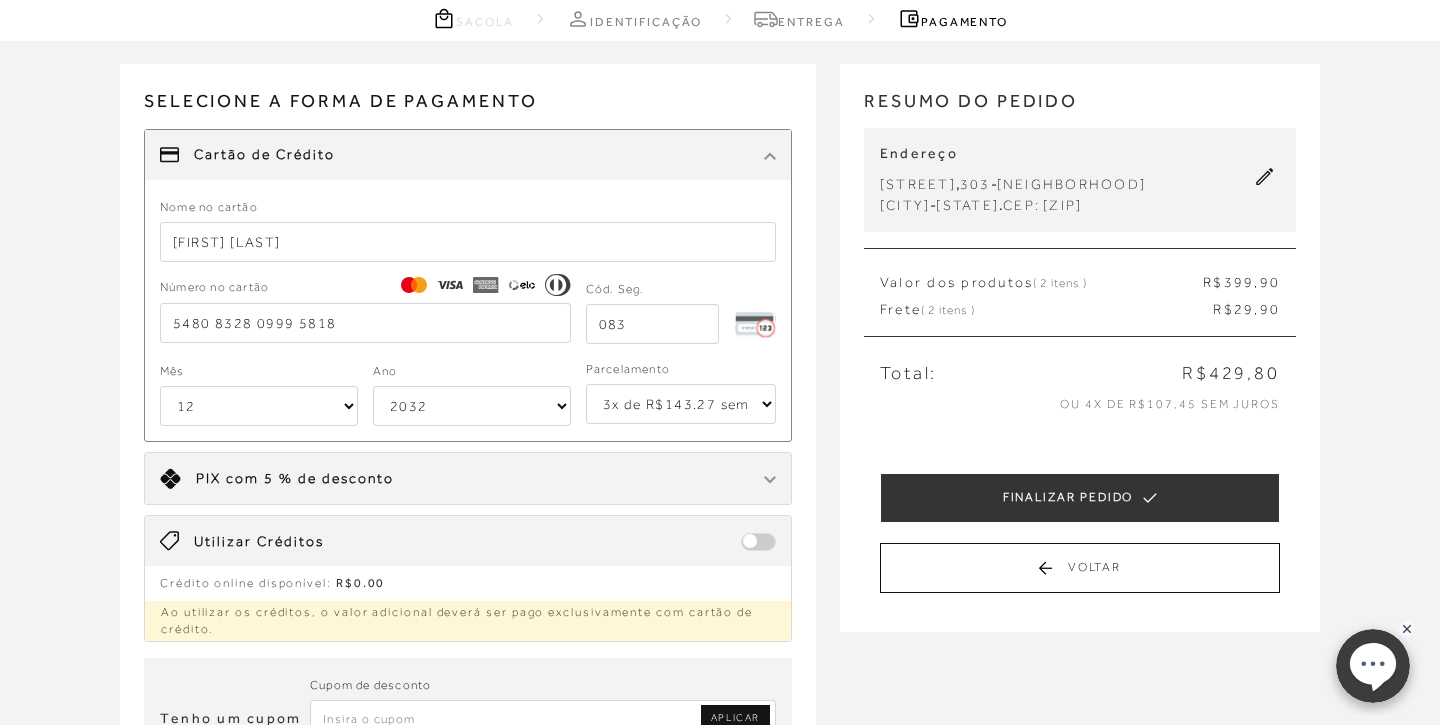 scroll, scrollTop: 87, scrollLeft: 0, axis: vertical 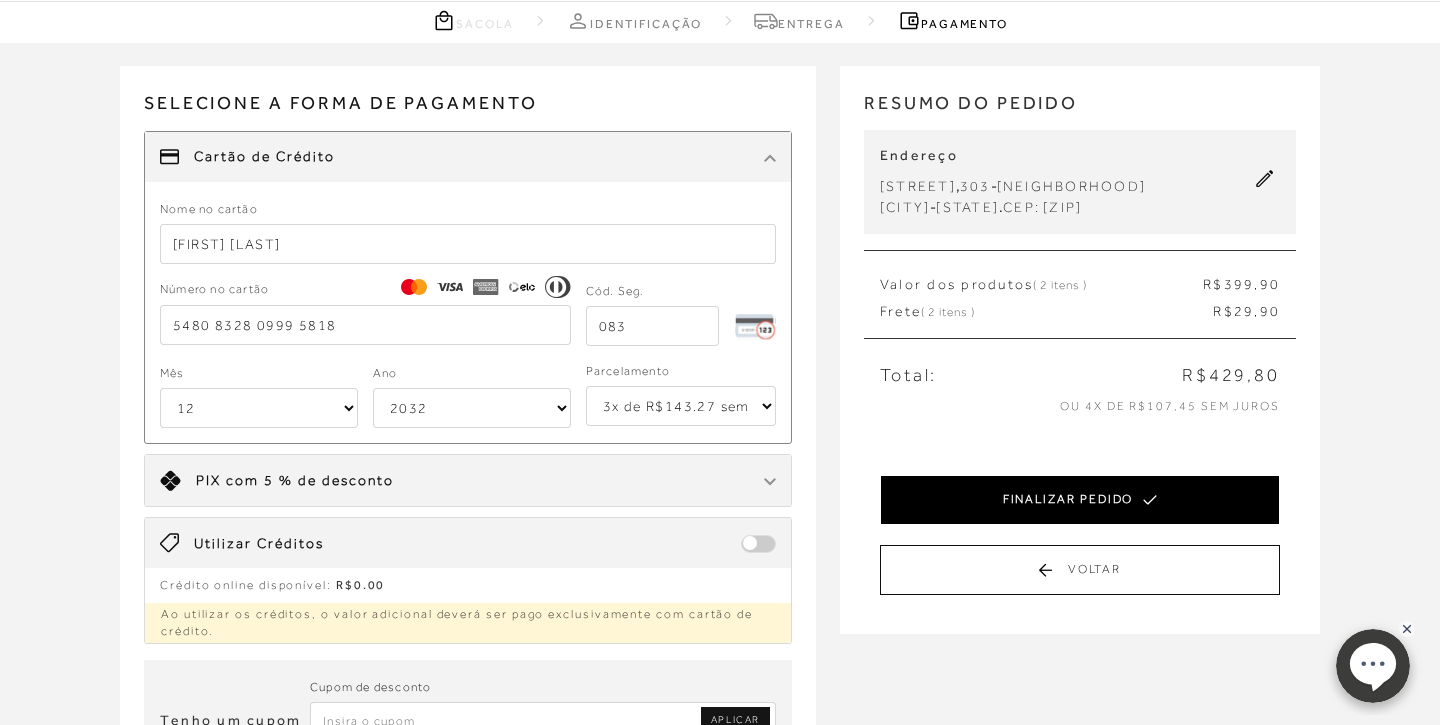 click on "FINALIZAR PEDIDO" at bounding box center [1080, 500] 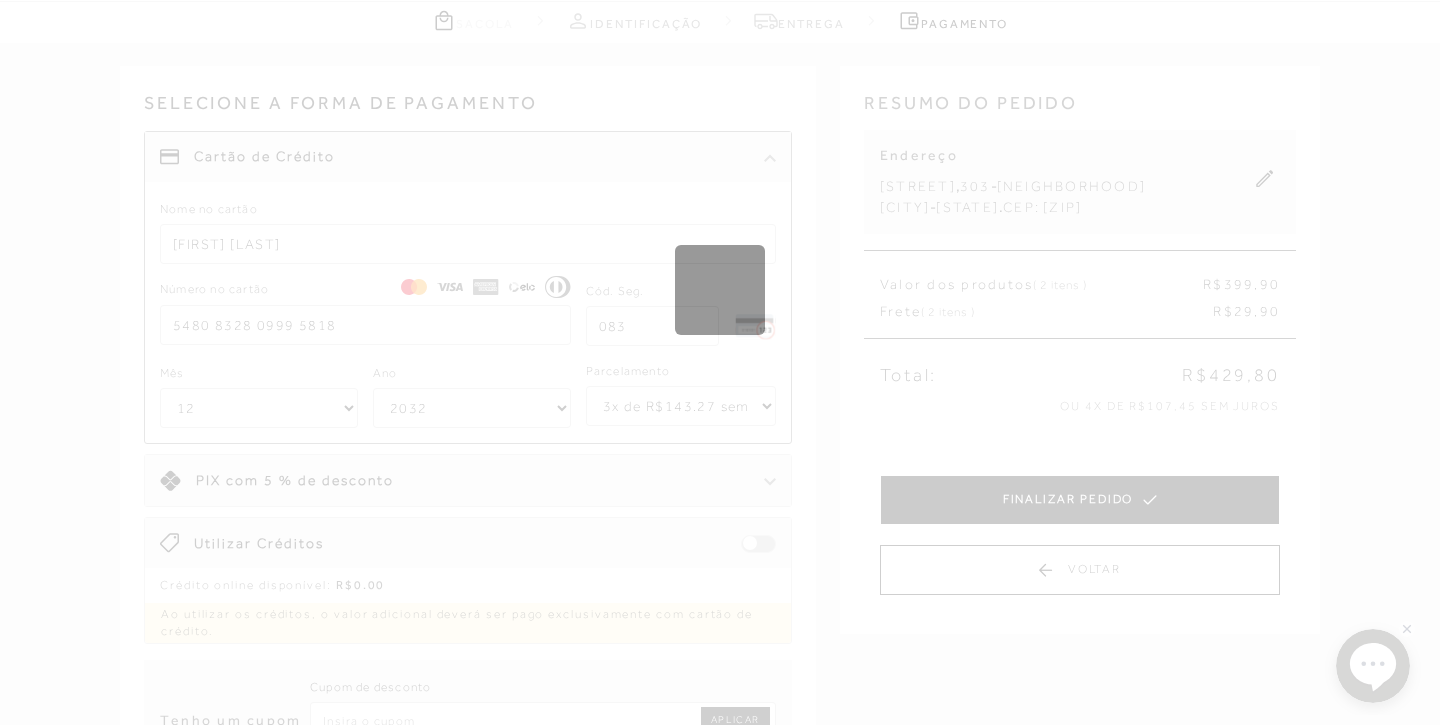 scroll, scrollTop: 0, scrollLeft: 0, axis: both 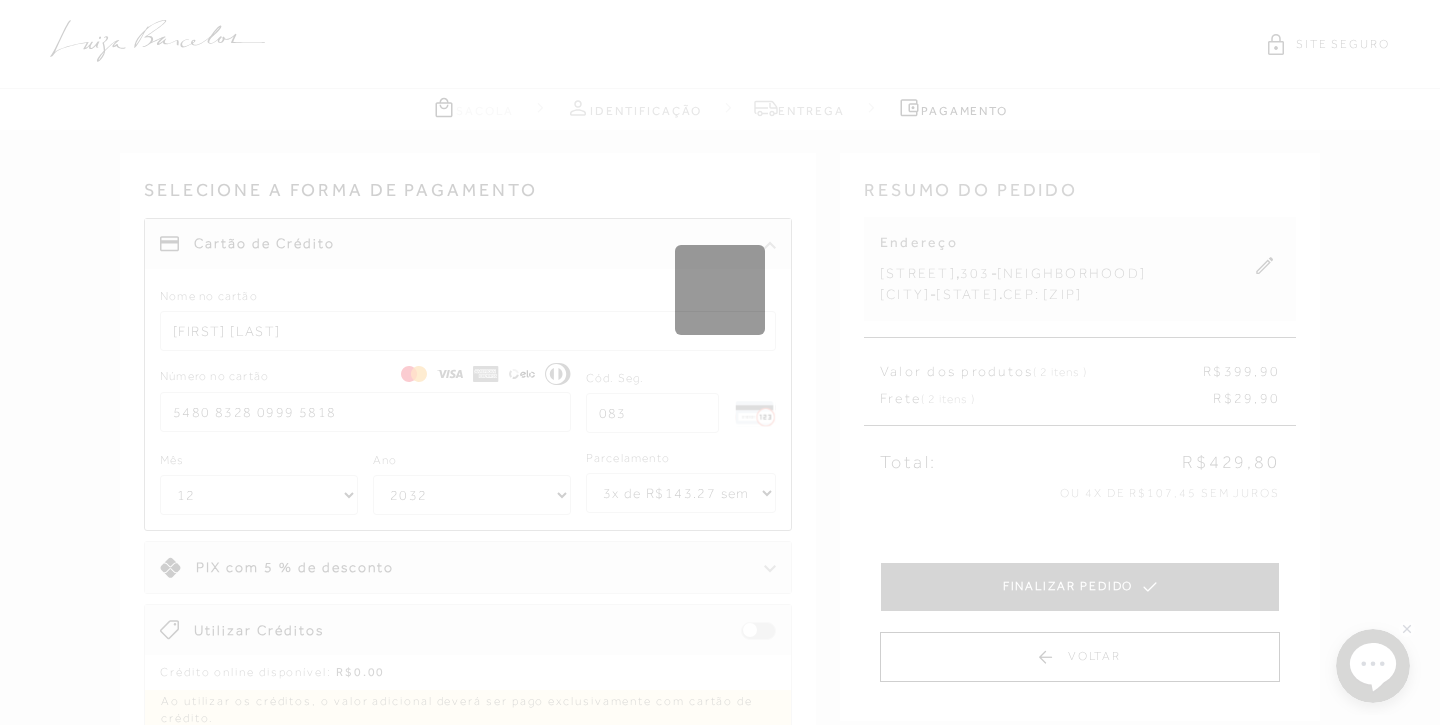 type 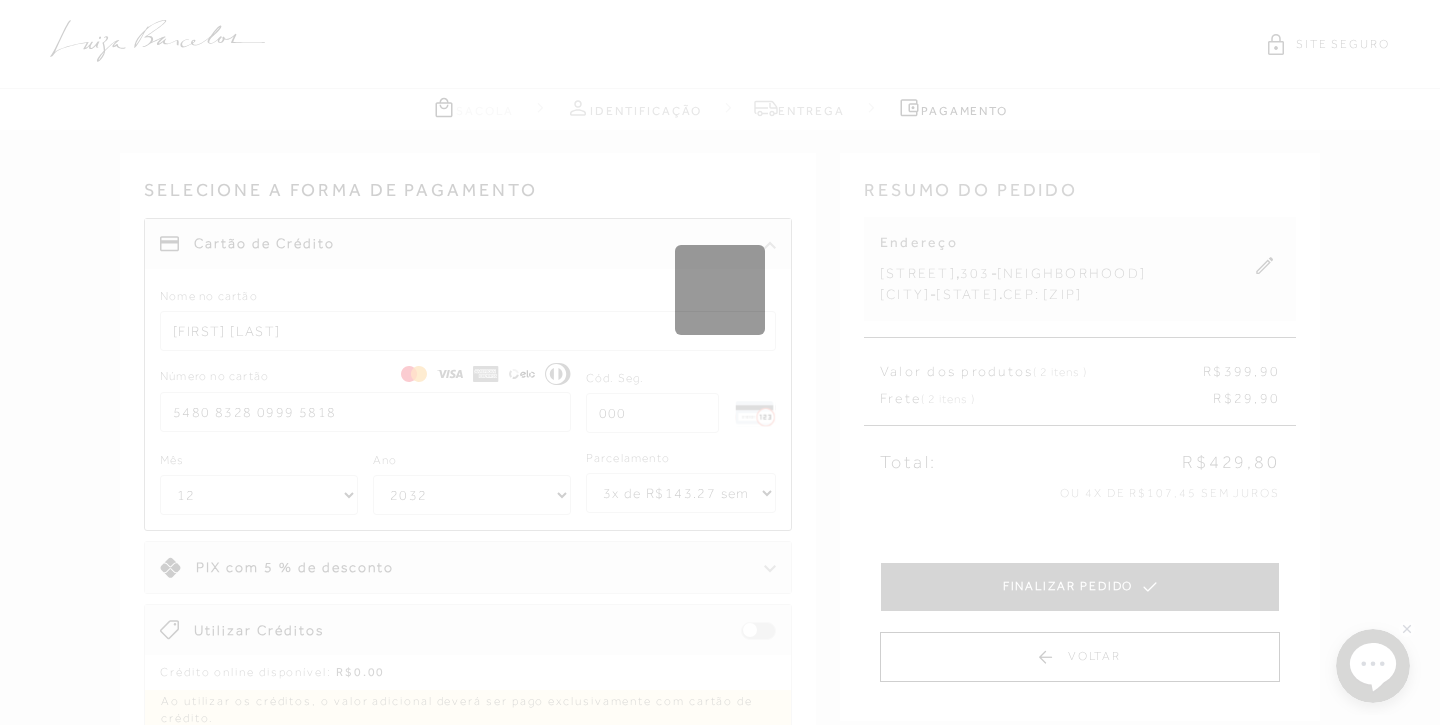 select on "1" 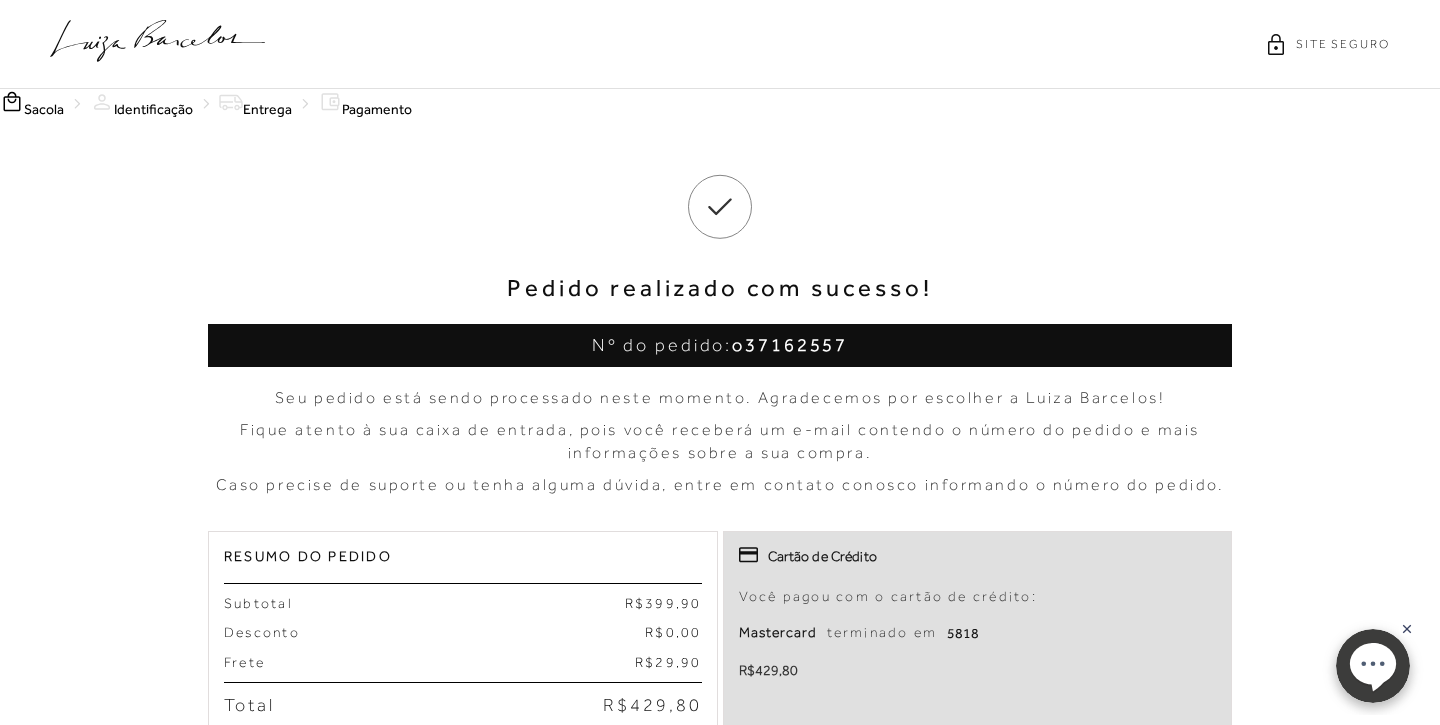 scroll, scrollTop: 0, scrollLeft: 0, axis: both 